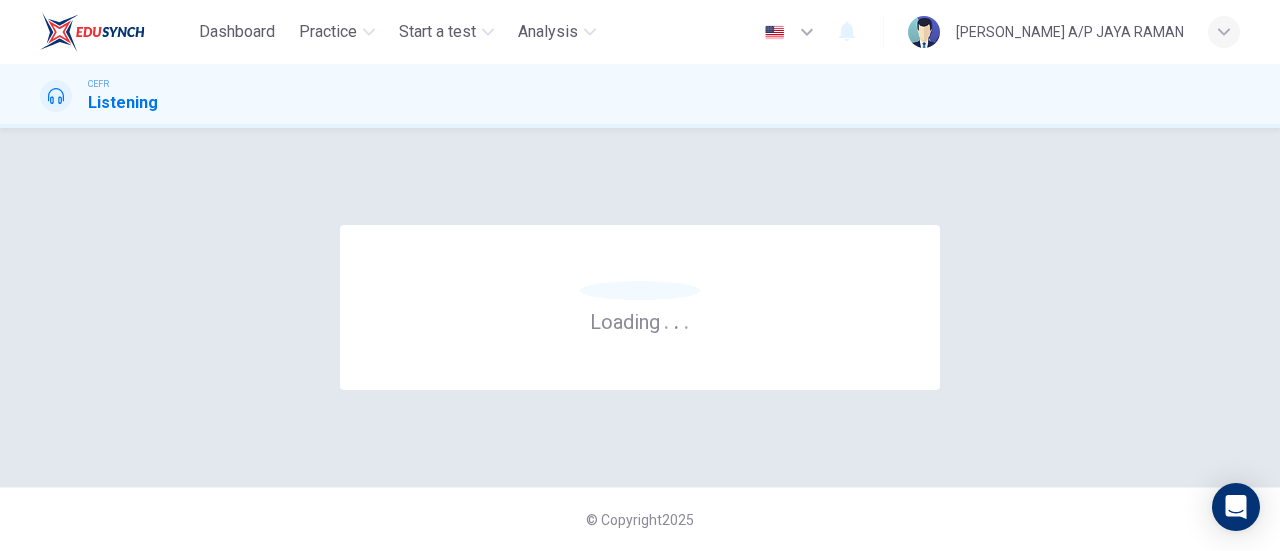 scroll, scrollTop: 0, scrollLeft: 0, axis: both 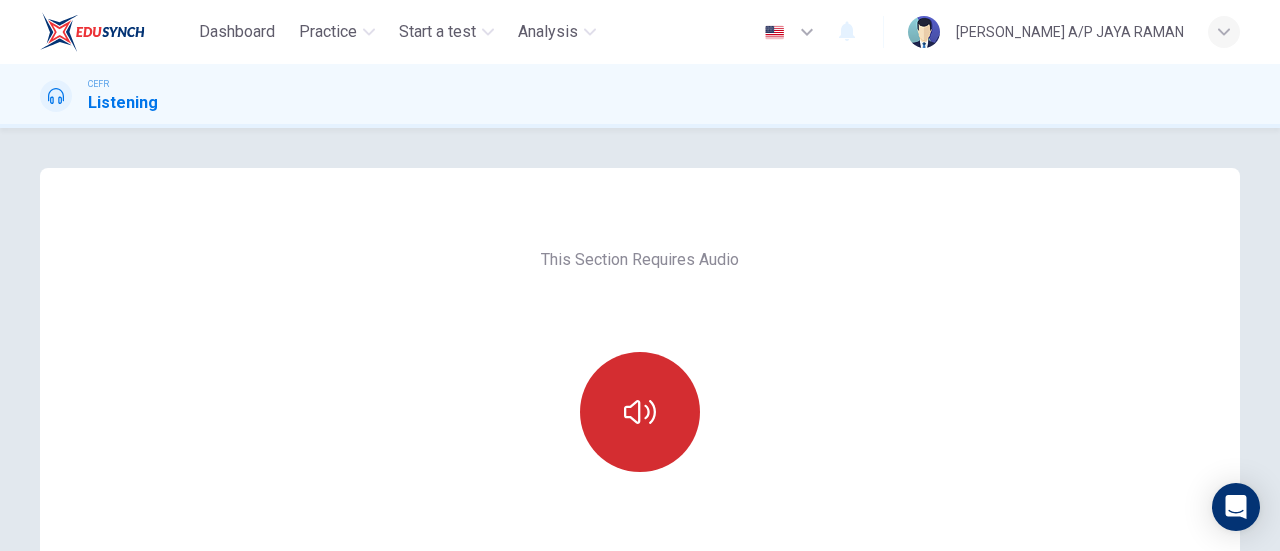 click at bounding box center (640, 412) 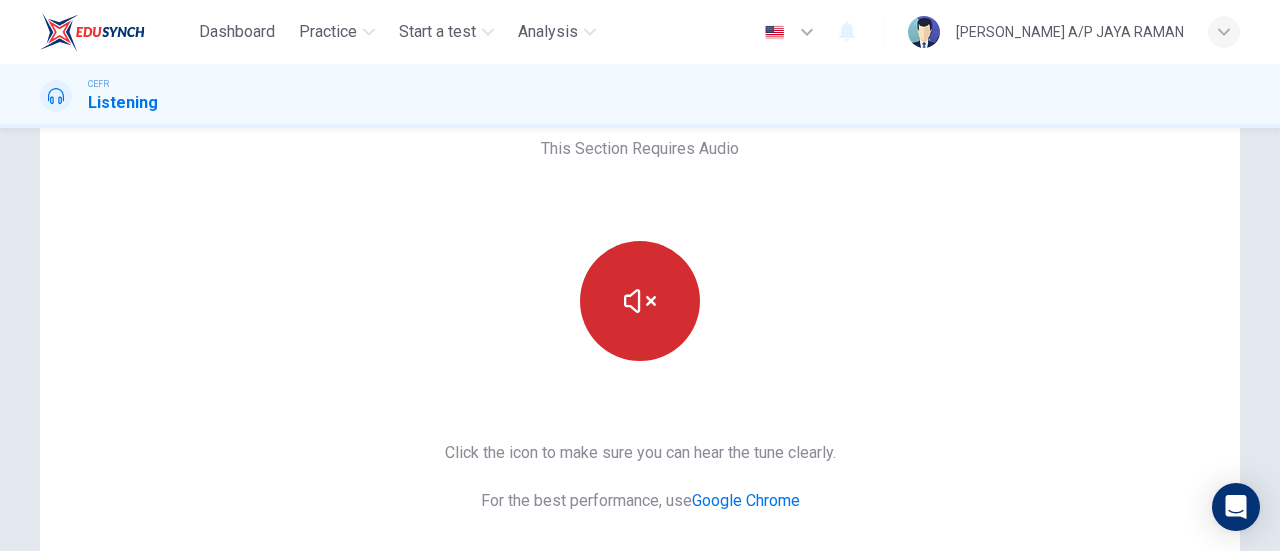 click at bounding box center (640, 301) 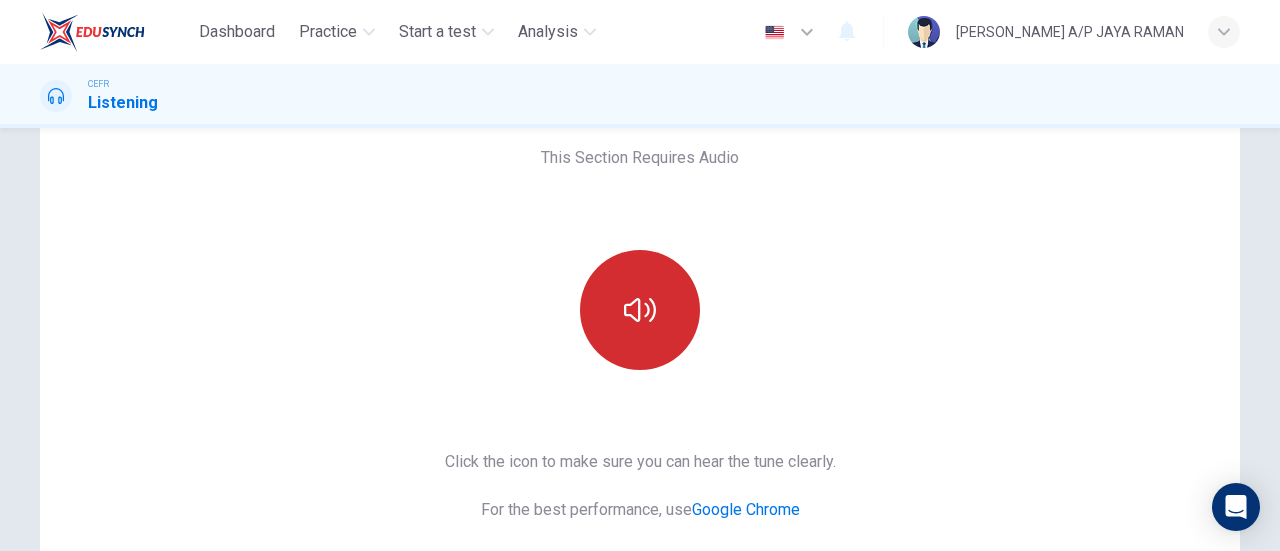 scroll, scrollTop: 100, scrollLeft: 0, axis: vertical 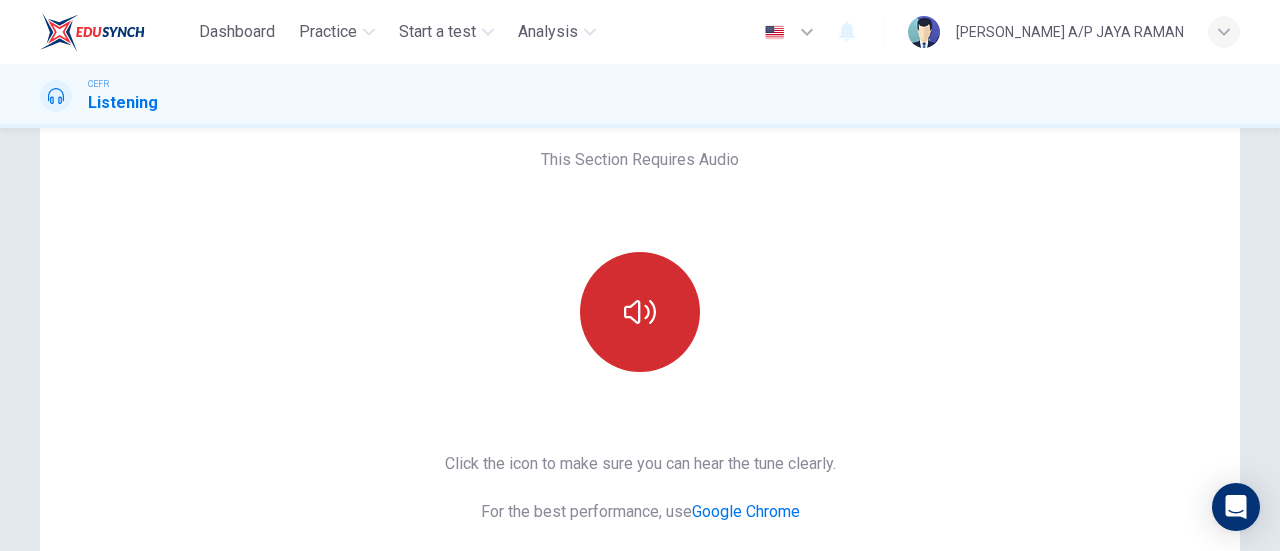 type 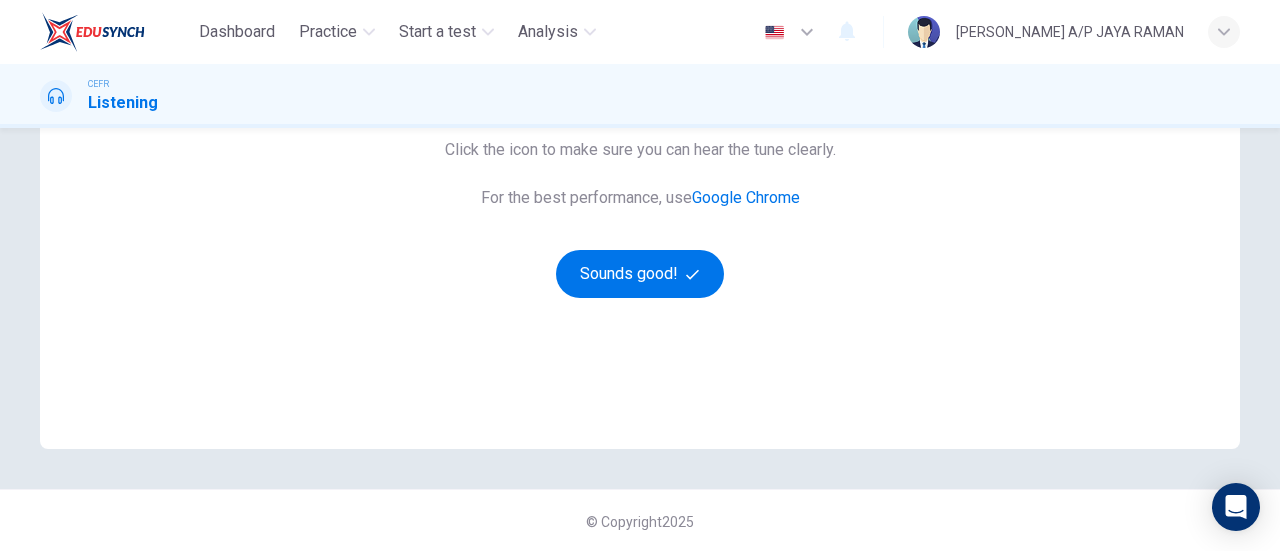 scroll, scrollTop: 416, scrollLeft: 0, axis: vertical 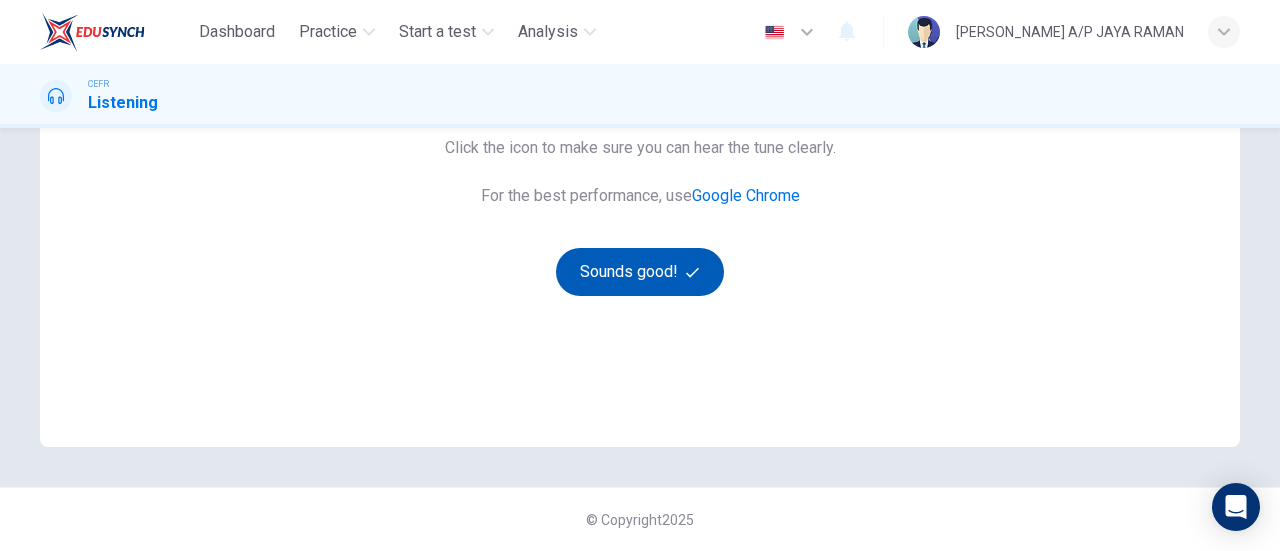 click on "Sounds good!" at bounding box center (640, 272) 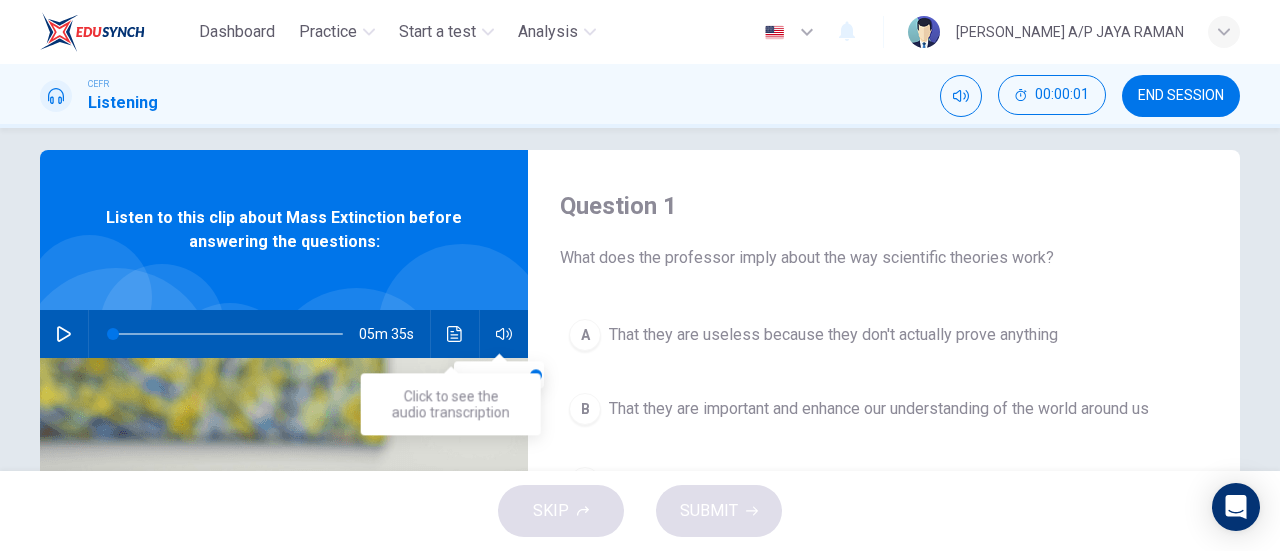 scroll, scrollTop: 16, scrollLeft: 0, axis: vertical 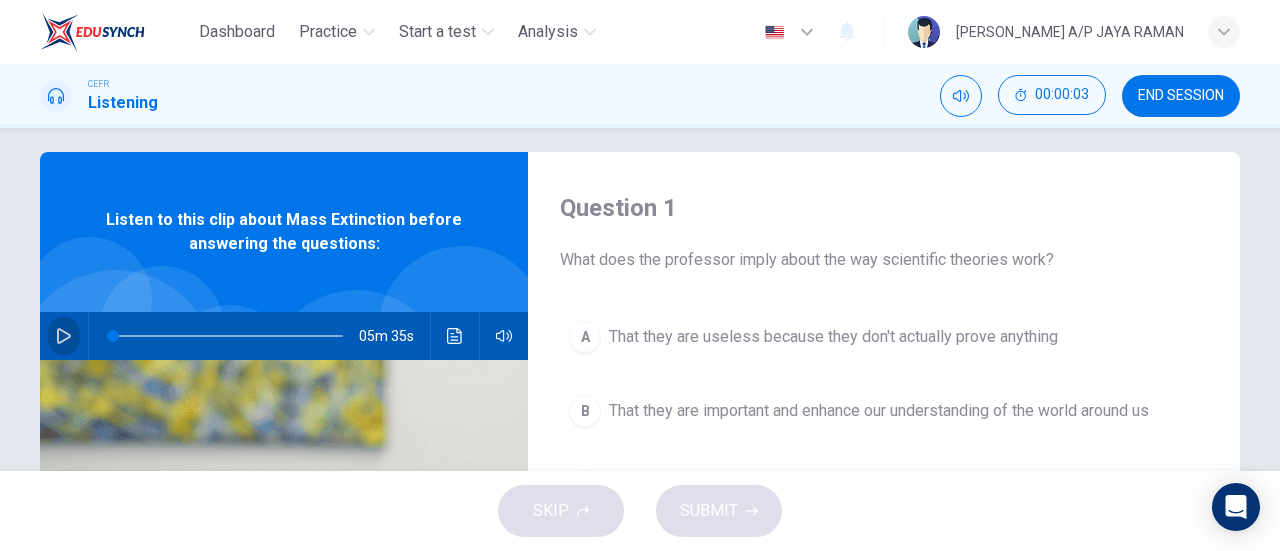 click at bounding box center [64, 336] 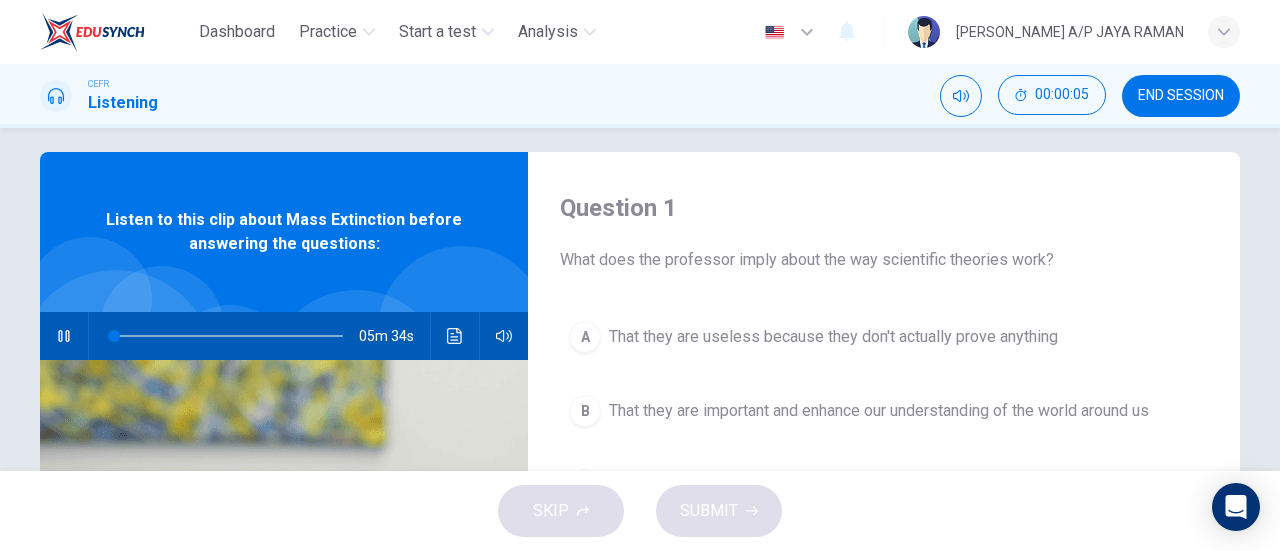 type on "1" 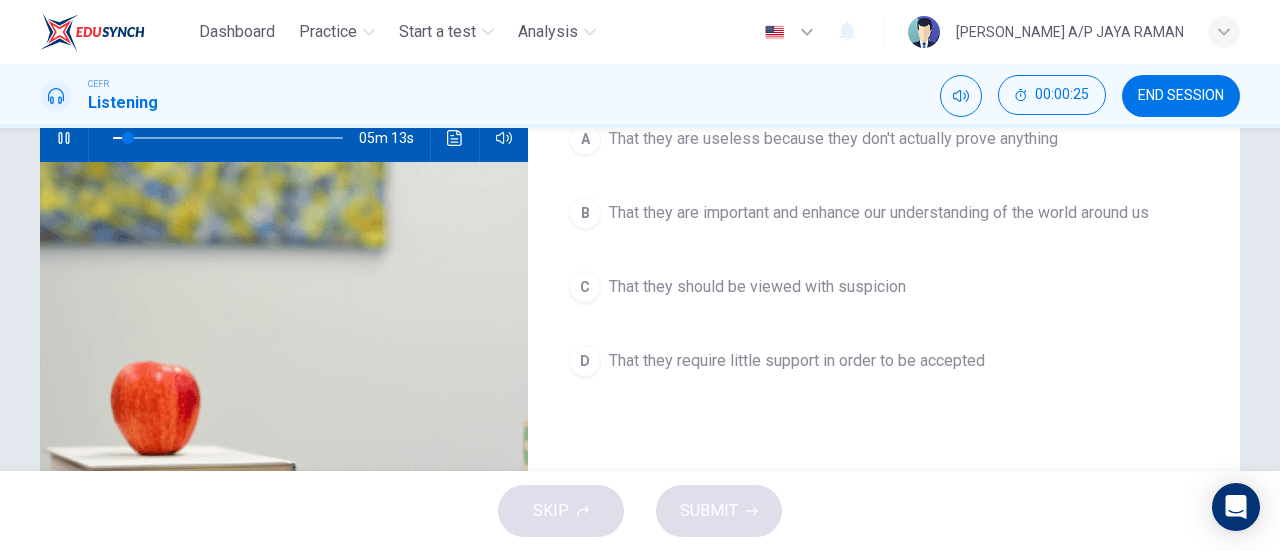 scroll, scrollTop: 215, scrollLeft: 0, axis: vertical 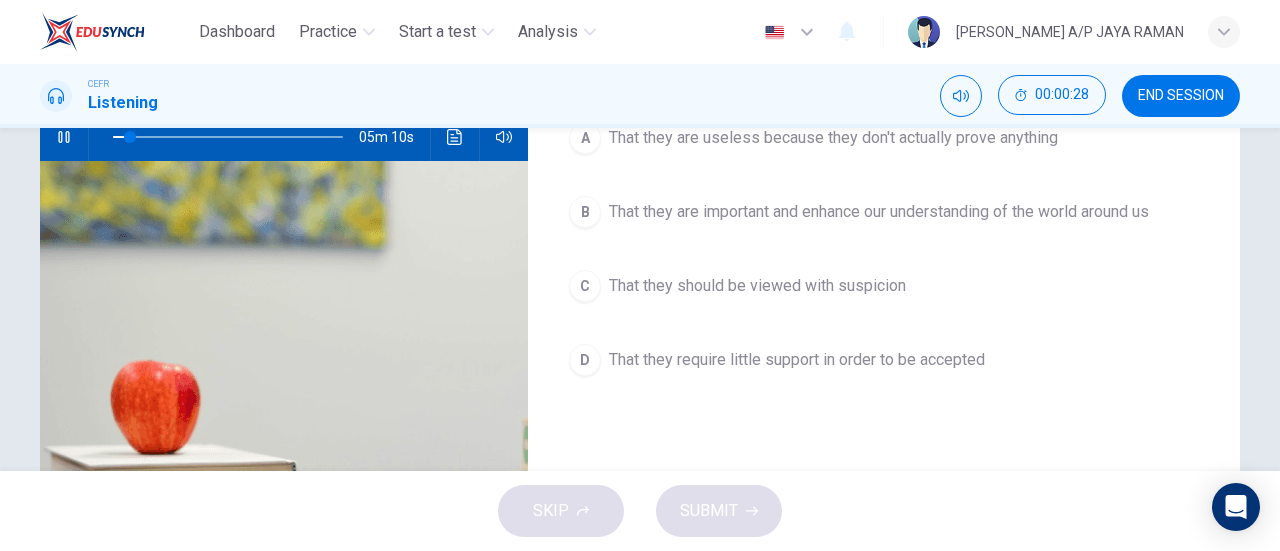 click on "That they are important and enhance our understanding of the world around us" at bounding box center [879, 212] 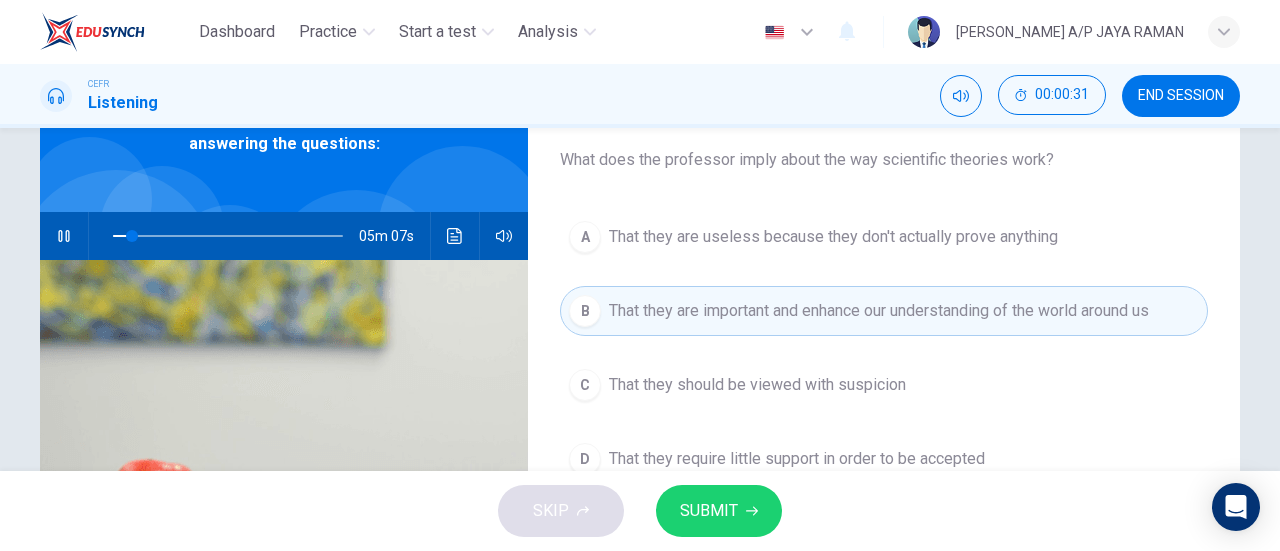 scroll, scrollTop: 116, scrollLeft: 0, axis: vertical 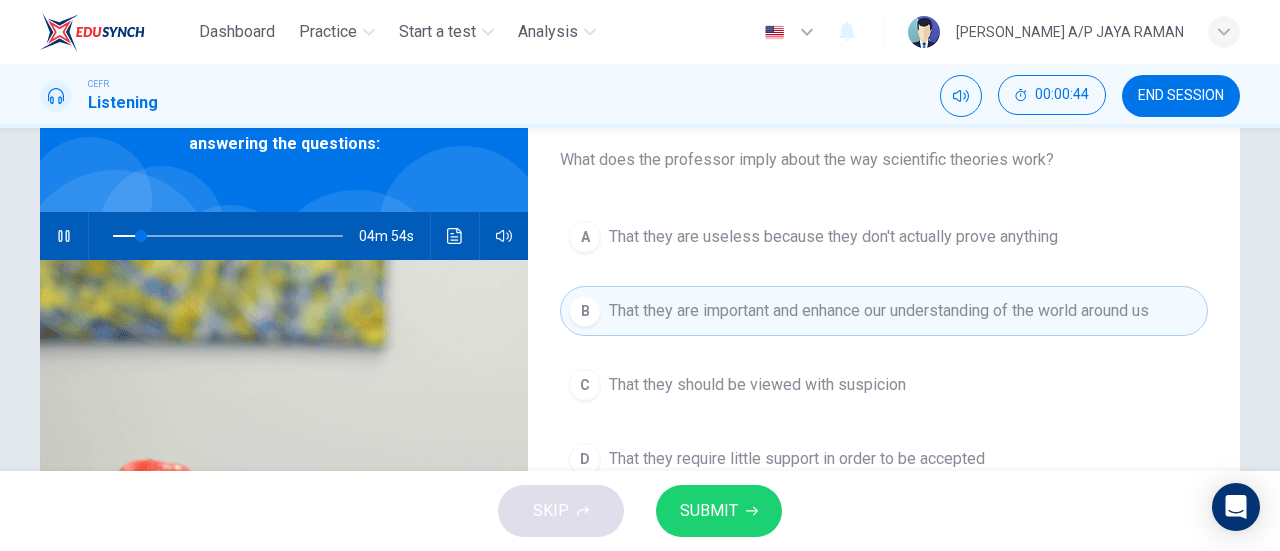 click on "SUBMIT" at bounding box center (719, 511) 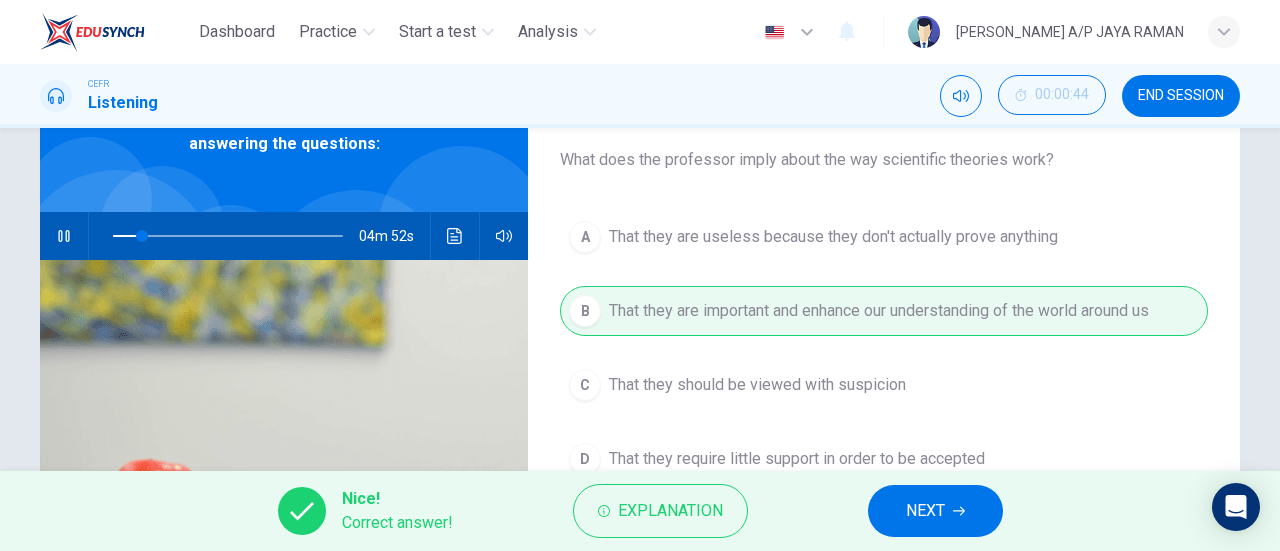 click on "NEXT" at bounding box center [935, 511] 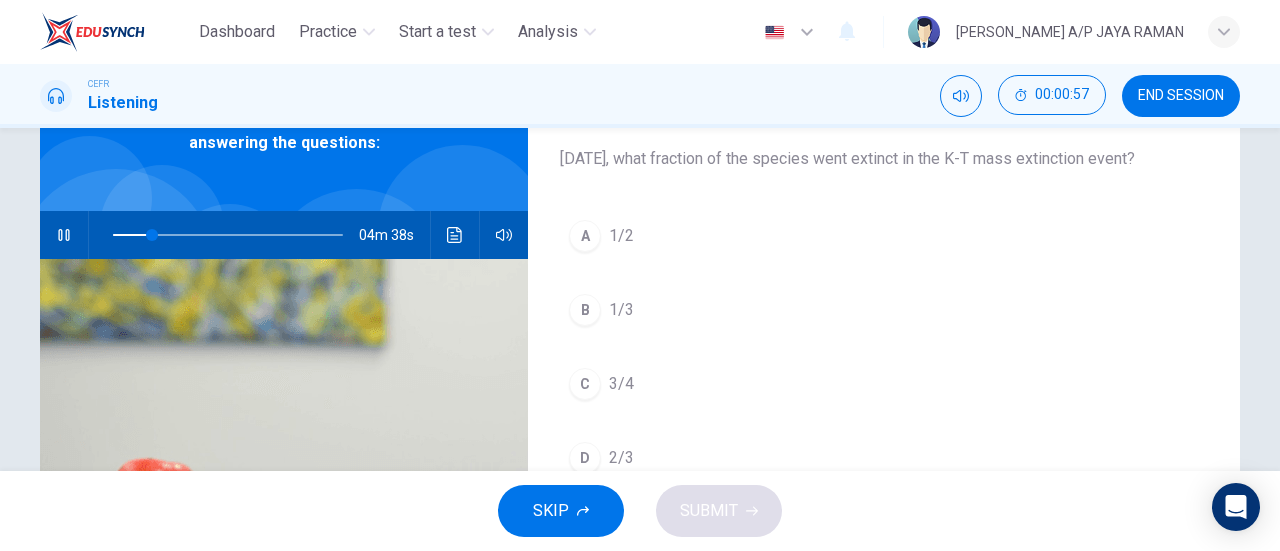 scroll, scrollTop: 116, scrollLeft: 0, axis: vertical 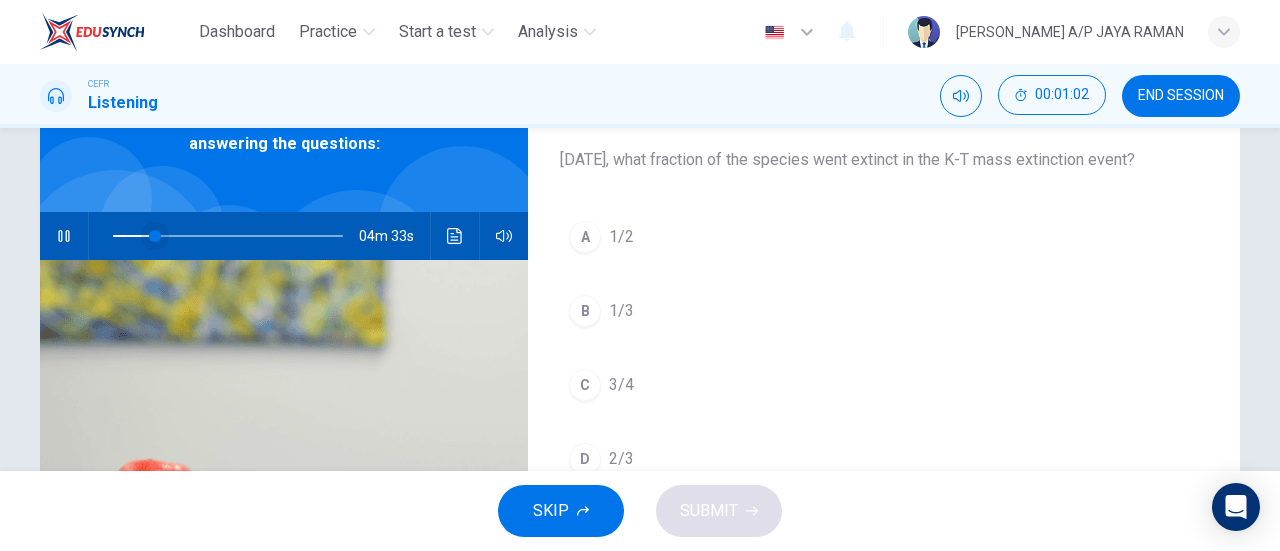 click at bounding box center (155, 236) 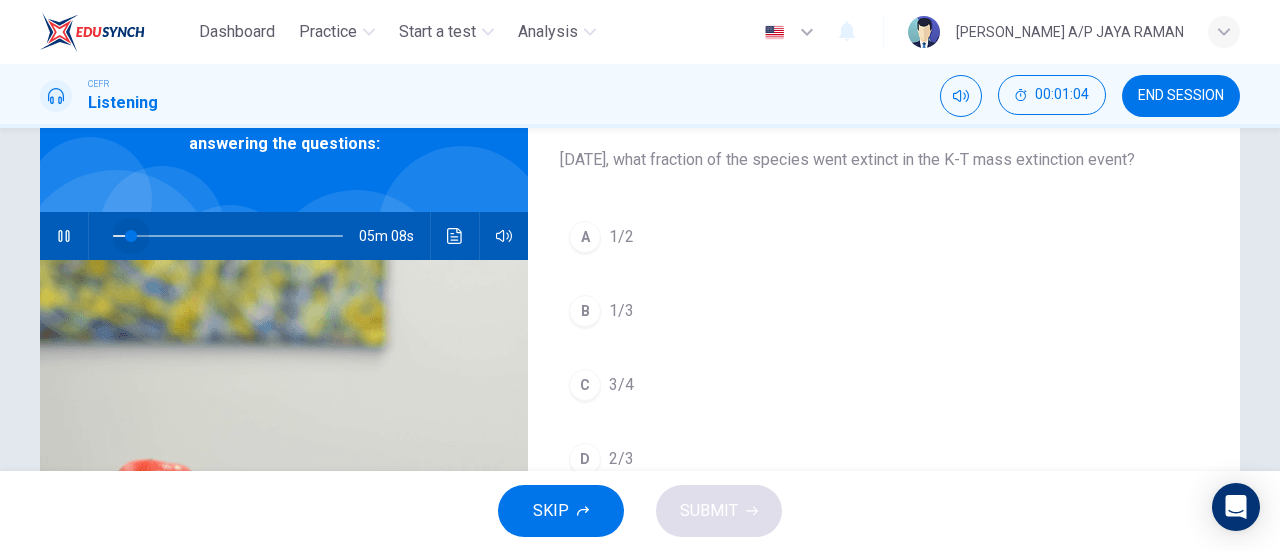 click at bounding box center [131, 236] 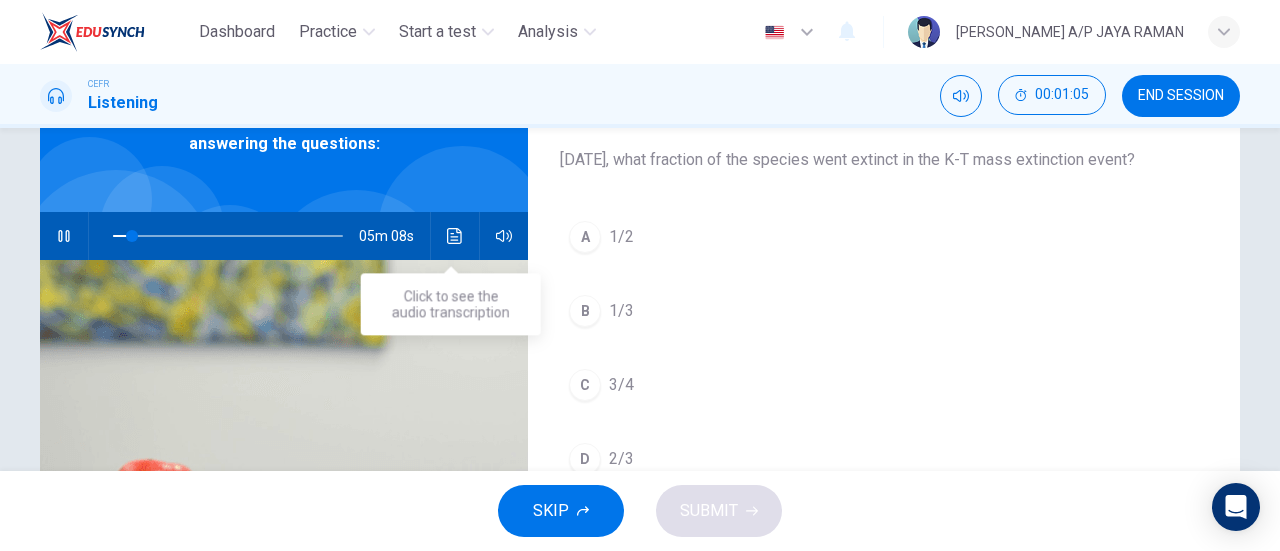 click 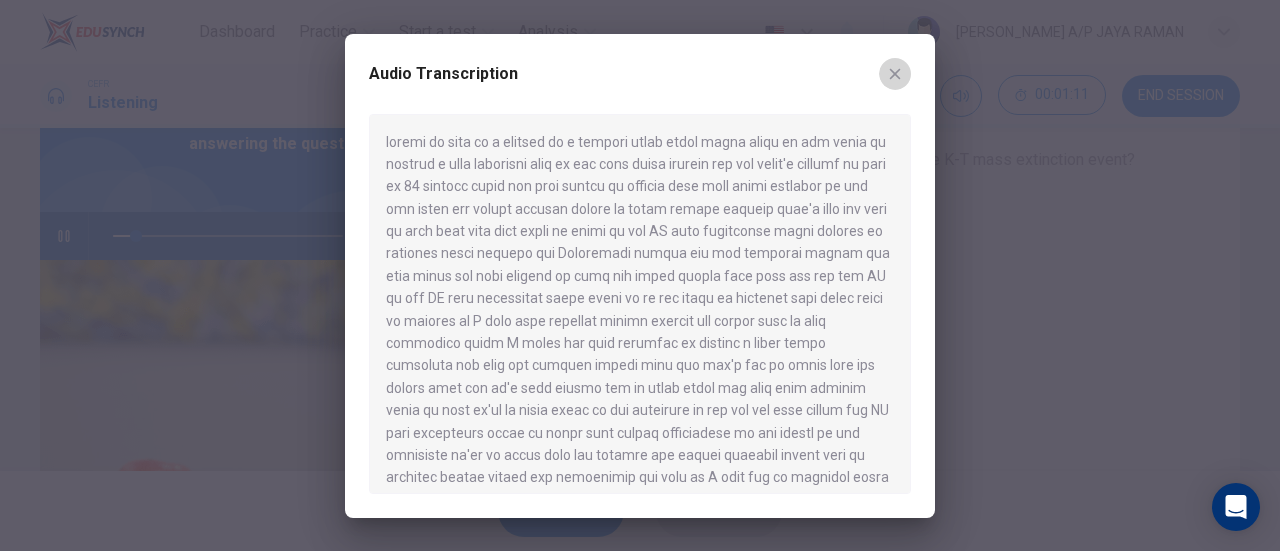 click 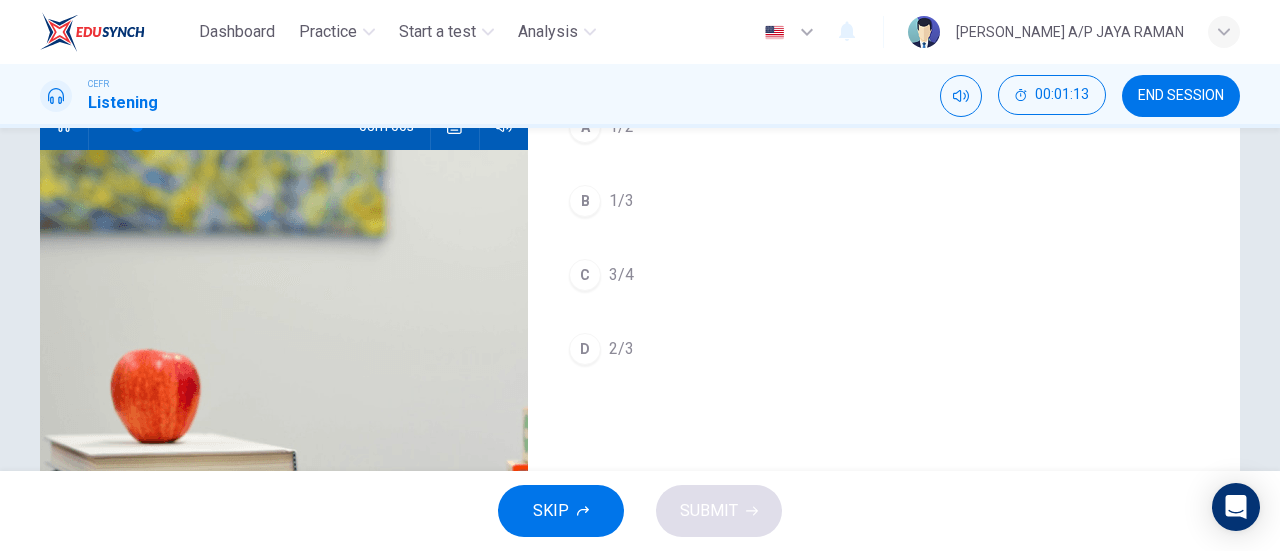 click on "A 1/2 B 1/3 C 3/4 D 2/3" at bounding box center [884, 258] 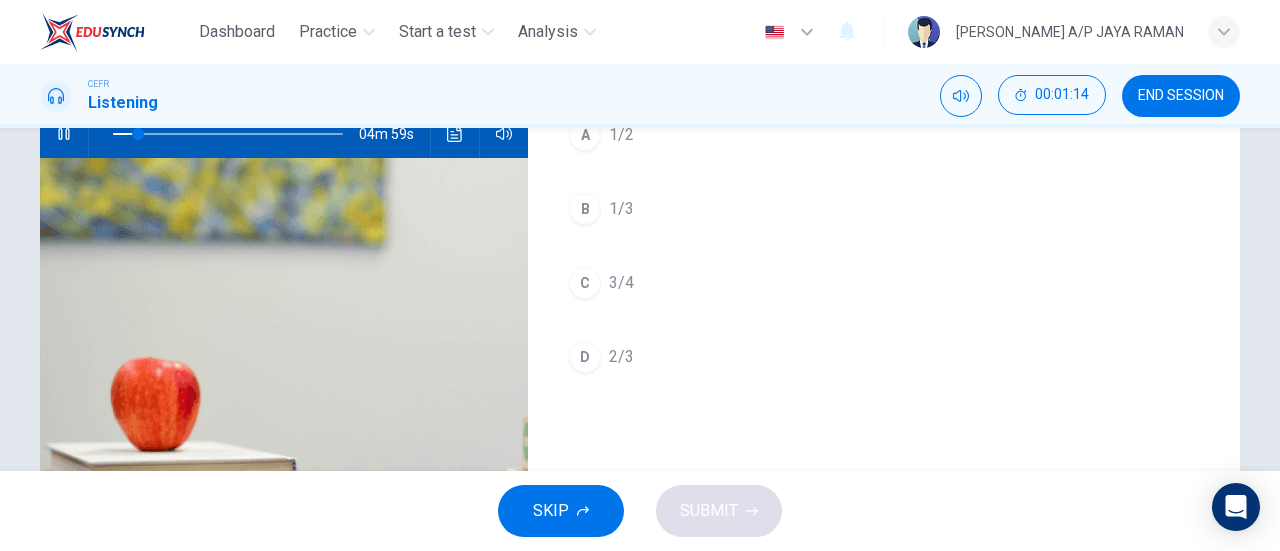 scroll, scrollTop: 218, scrollLeft: 0, axis: vertical 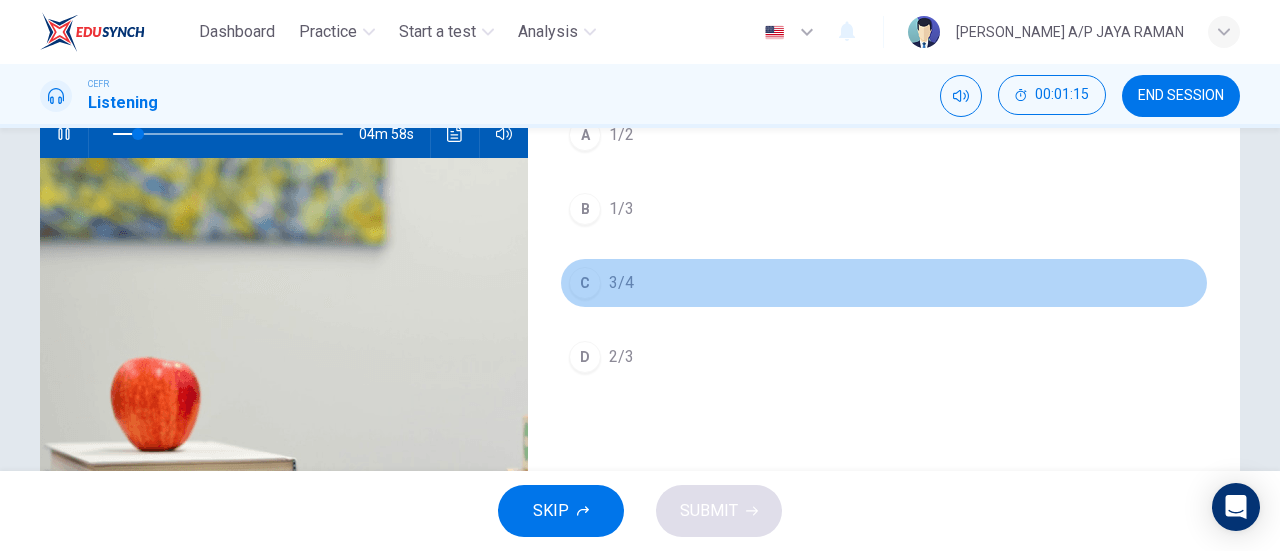 click on "C 3/4" at bounding box center [884, 283] 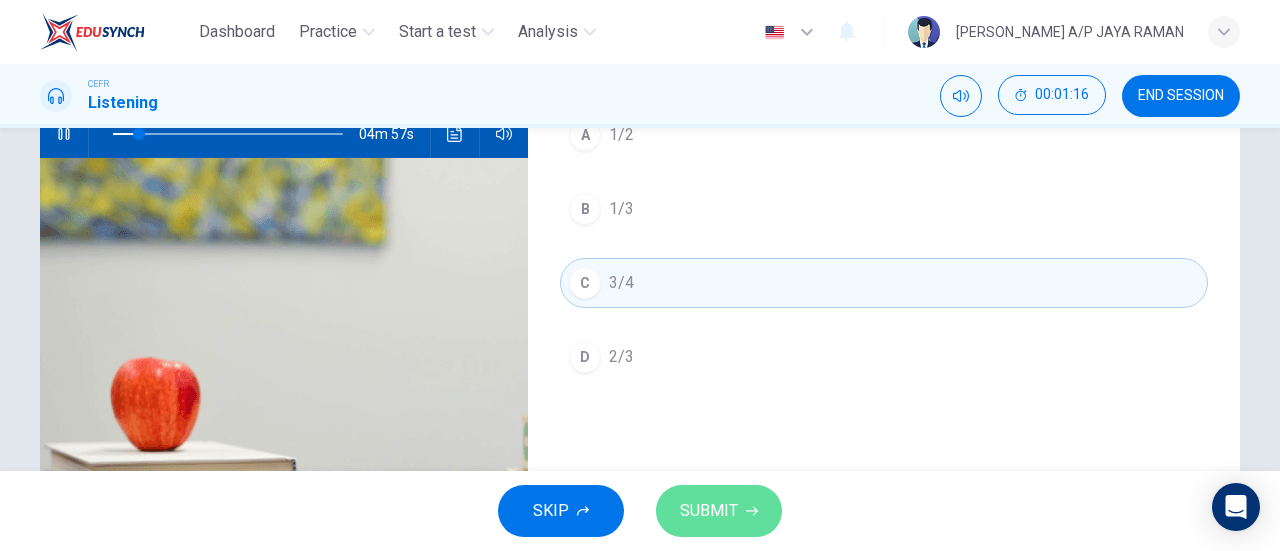 click on "SUBMIT" at bounding box center [709, 511] 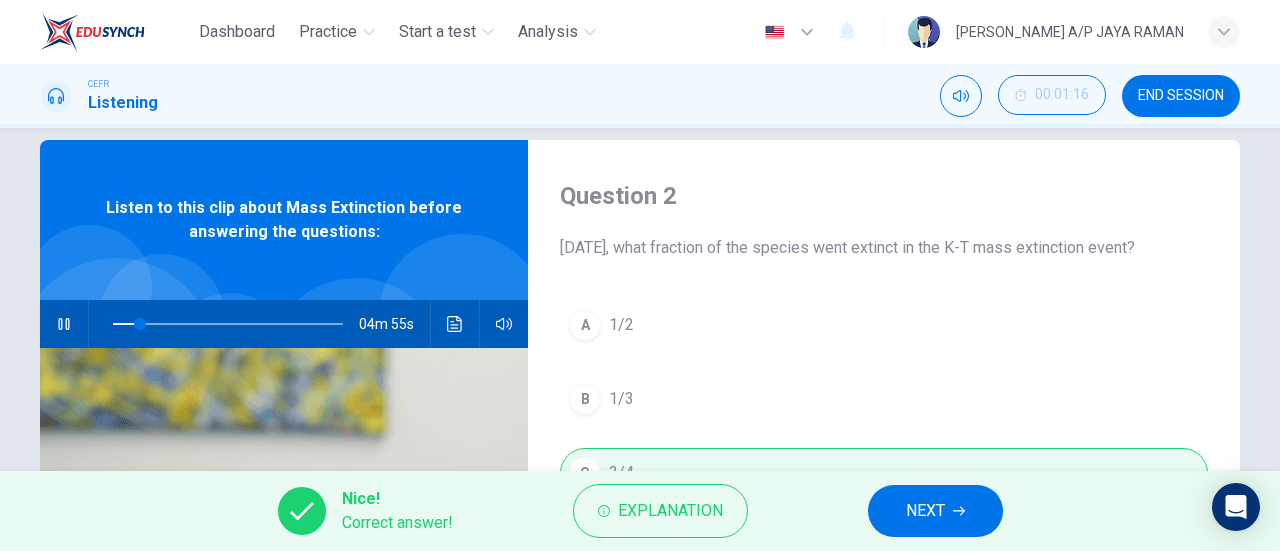 scroll, scrollTop: 26, scrollLeft: 0, axis: vertical 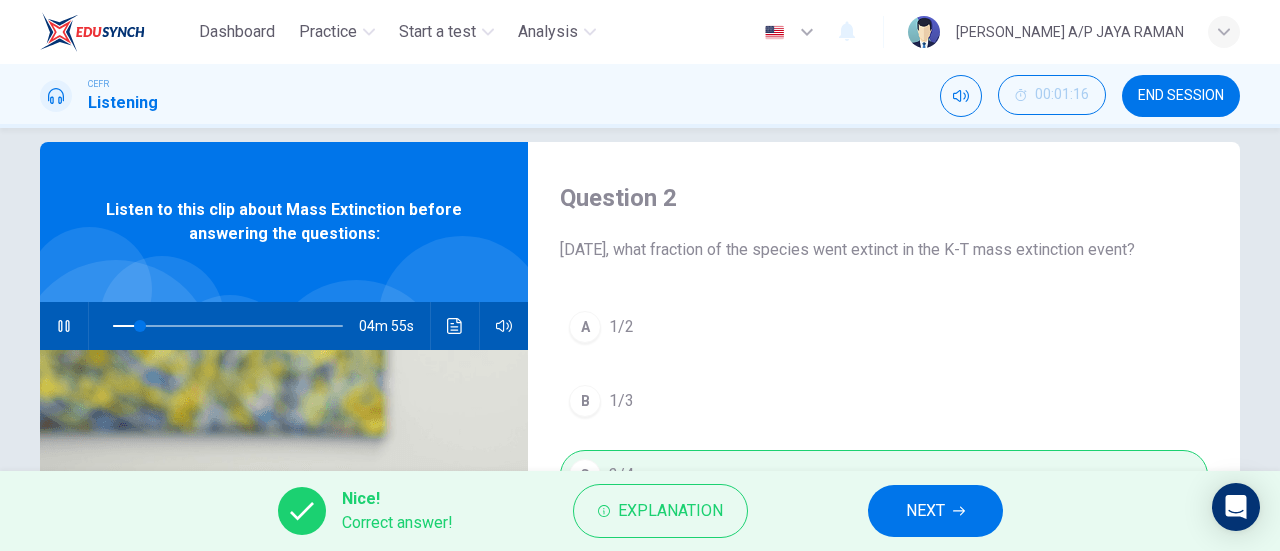 click on "NEXT" at bounding box center (925, 511) 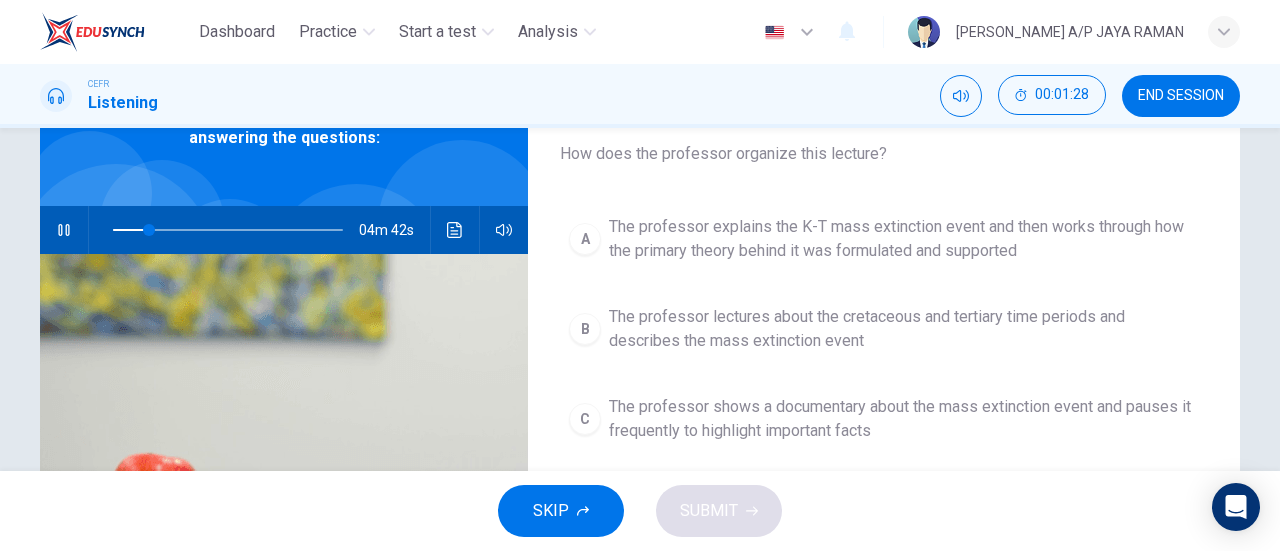 scroll, scrollTop: 121, scrollLeft: 0, axis: vertical 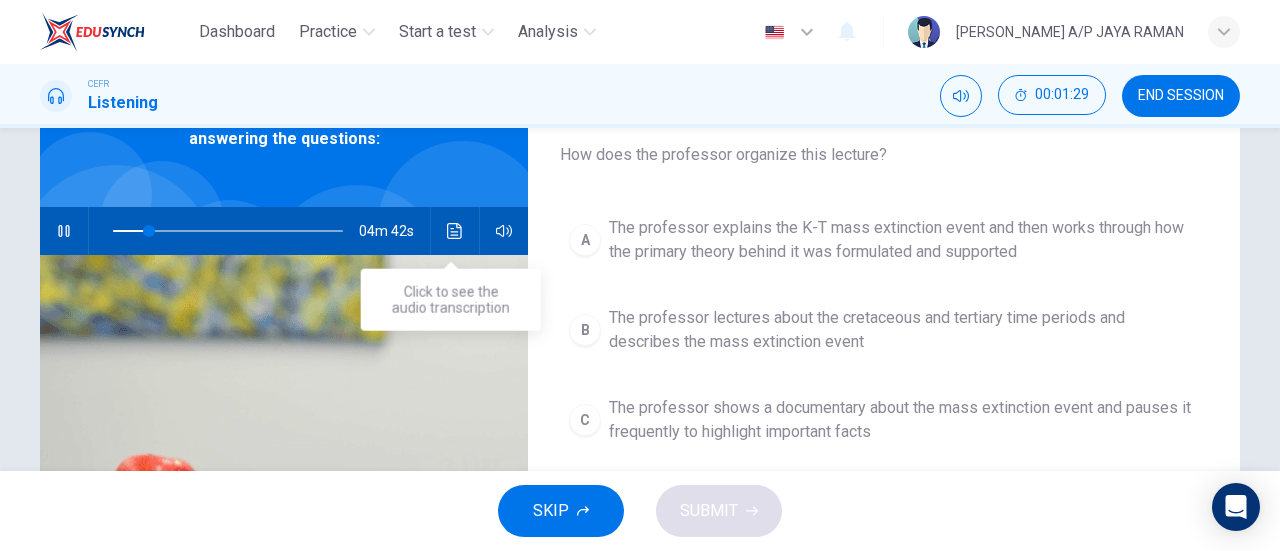 click at bounding box center (455, 231) 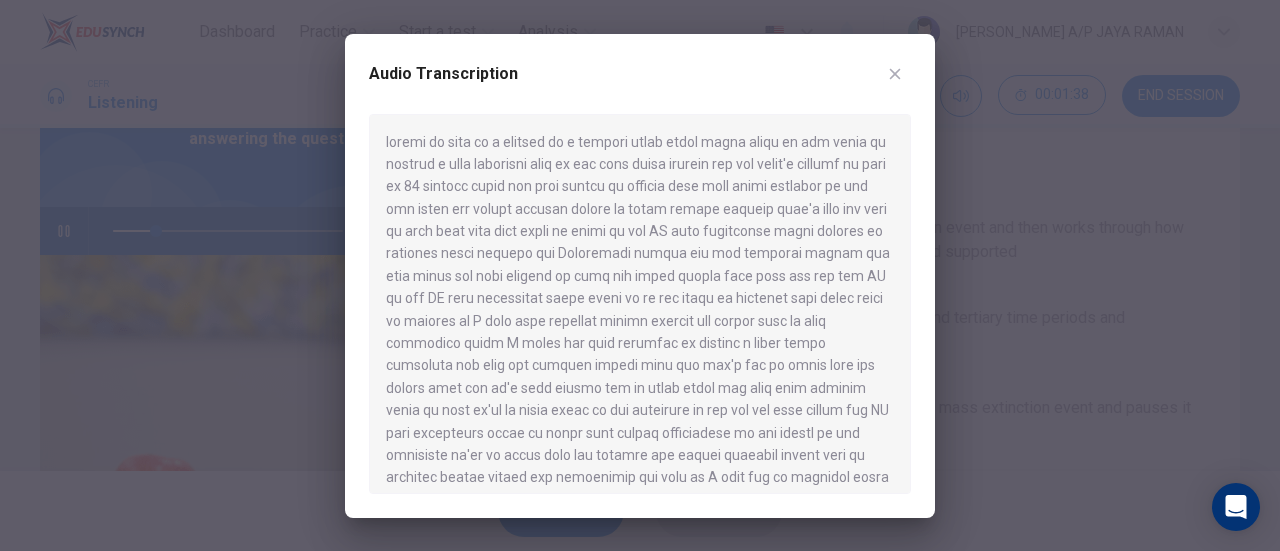 click at bounding box center [895, 74] 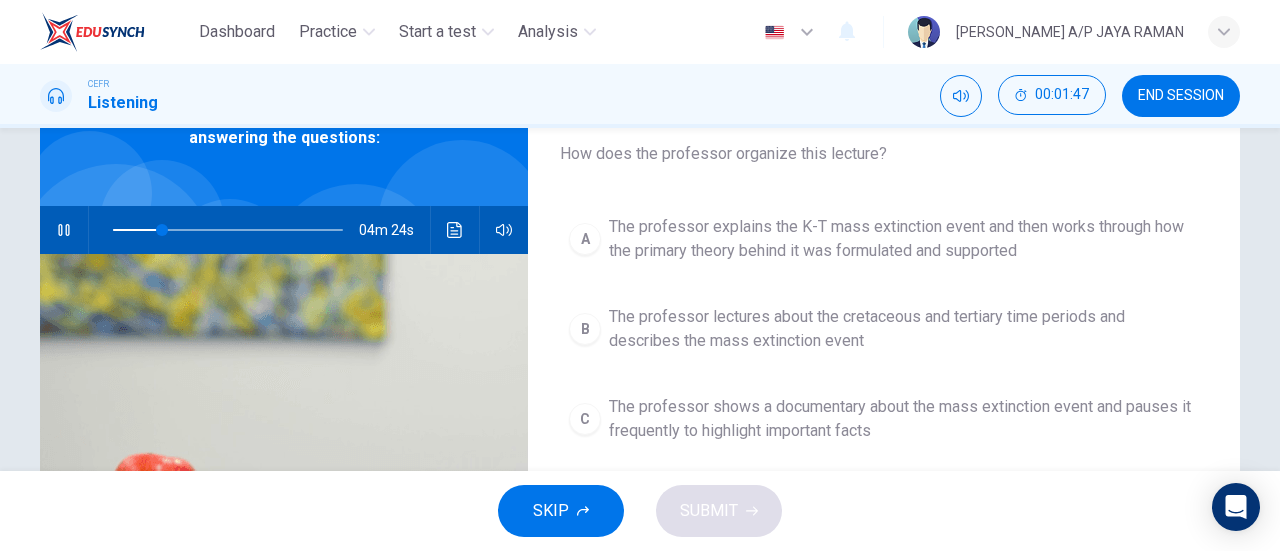 scroll, scrollTop: 121, scrollLeft: 0, axis: vertical 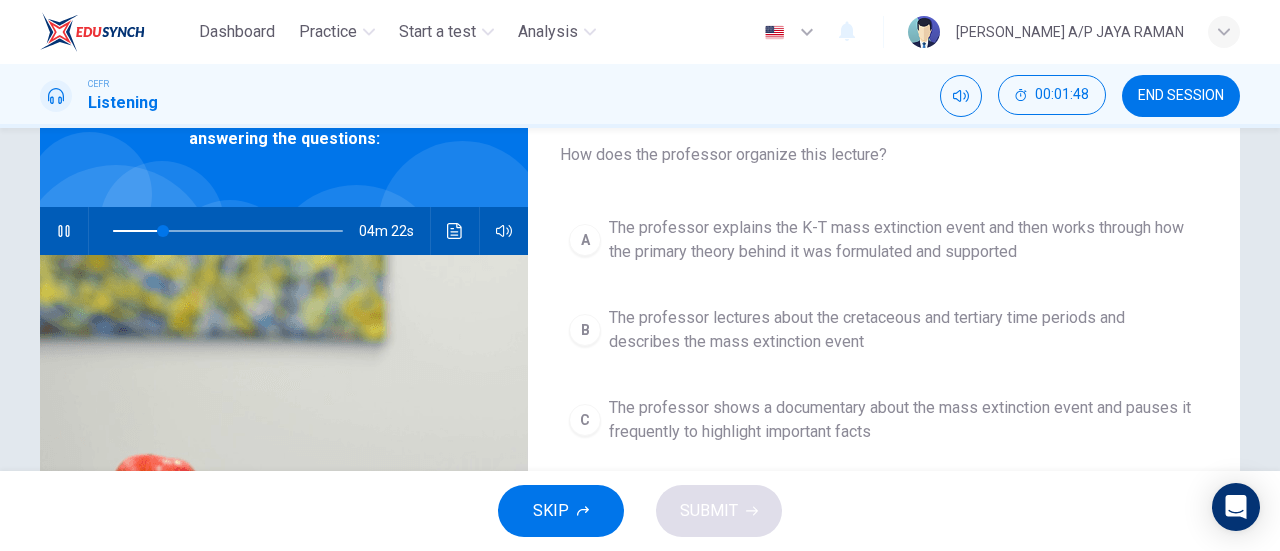 click on "The professor explains the K-T mass extinction event and then works through how the primary theory behind it was formulated and supported" at bounding box center (904, 240) 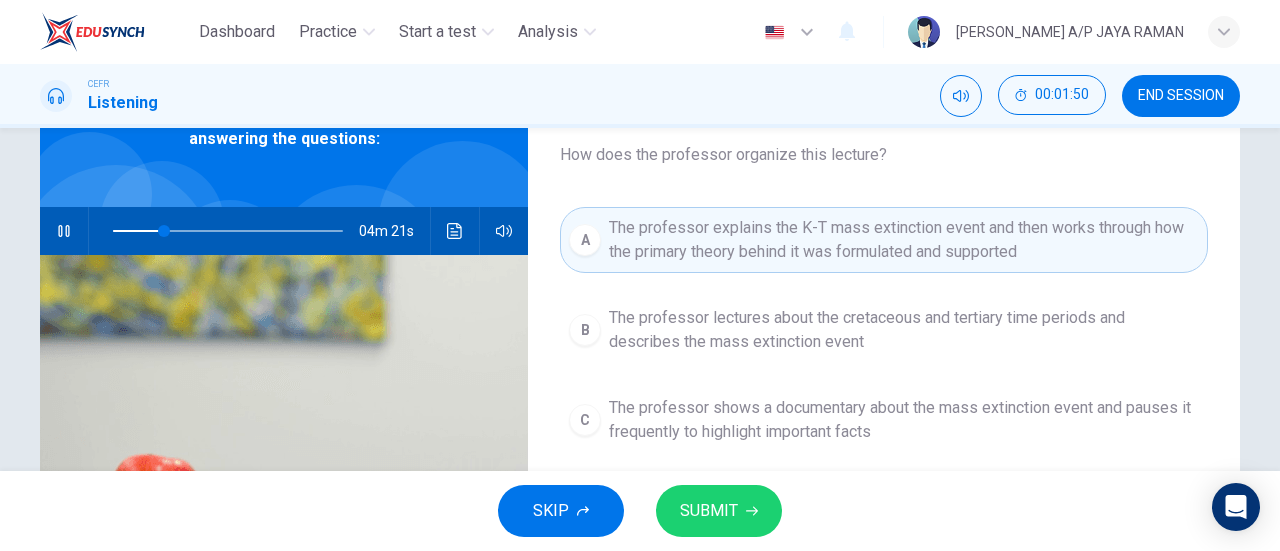 click on "SUBMIT" at bounding box center (719, 511) 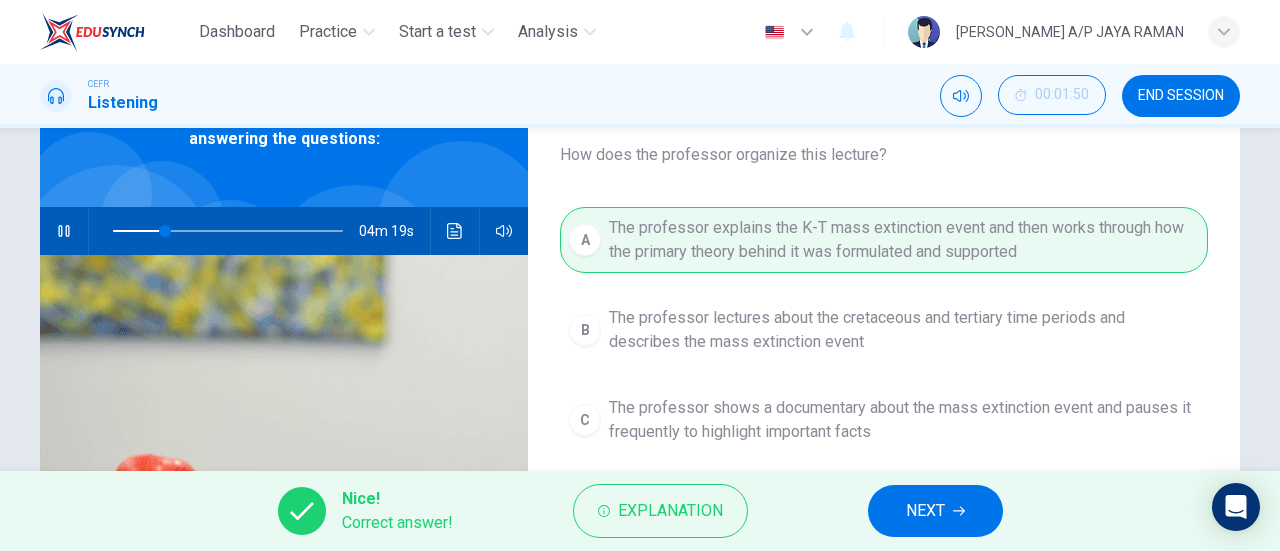 click on "NEXT" at bounding box center [935, 511] 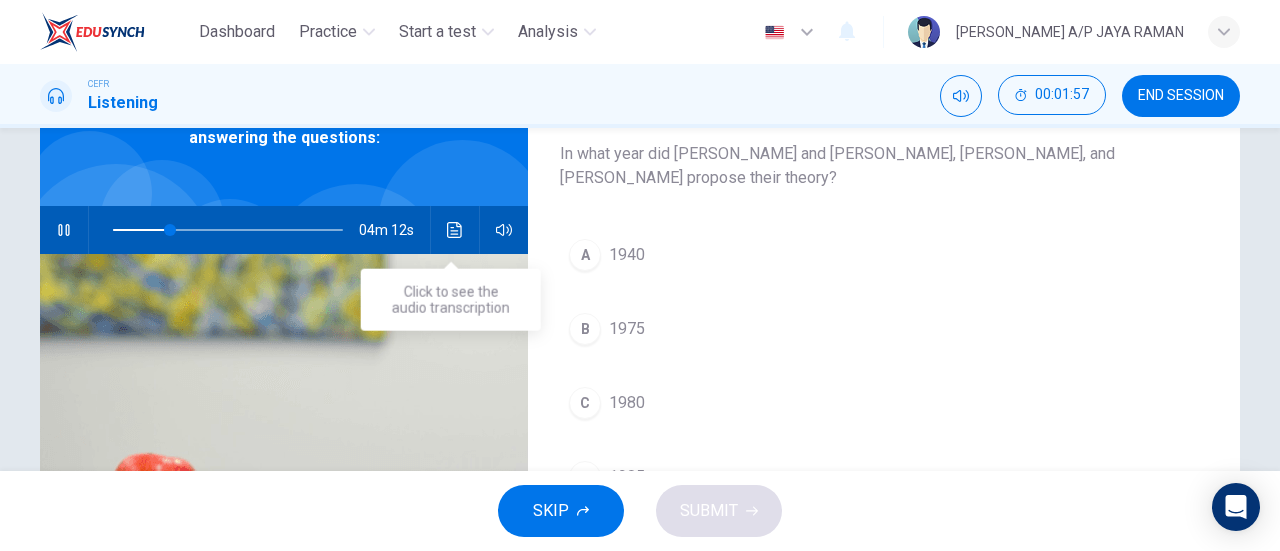 scroll, scrollTop: 121, scrollLeft: 0, axis: vertical 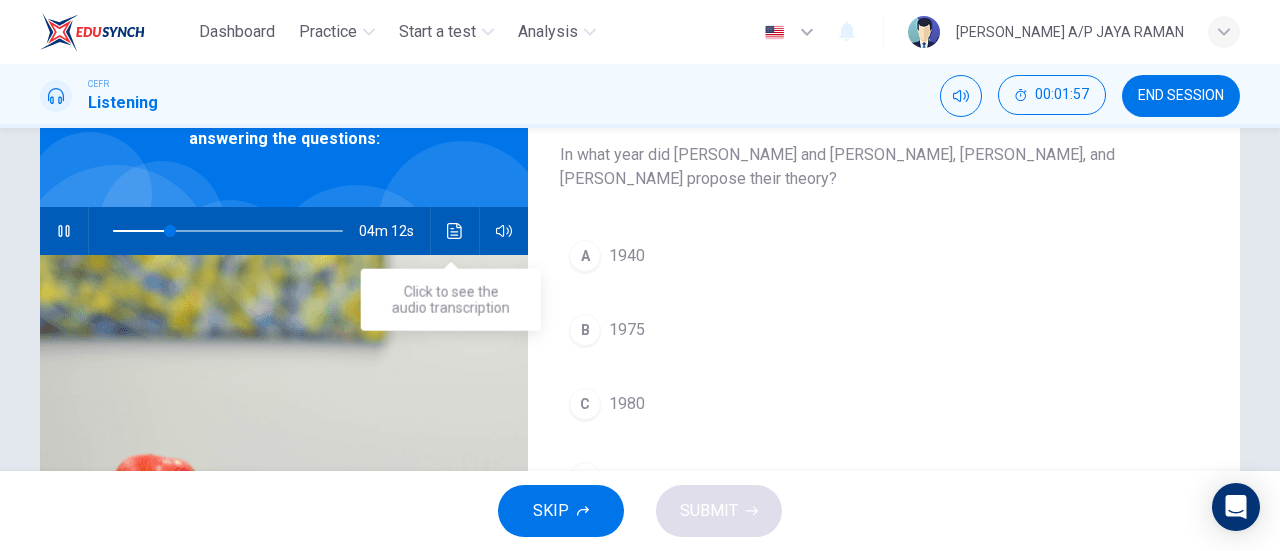 click 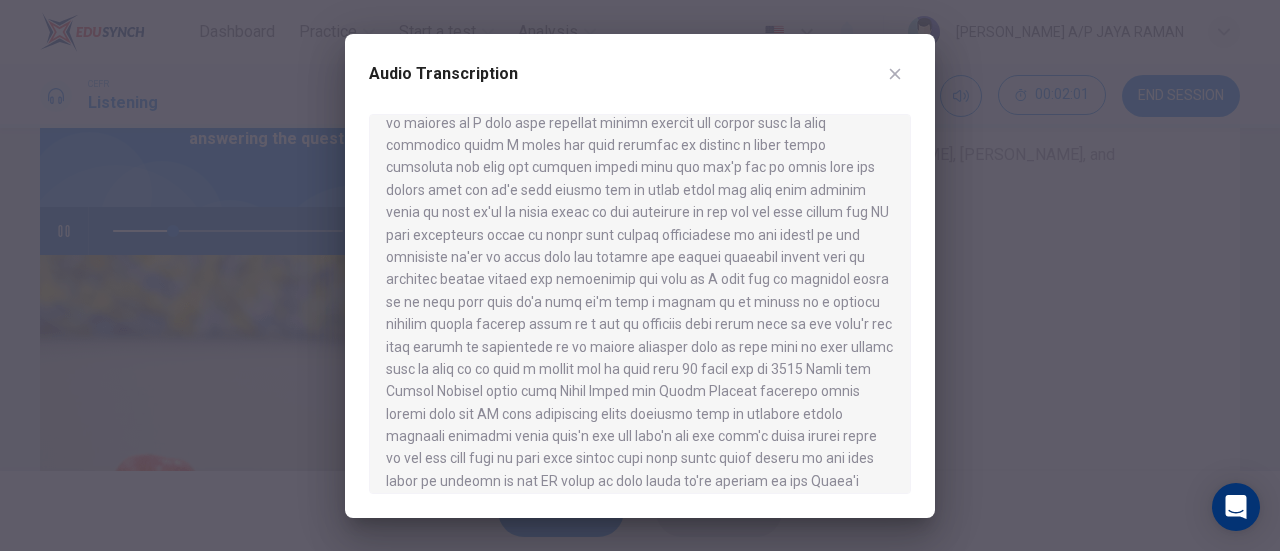 scroll, scrollTop: 198, scrollLeft: 0, axis: vertical 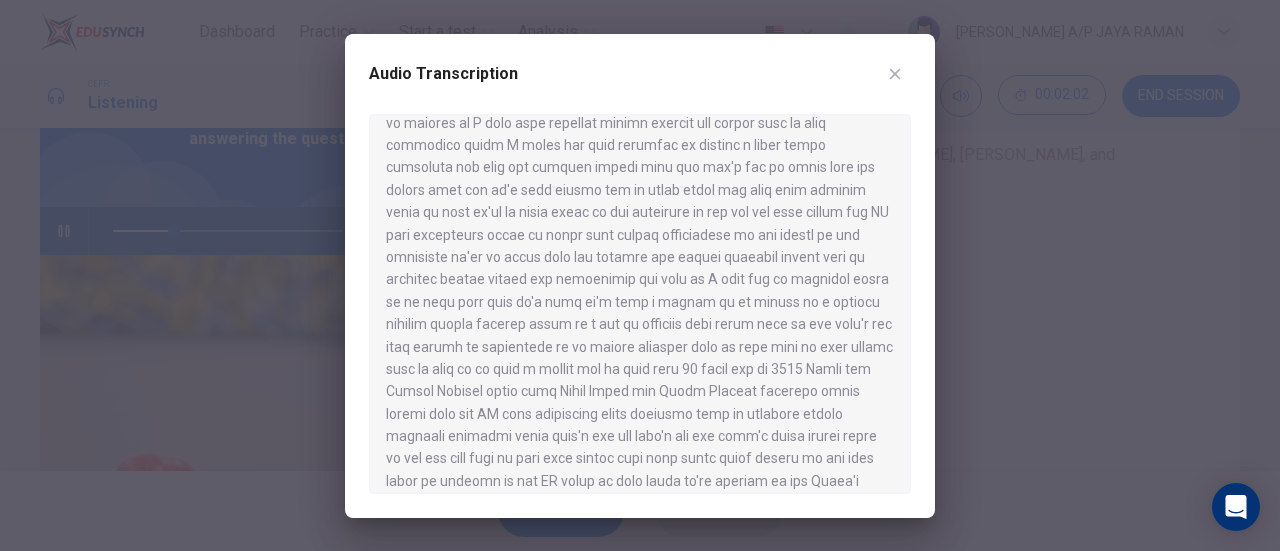 click at bounding box center [895, 74] 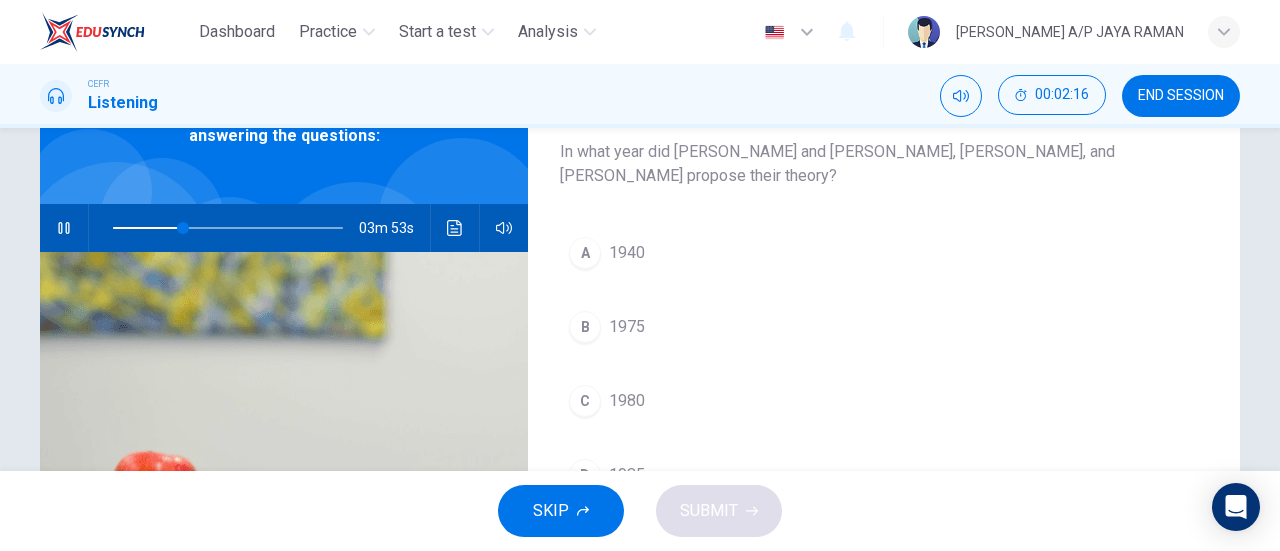 scroll, scrollTop: 122, scrollLeft: 0, axis: vertical 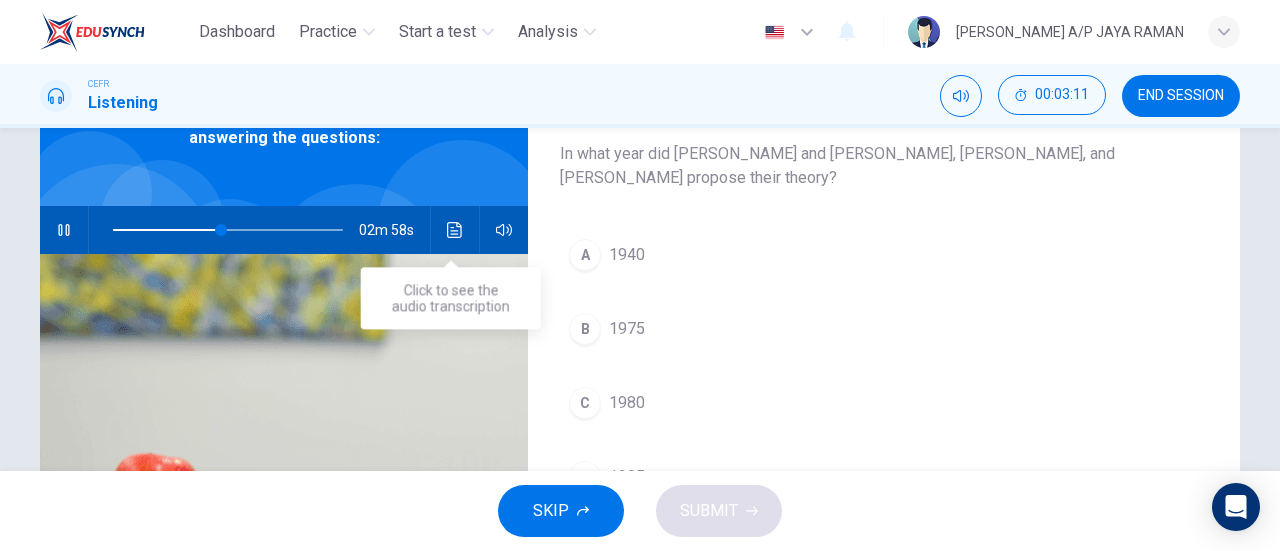 click at bounding box center [455, 230] 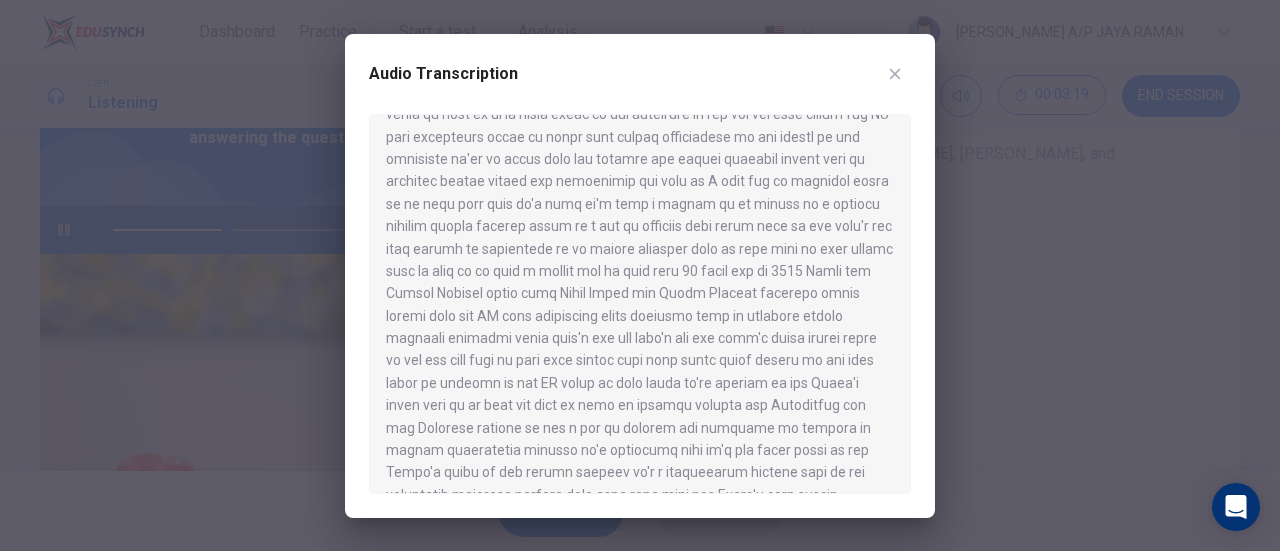 scroll, scrollTop: 297, scrollLeft: 0, axis: vertical 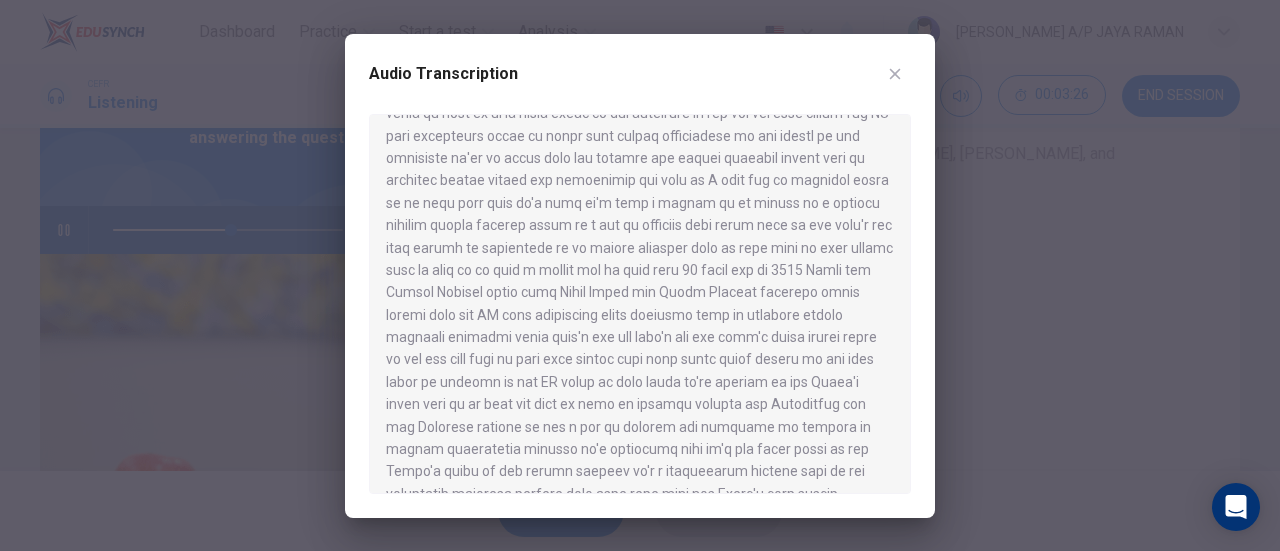 click 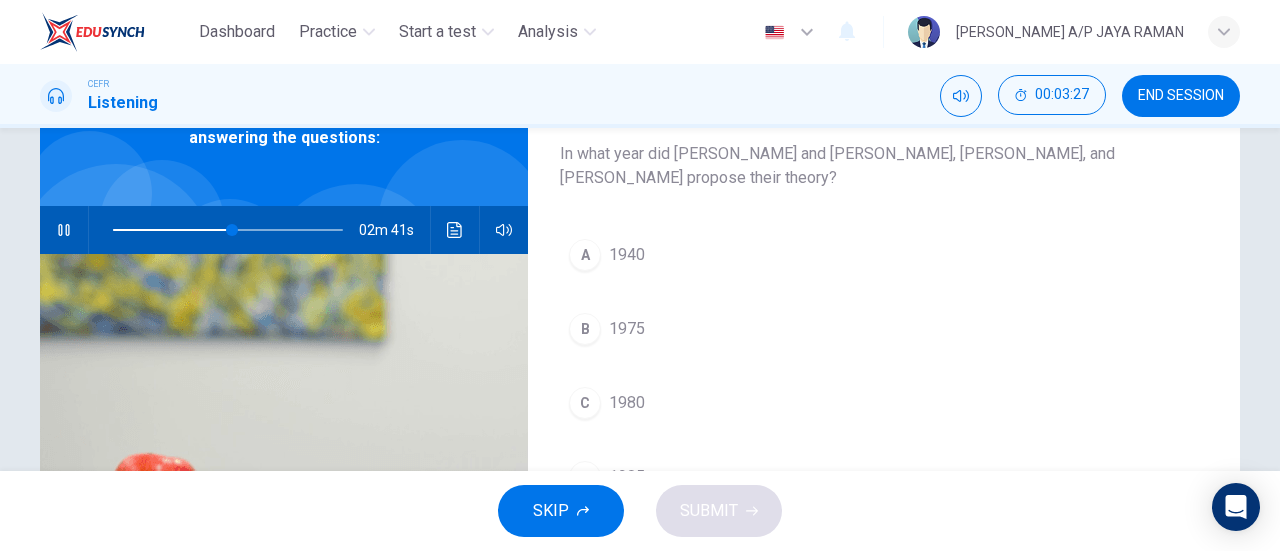 click on "C 1980" at bounding box center (884, 403) 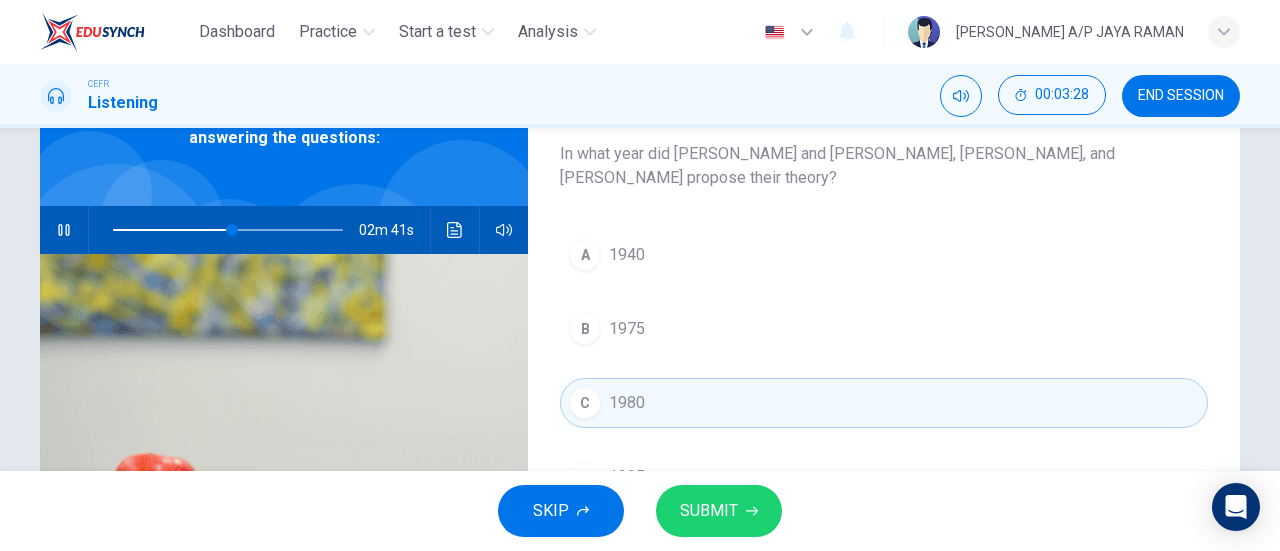 click on "SUBMIT" at bounding box center (719, 511) 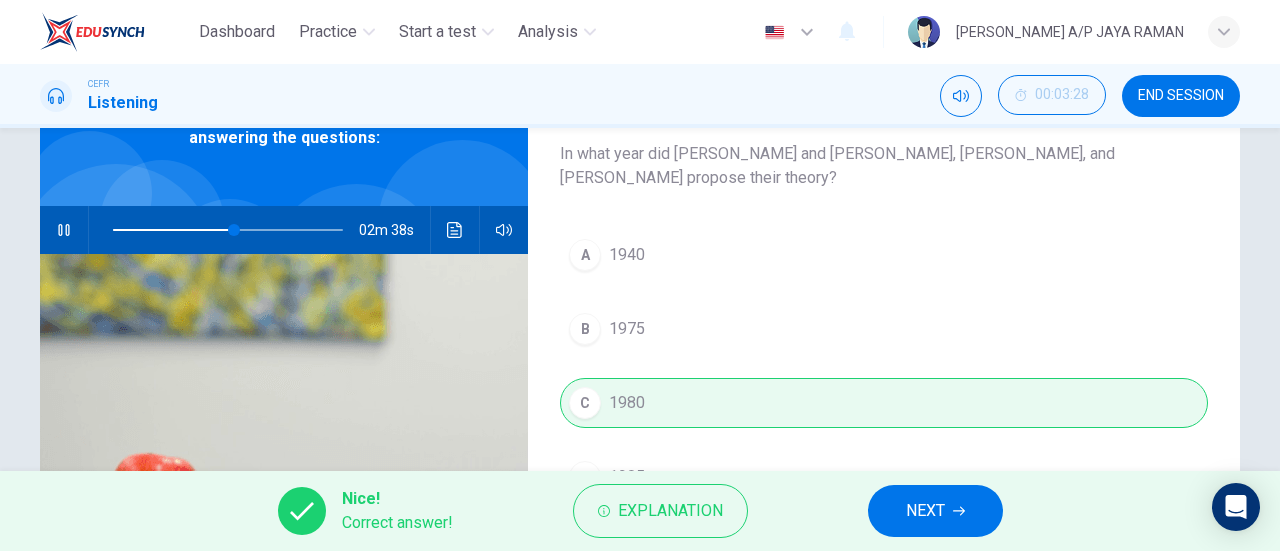 click on "NEXT" at bounding box center [935, 511] 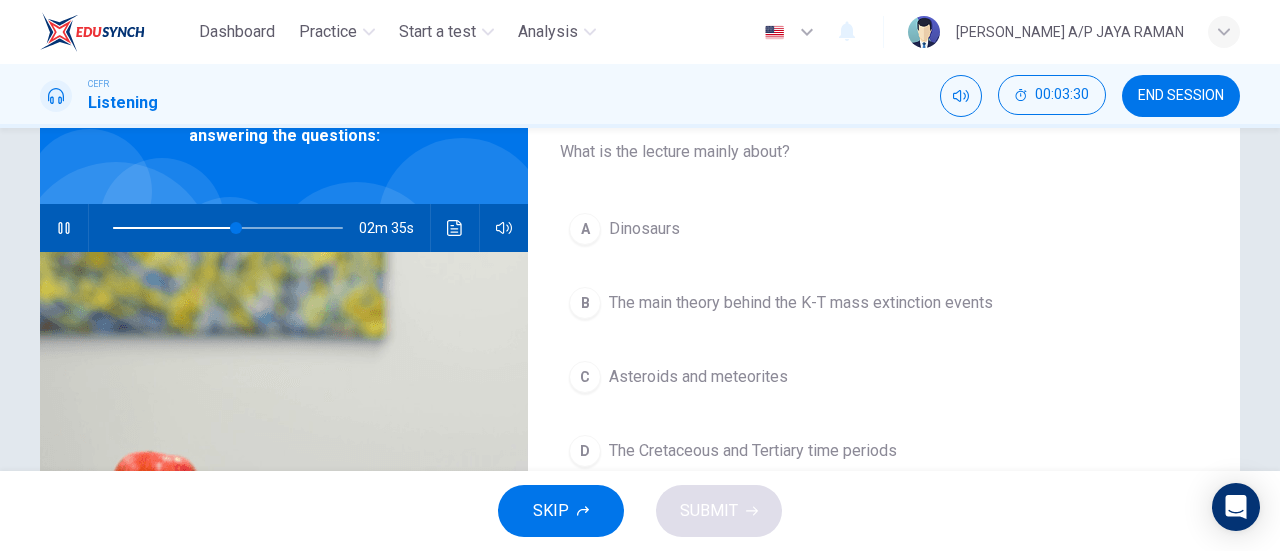 scroll, scrollTop: 123, scrollLeft: 0, axis: vertical 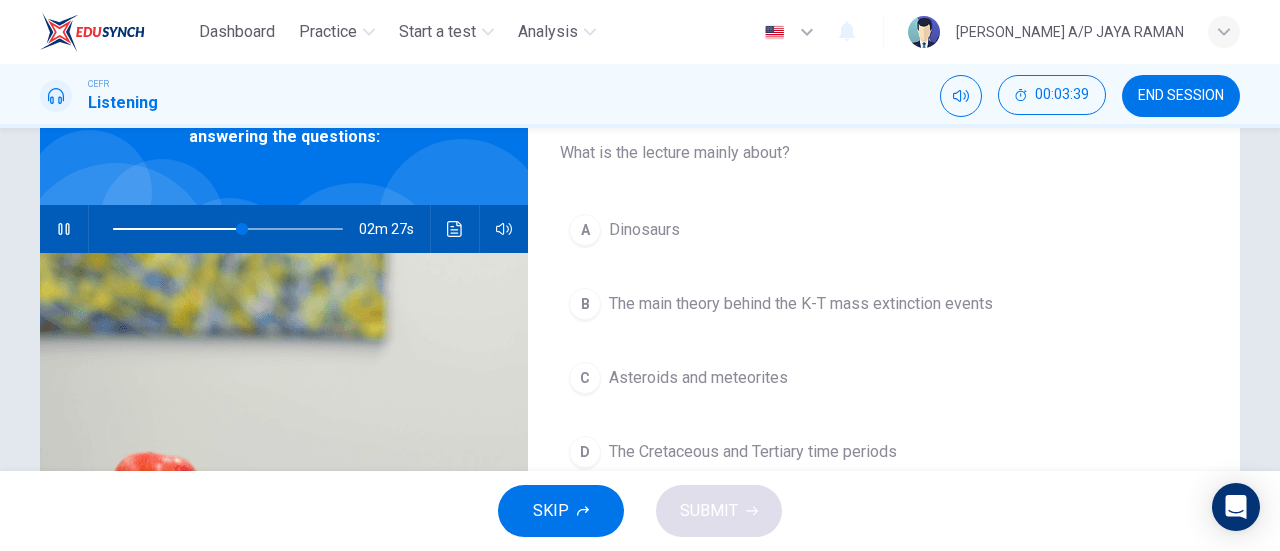 click 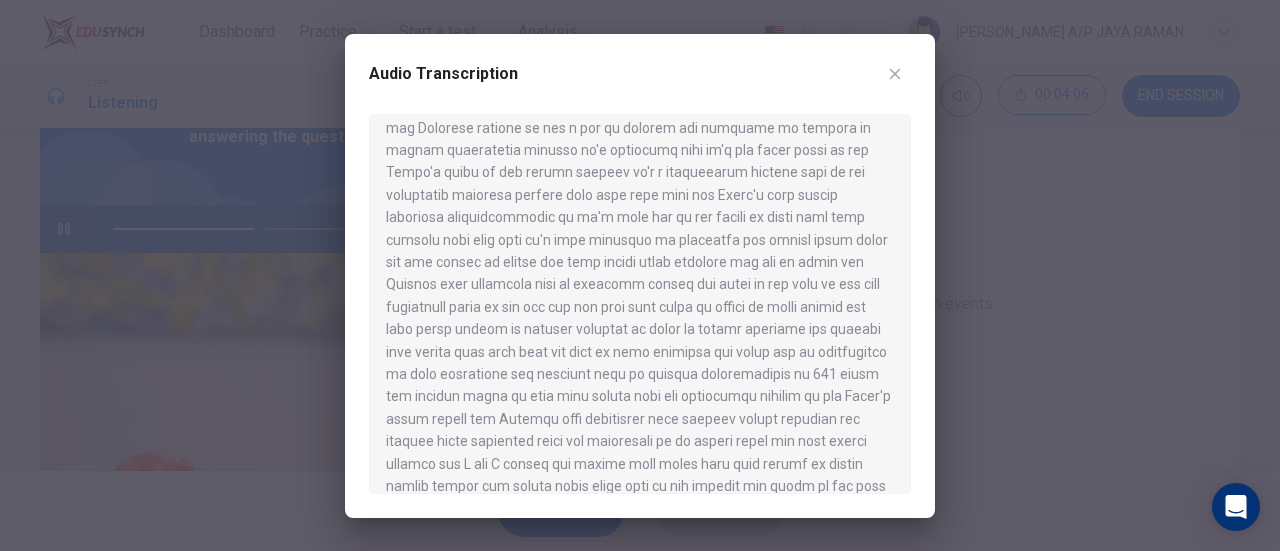 scroll, scrollTop: 597, scrollLeft: 0, axis: vertical 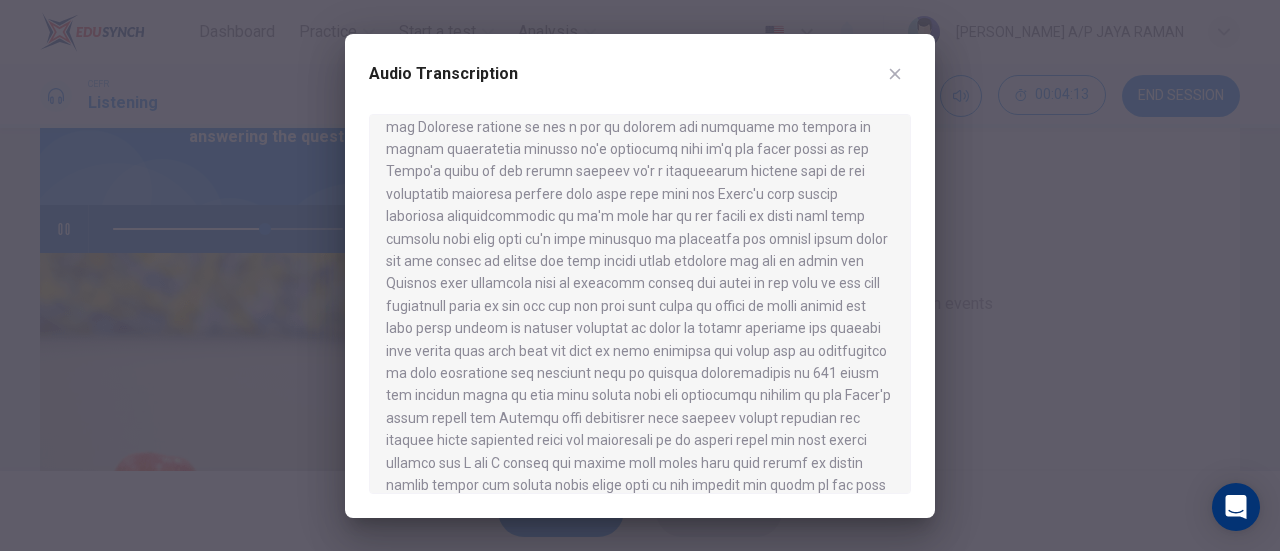 click 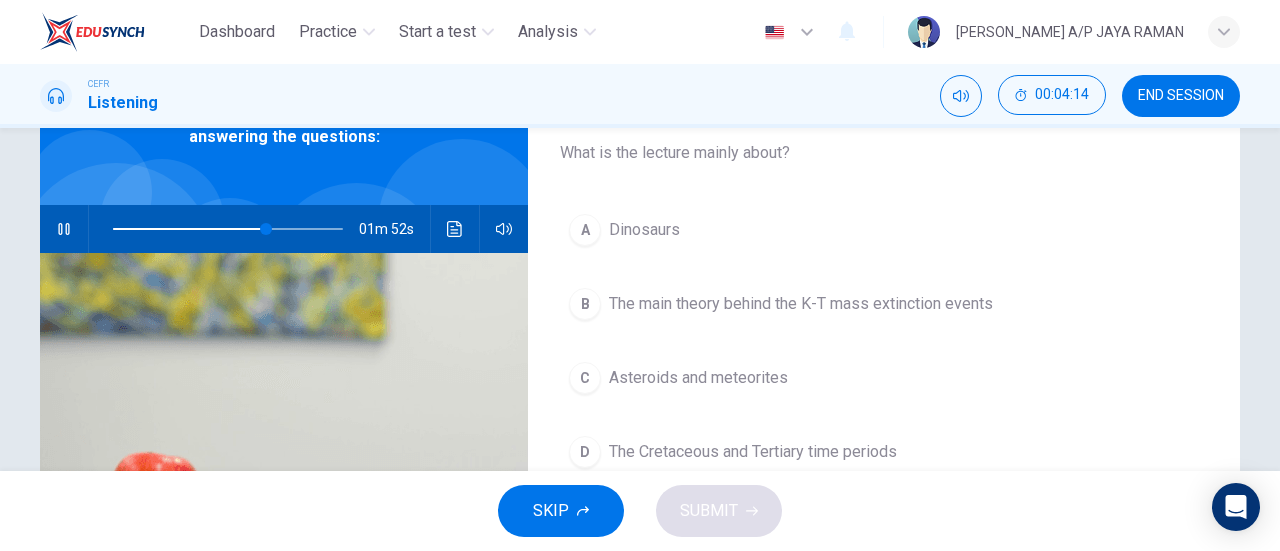 click on "The main theory behind the K-T mass extinction events" at bounding box center (801, 304) 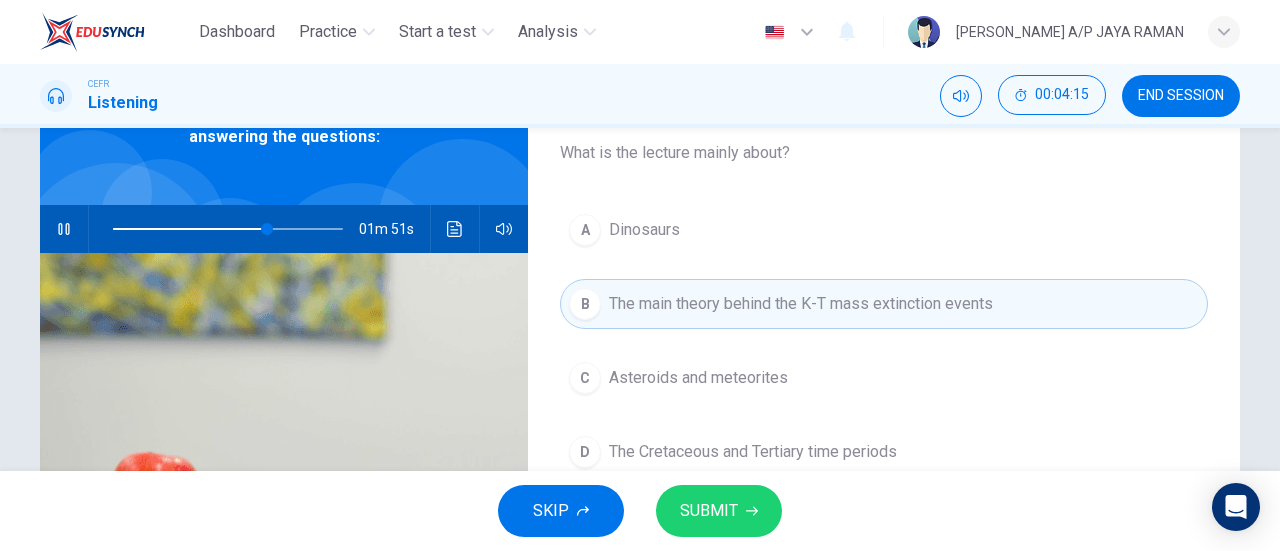 click 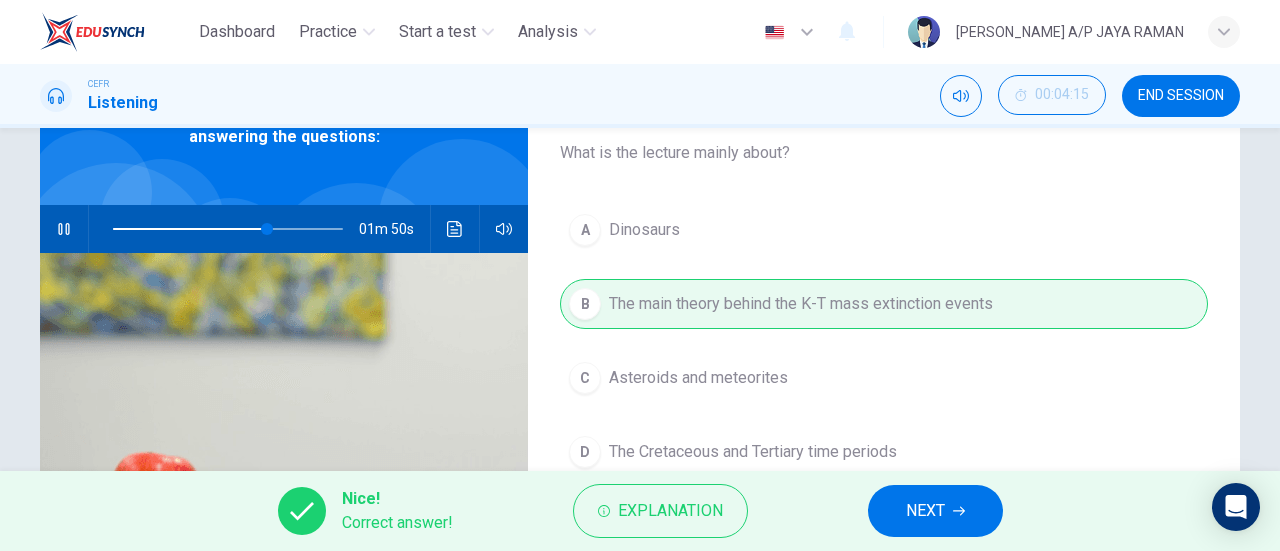type on "67" 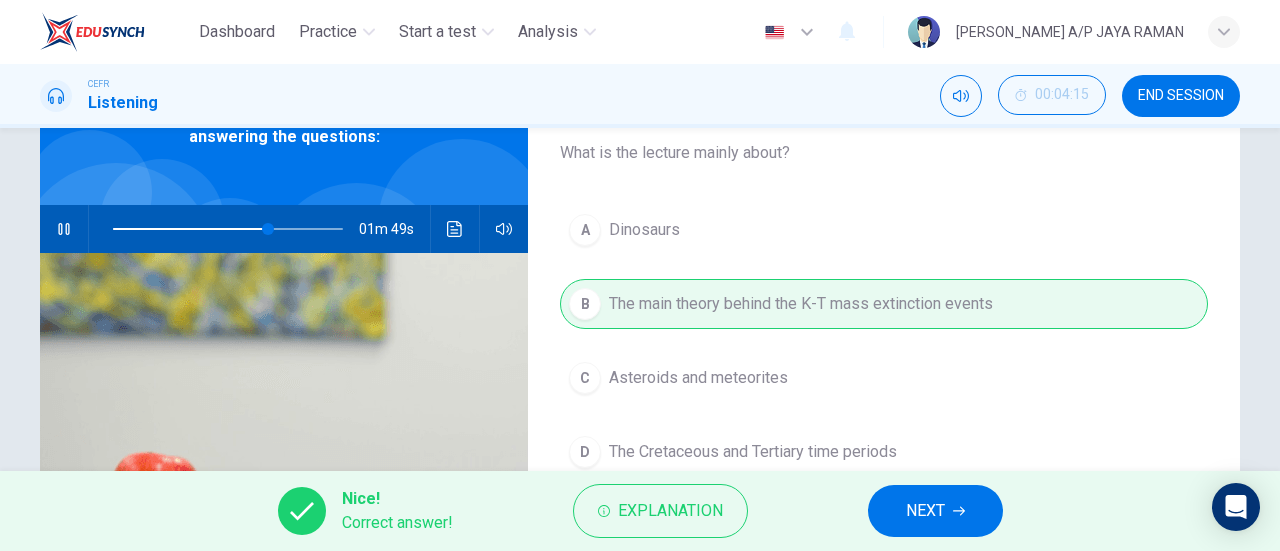 click on "NEXT" at bounding box center [935, 511] 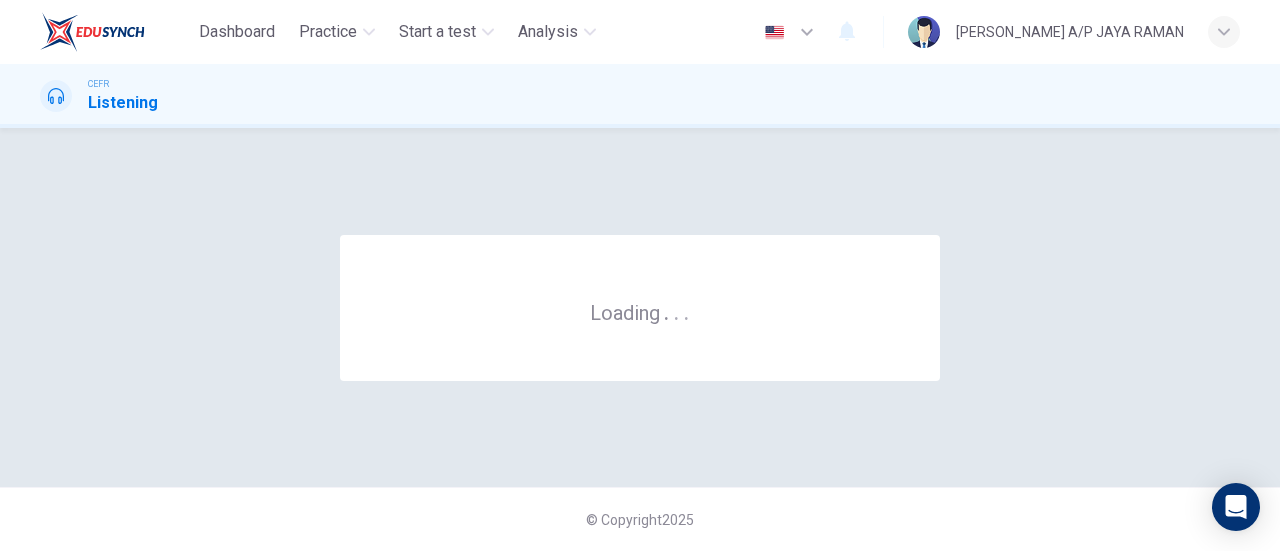 scroll, scrollTop: 0, scrollLeft: 0, axis: both 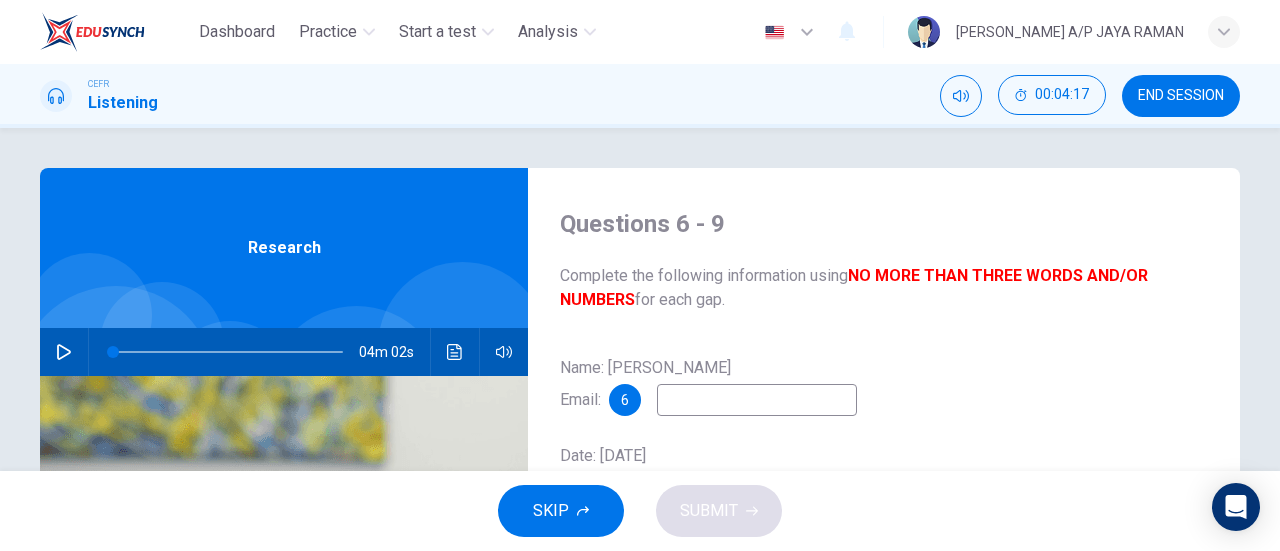 click at bounding box center [64, 352] 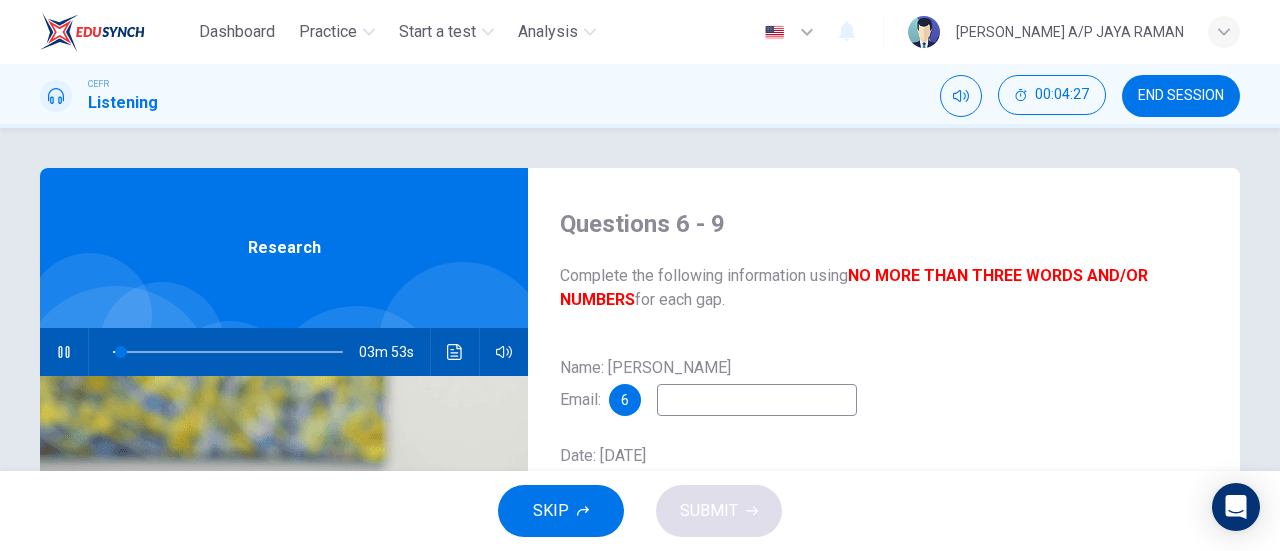 click at bounding box center [757, 400] 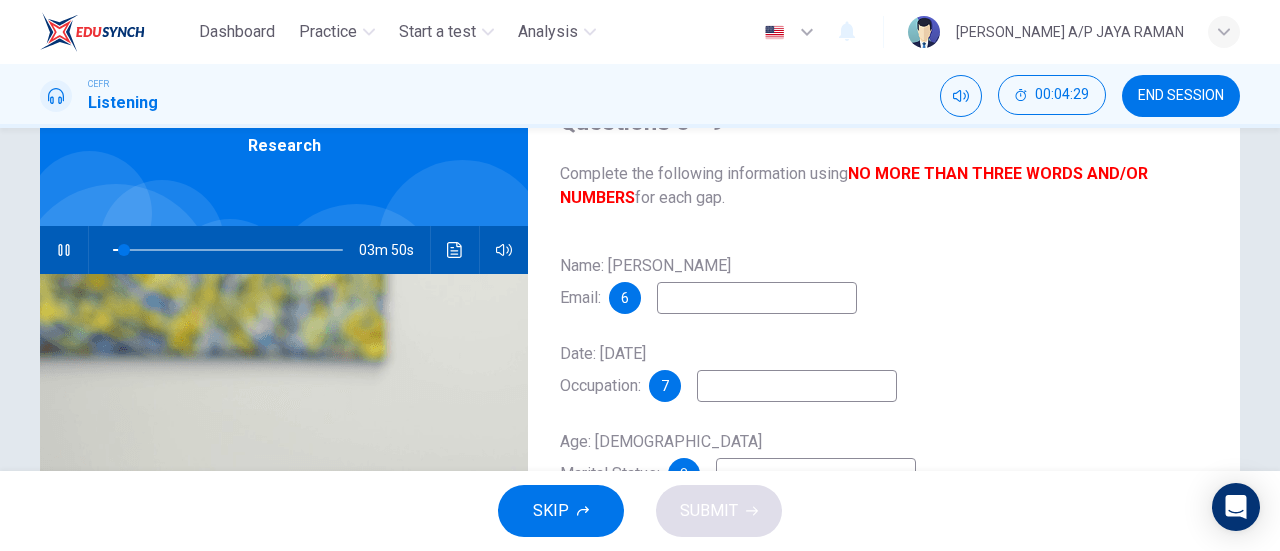 scroll, scrollTop: 100, scrollLeft: 0, axis: vertical 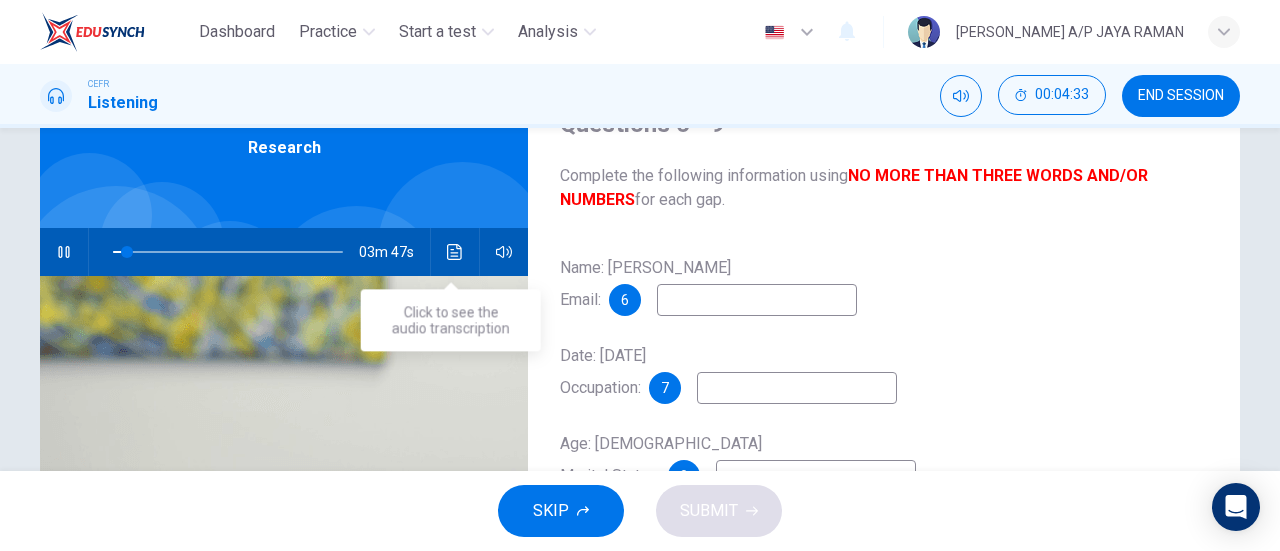 click 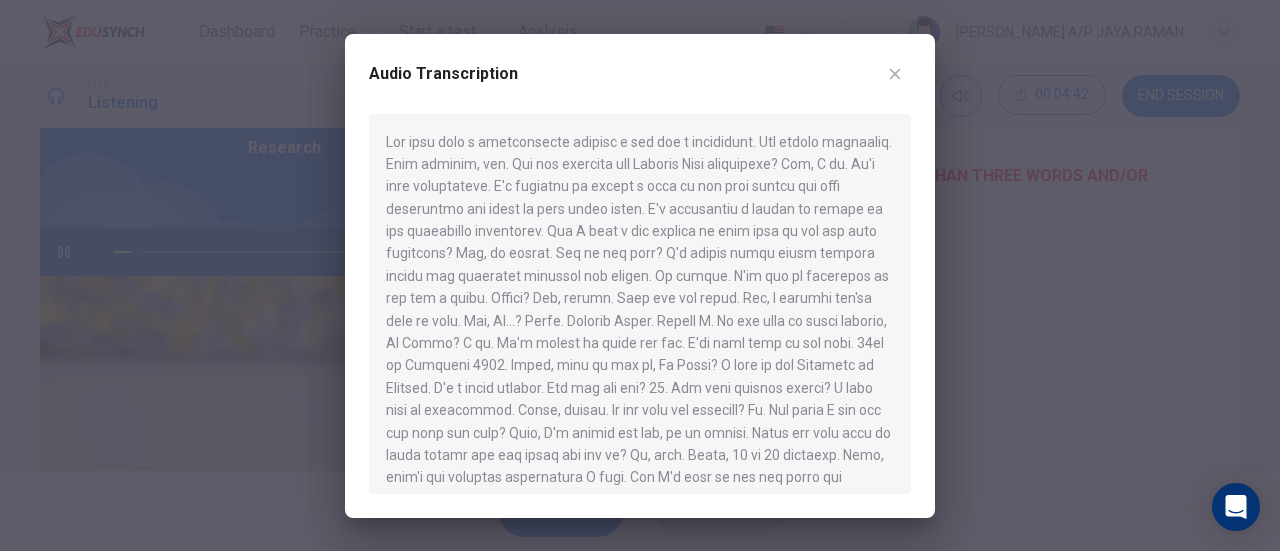 click 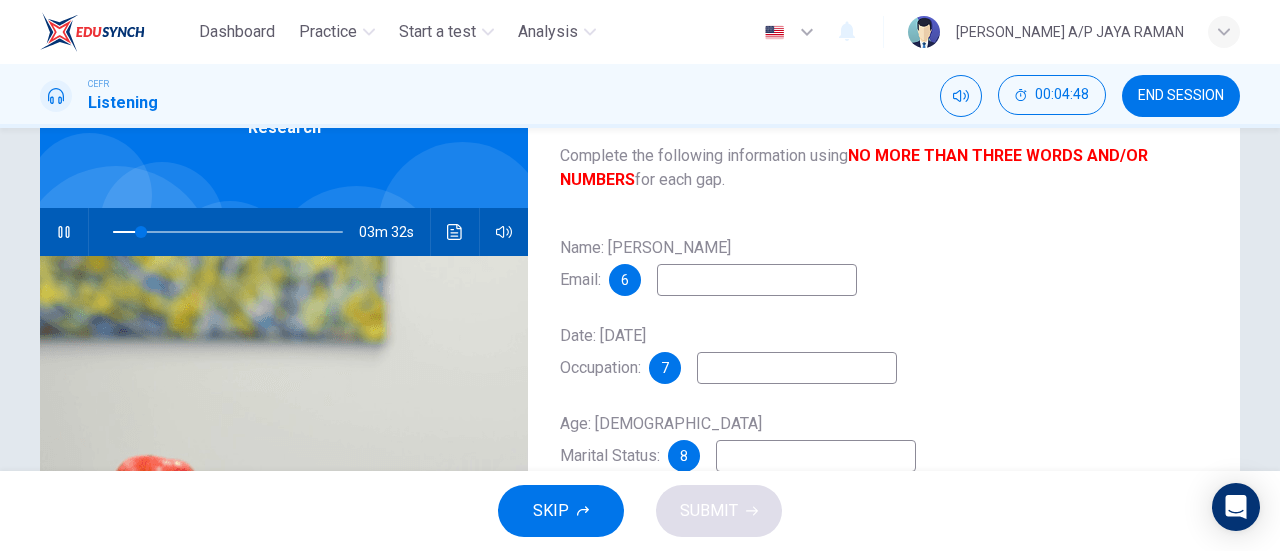 scroll, scrollTop: 119, scrollLeft: 0, axis: vertical 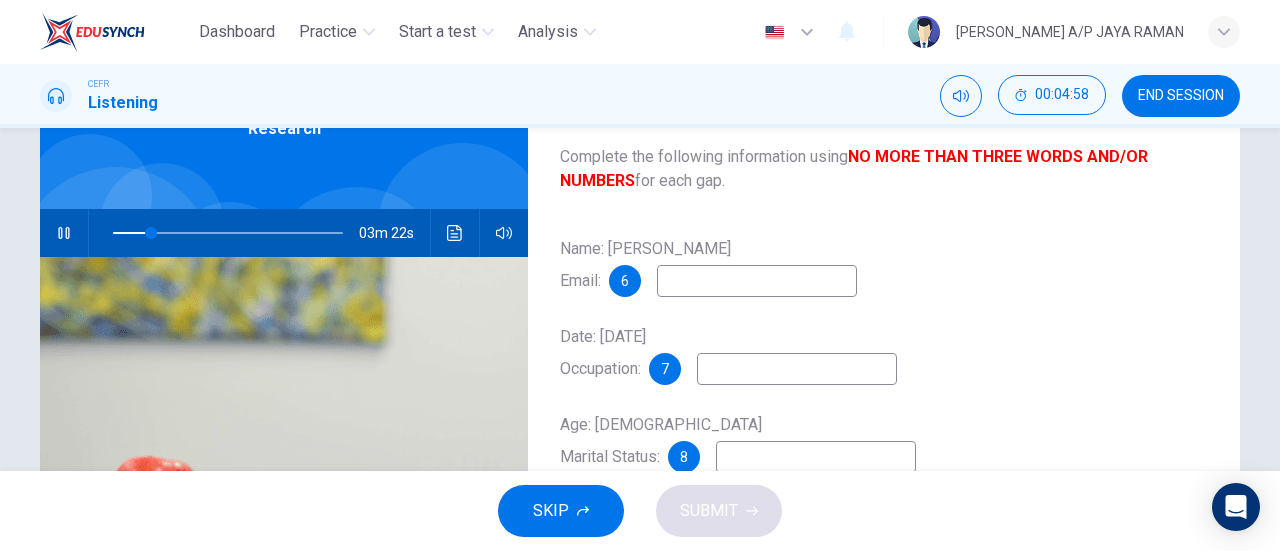 click at bounding box center (757, 281) 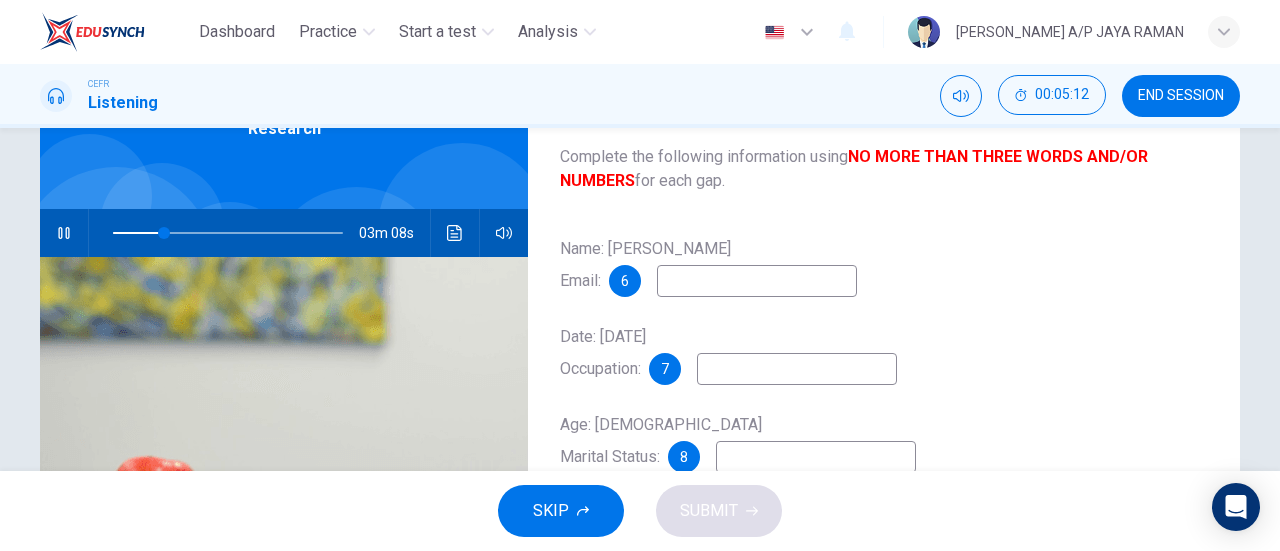 type on "23" 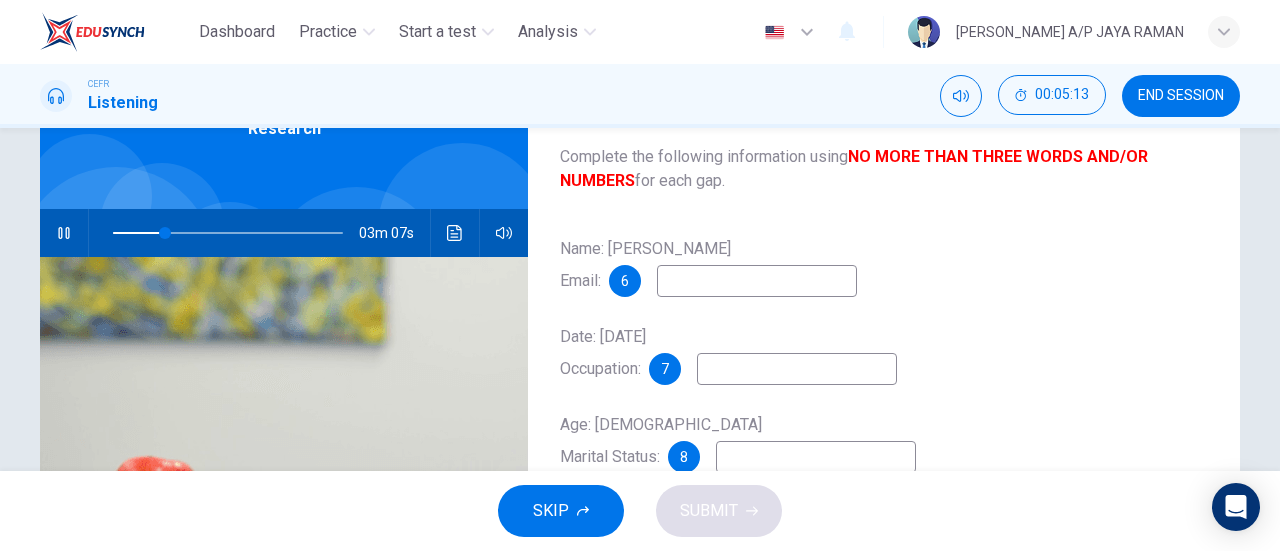 type on "w" 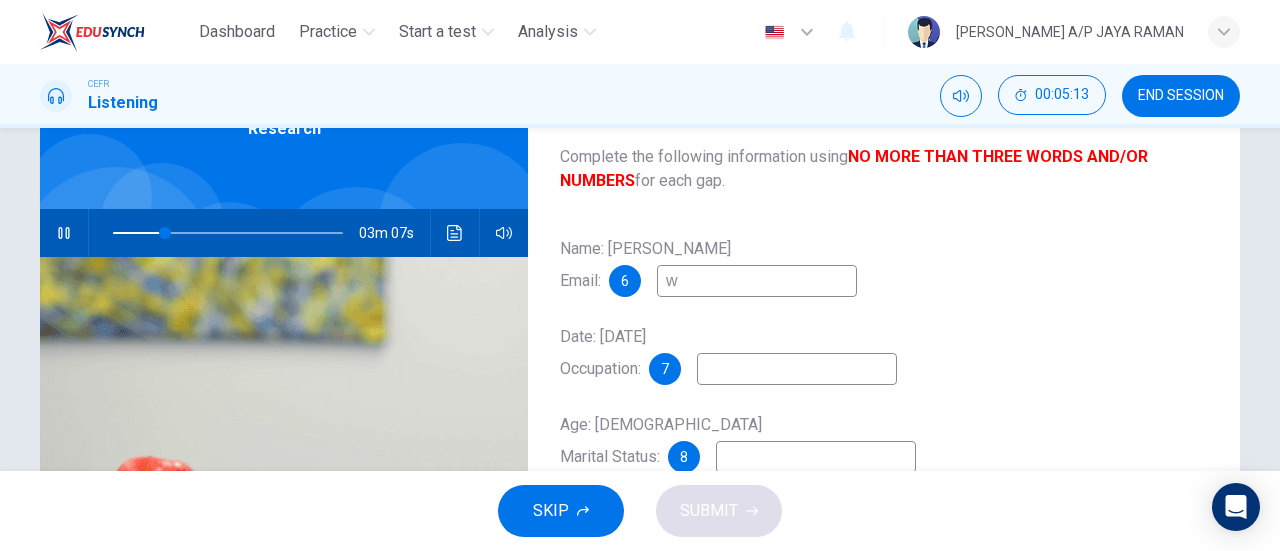type on "23" 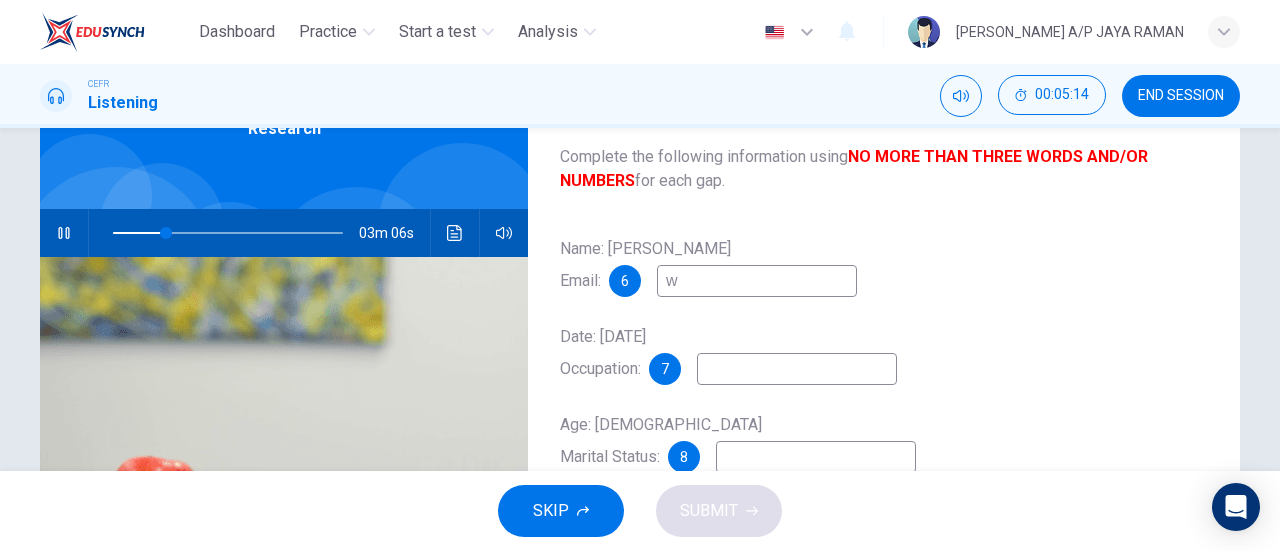 type on "wg" 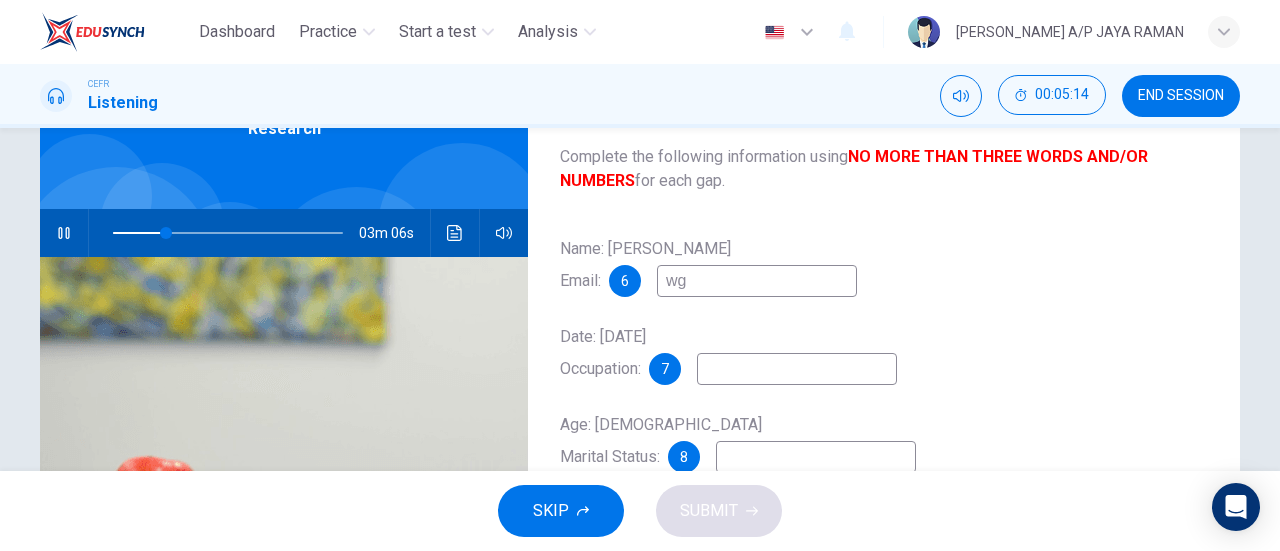 type on "23" 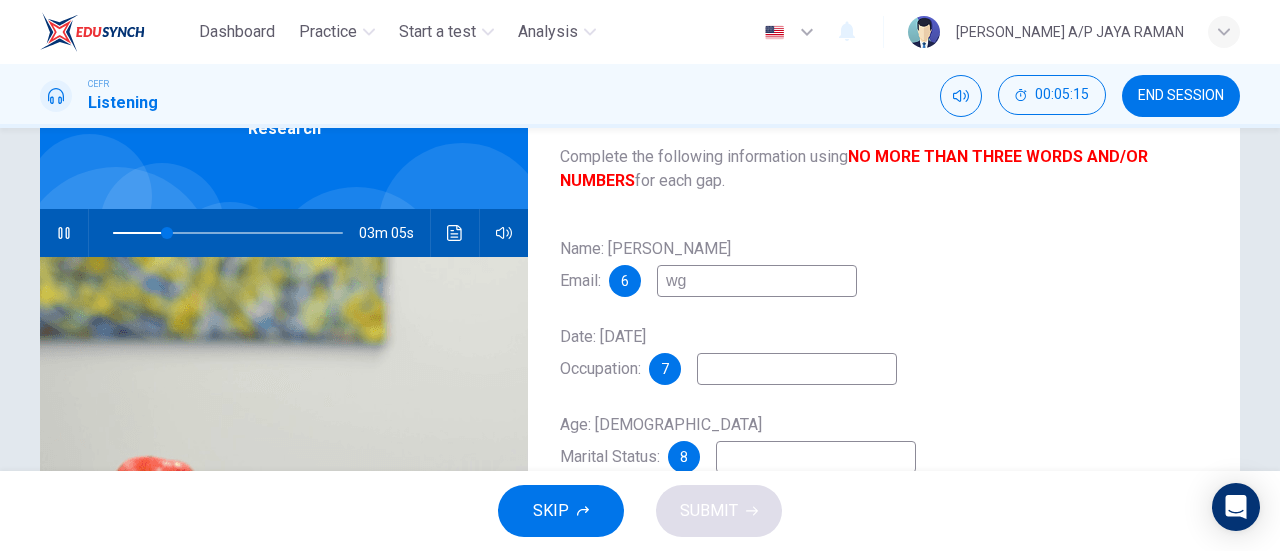 type on "wg@" 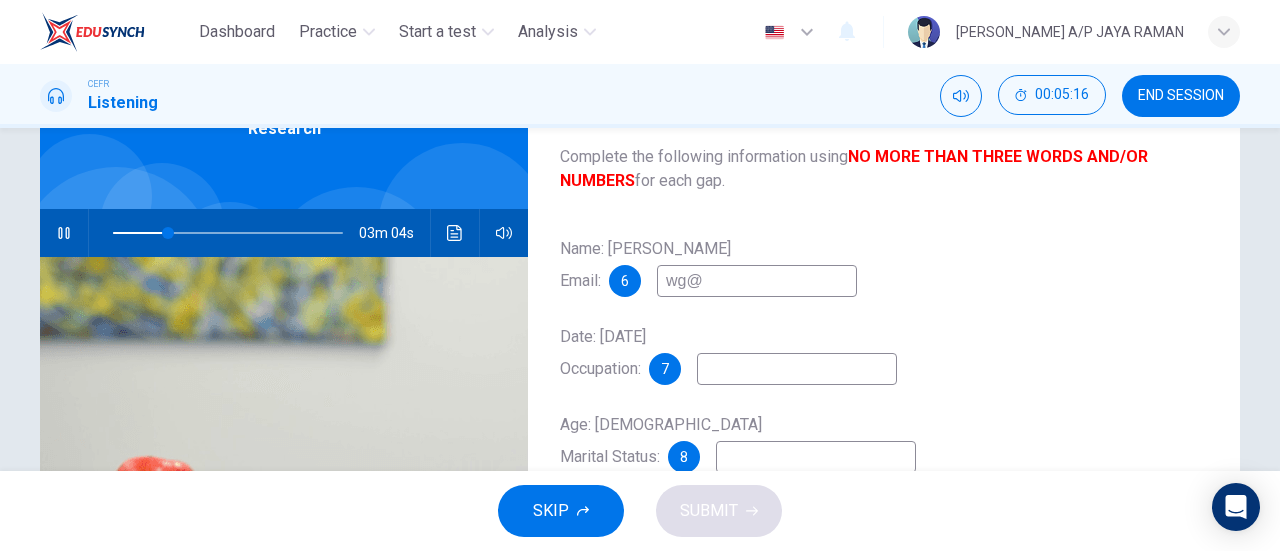 type on "24" 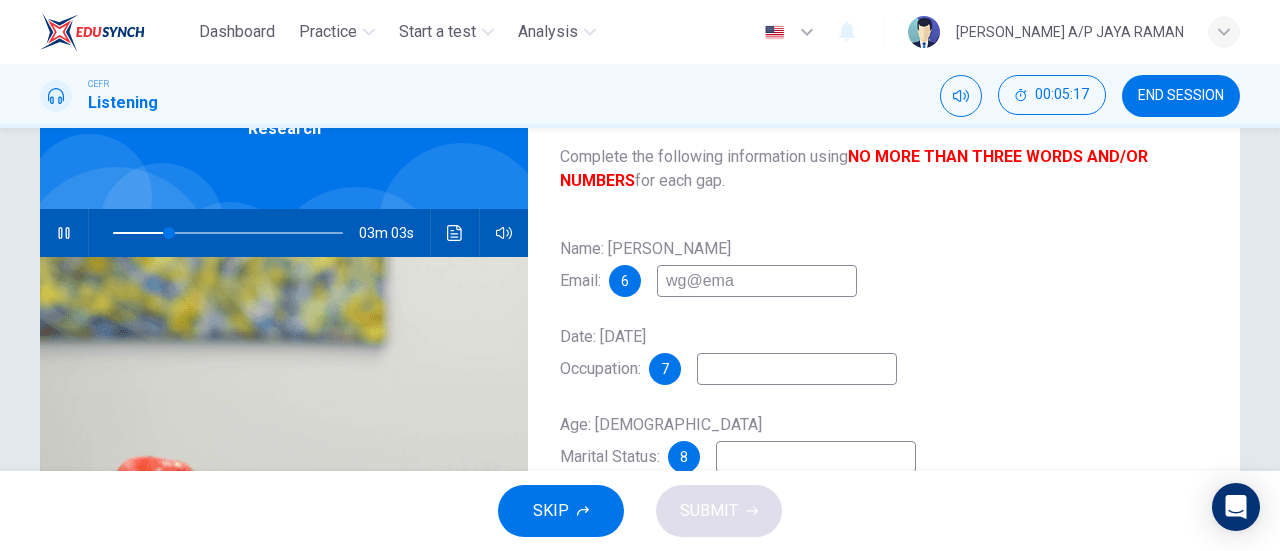 type on "wg@emai" 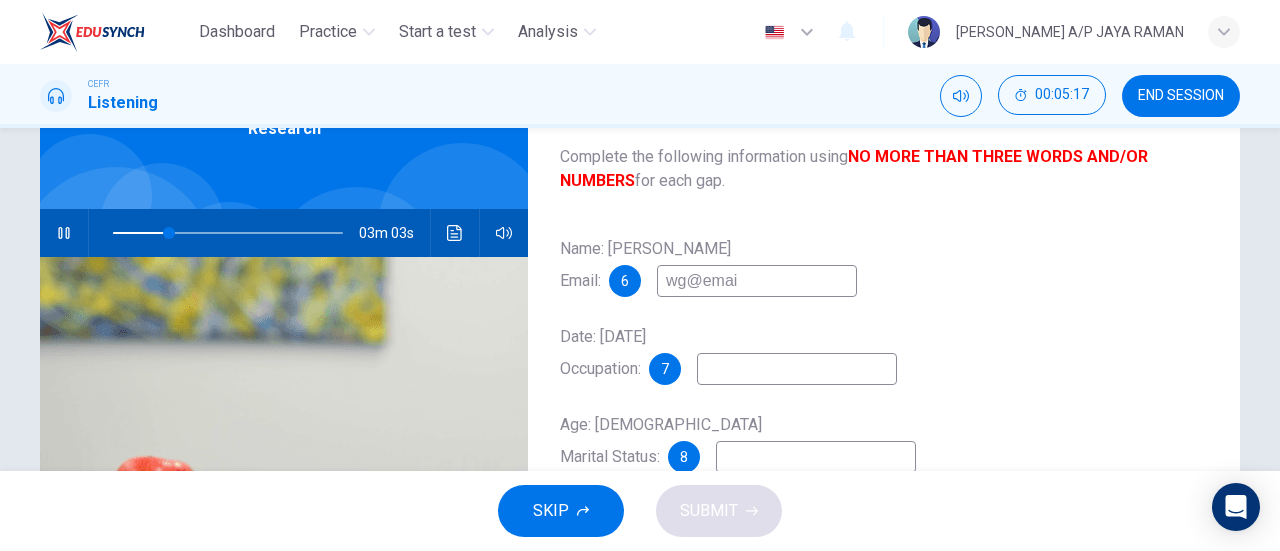 type on "25" 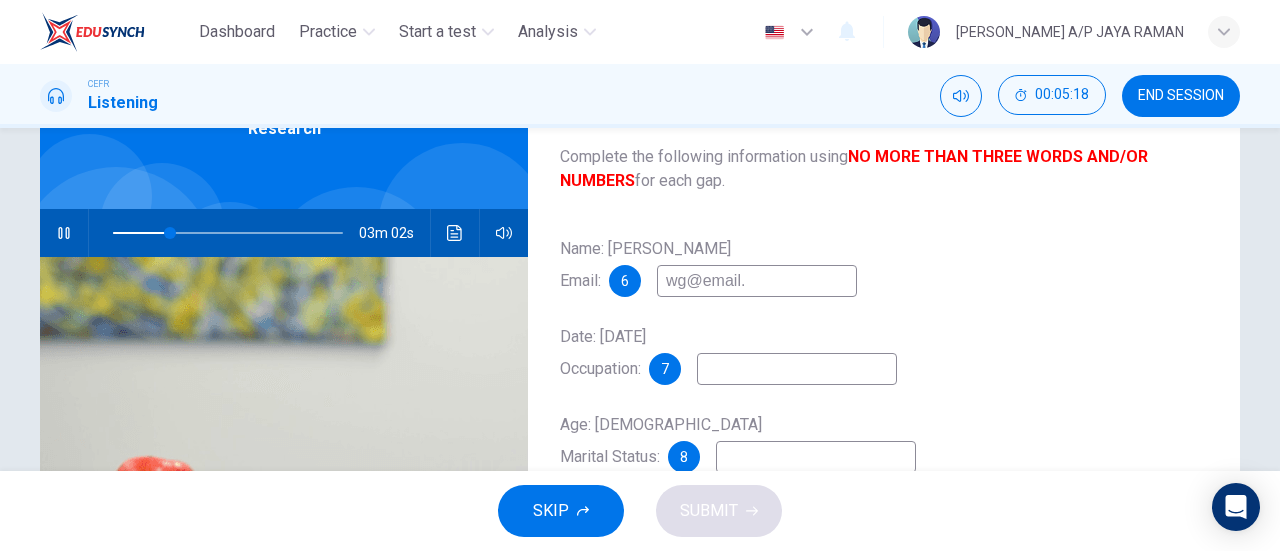 type on "wg@email.c" 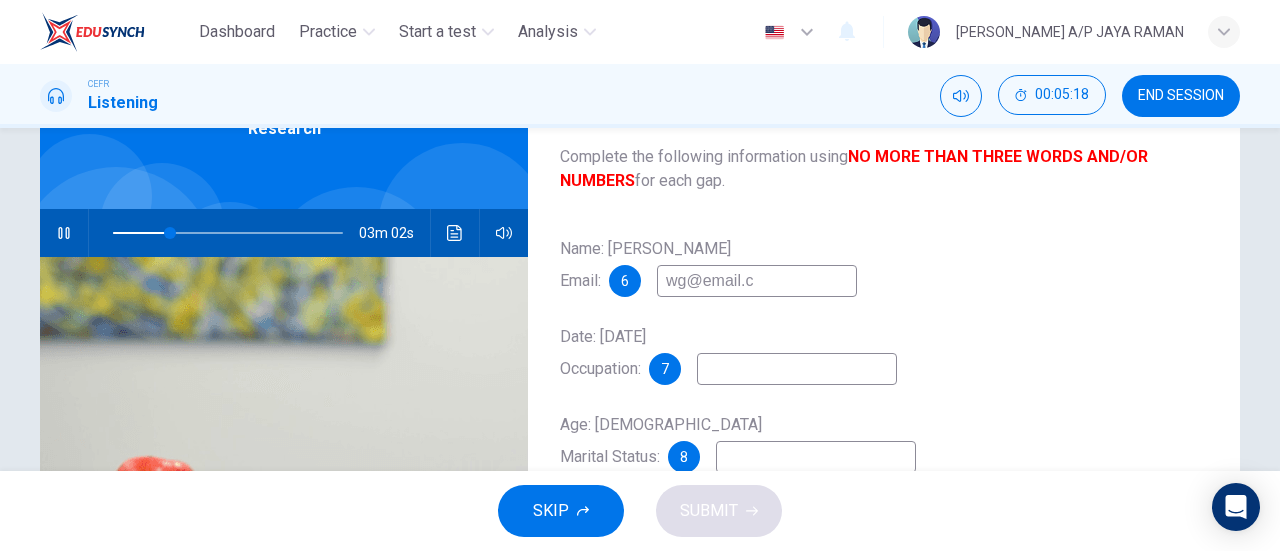 type on "25" 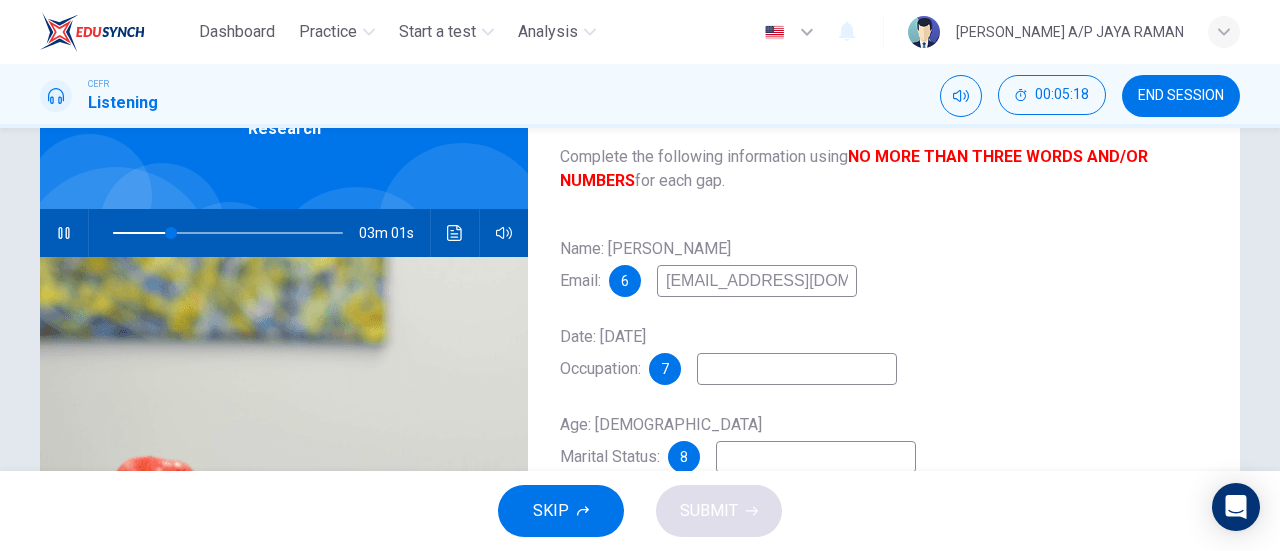 type on "[EMAIL_ADDRESS][DOMAIN_NAME]" 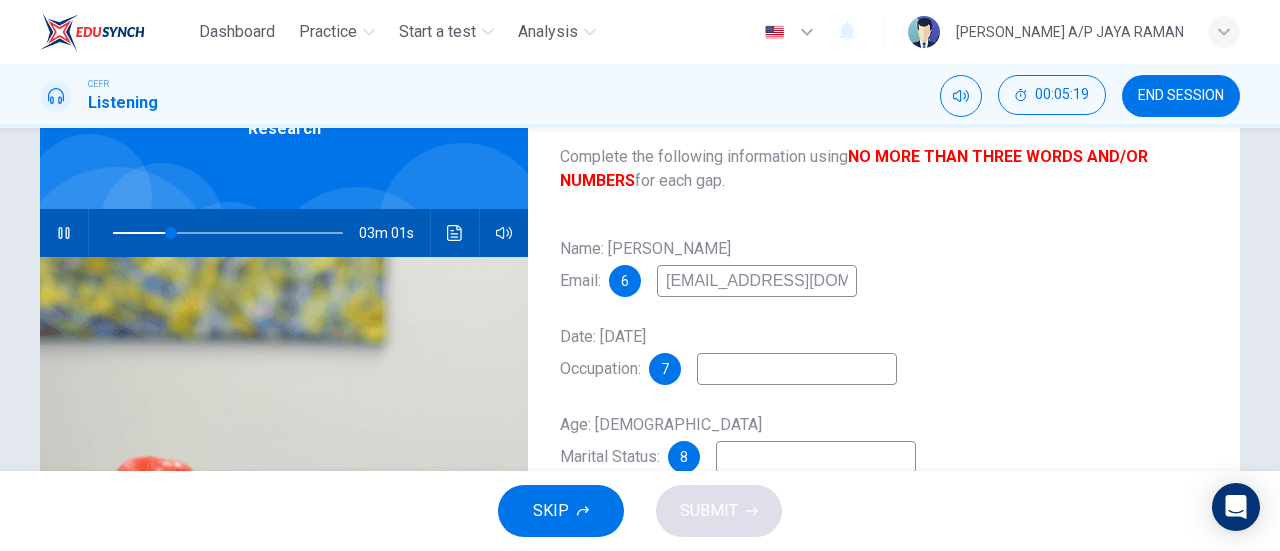 type on "26" 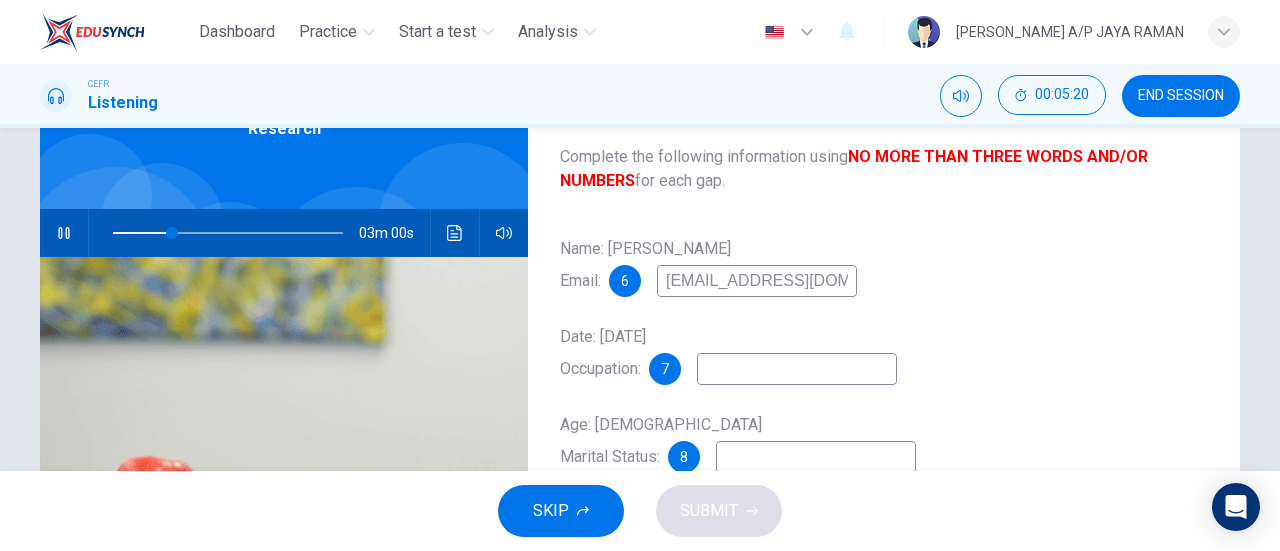 type on "[EMAIL_ADDRESS][DOMAIN_NAME]" 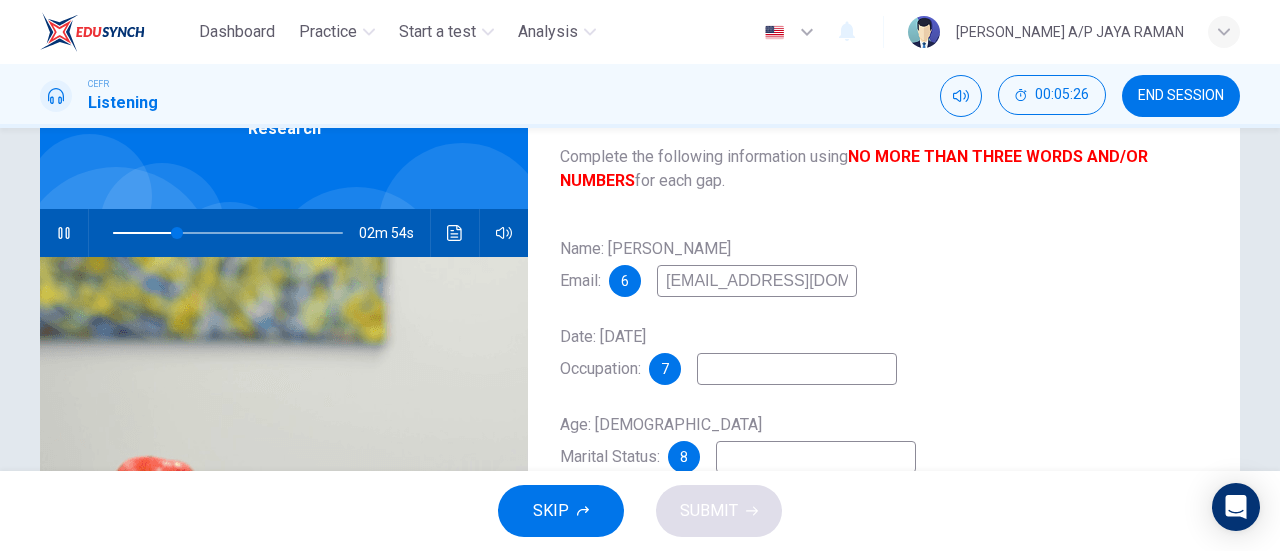 type on "28" 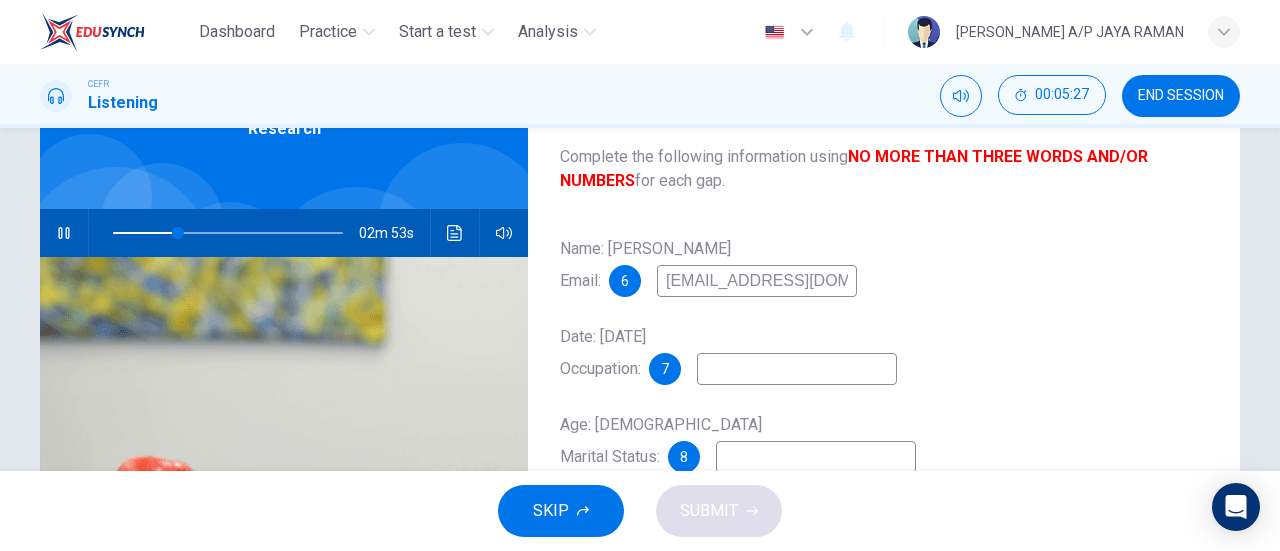 type on "m" 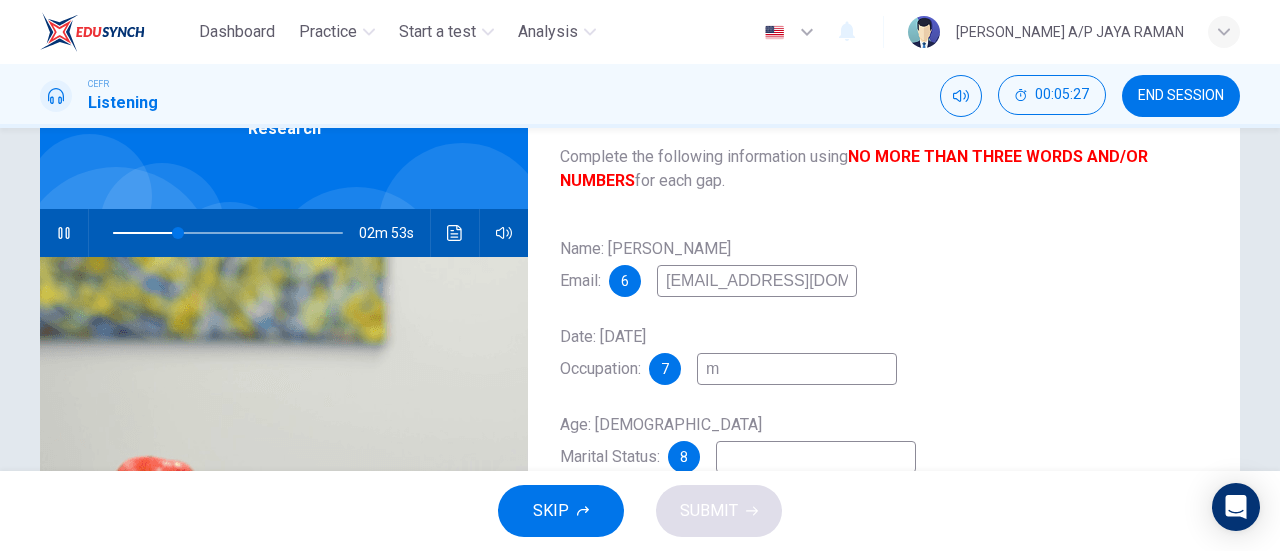 type on "29" 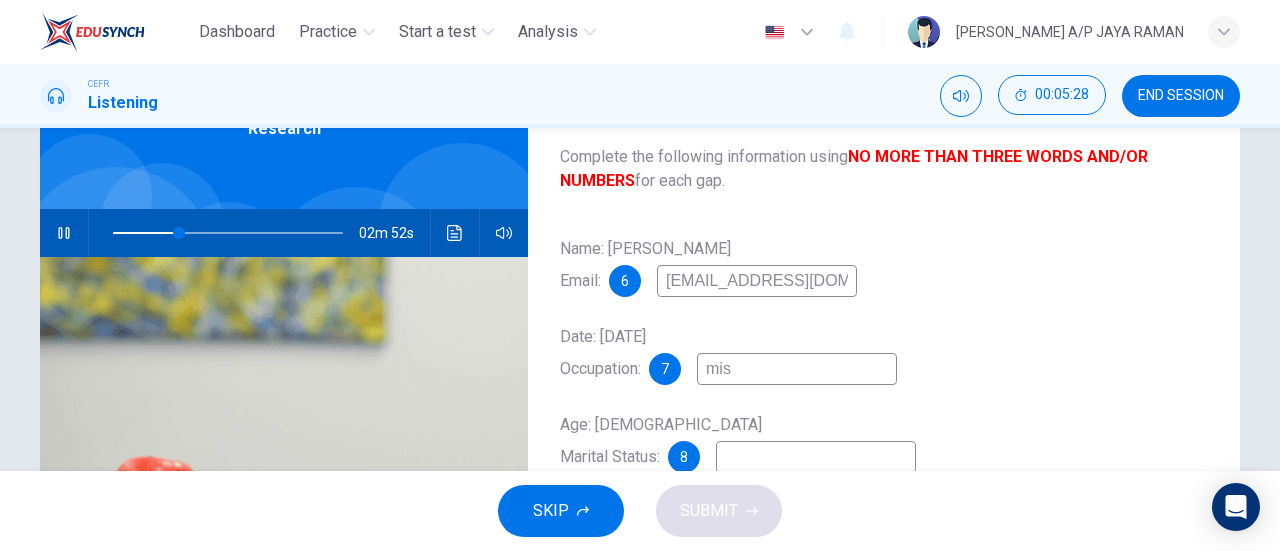 type on "mi" 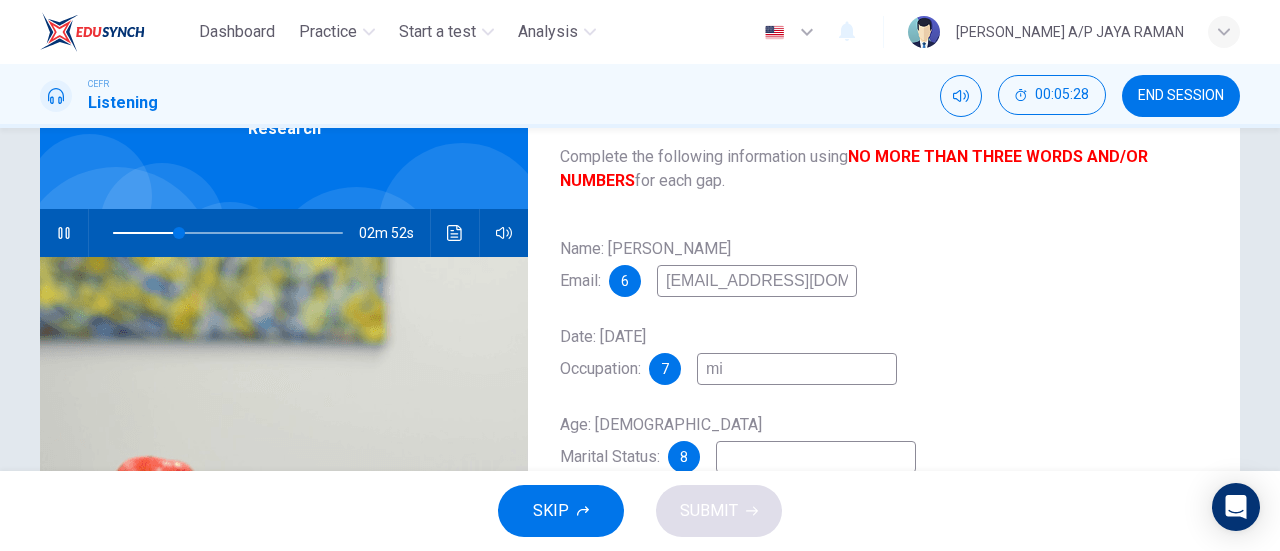 type on "29" 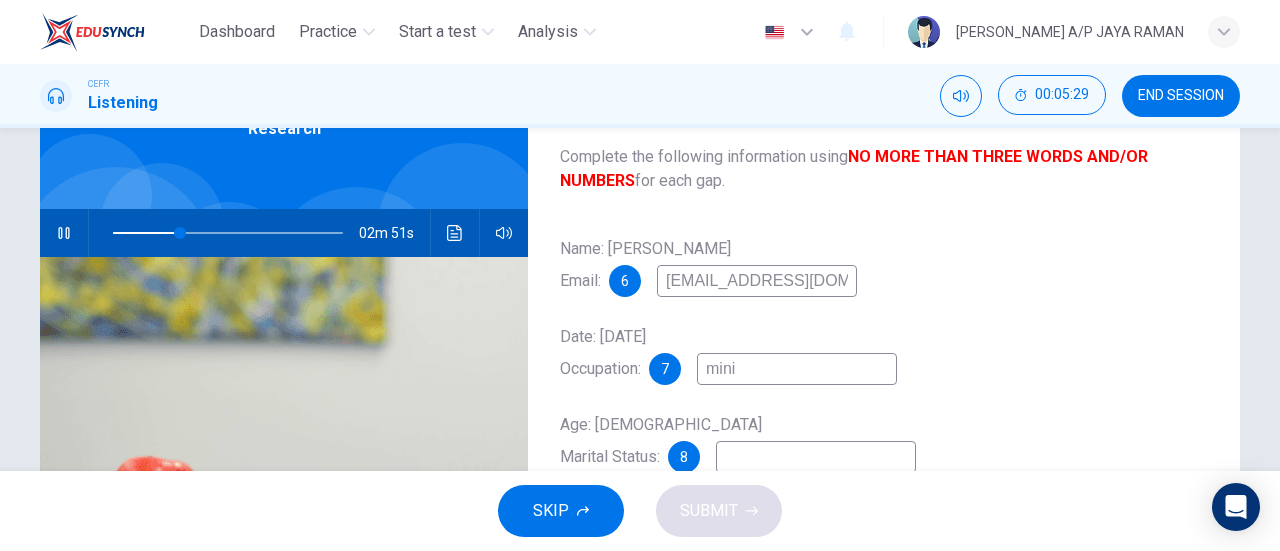 type on "minis" 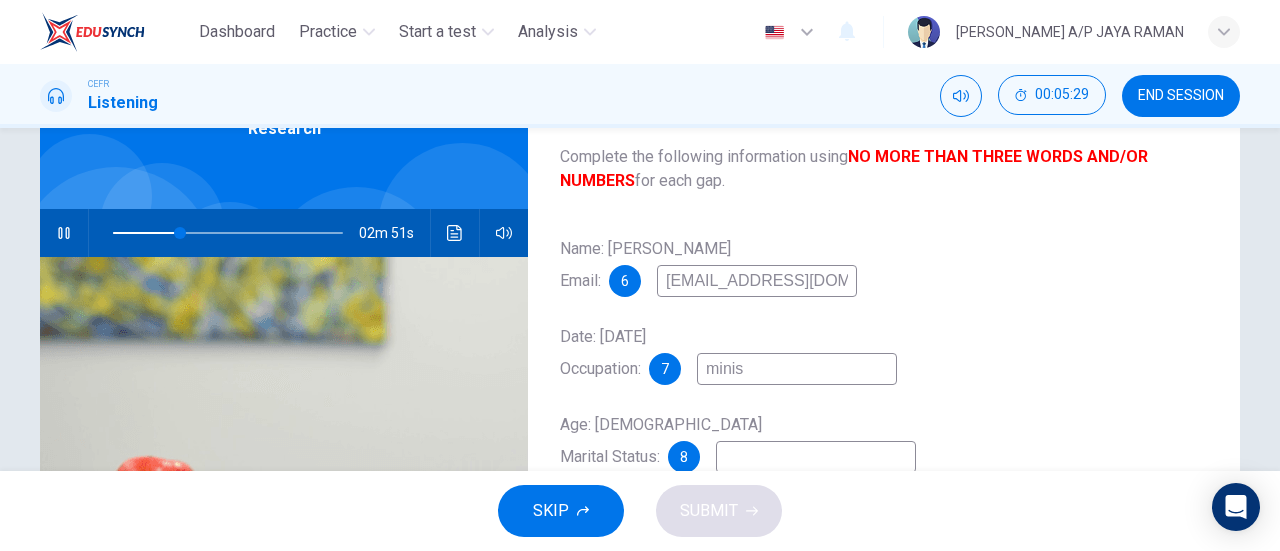 type on "30" 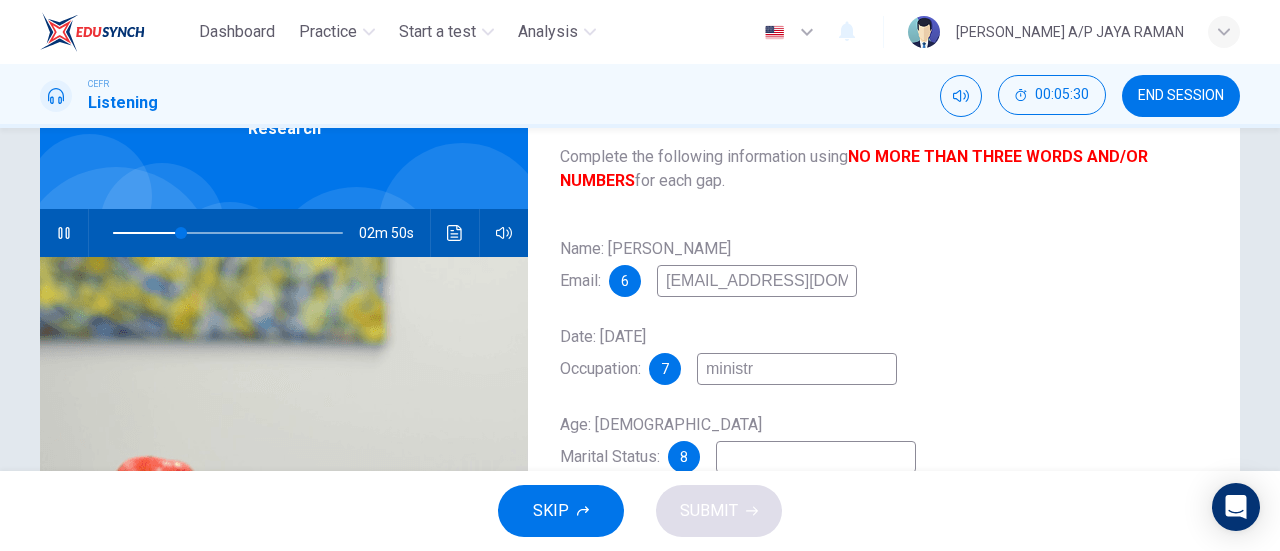 type on "ministry" 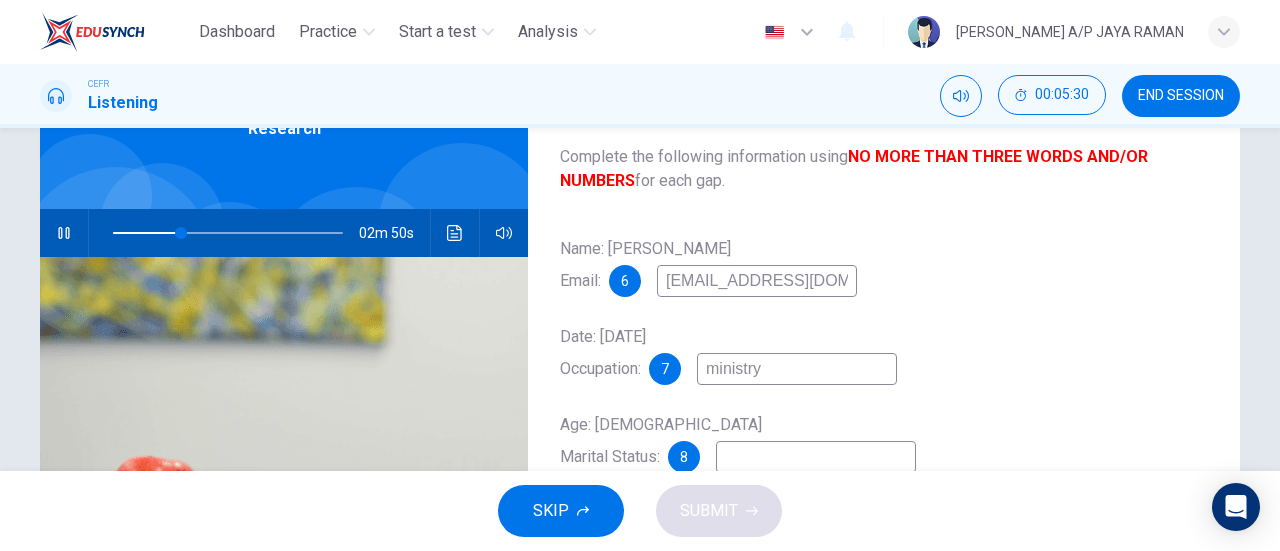type on "30" 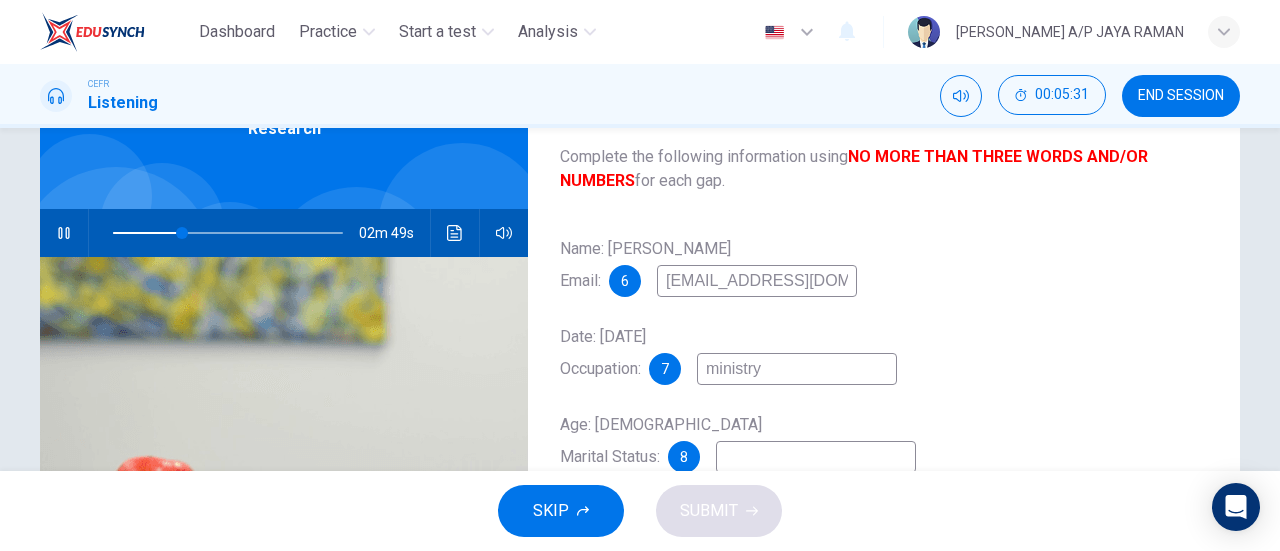 type on "ministry o" 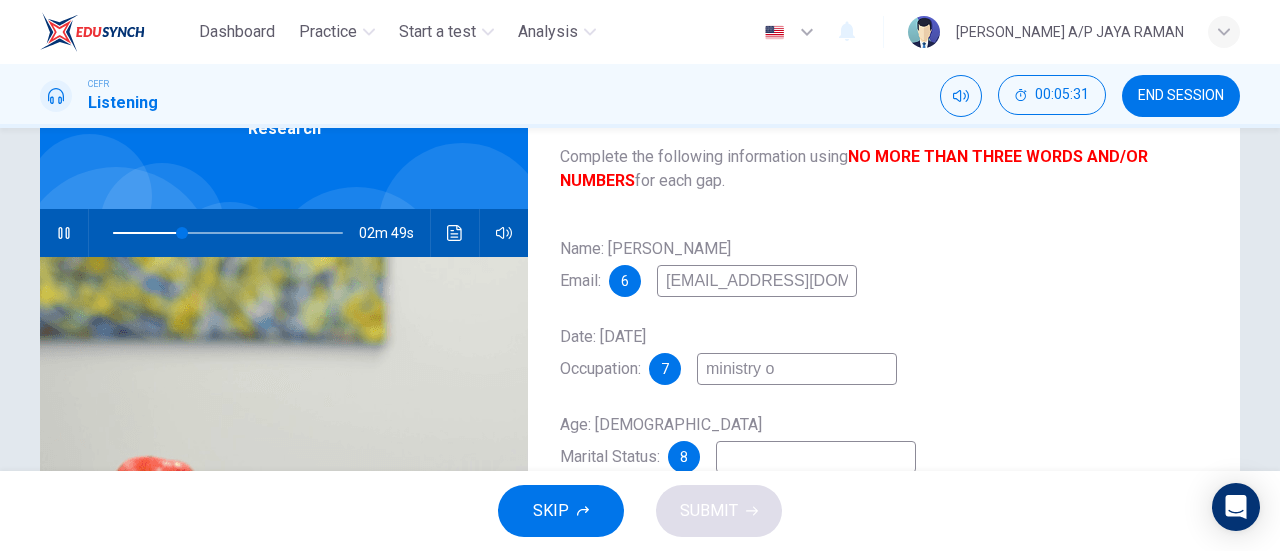 type on "30" 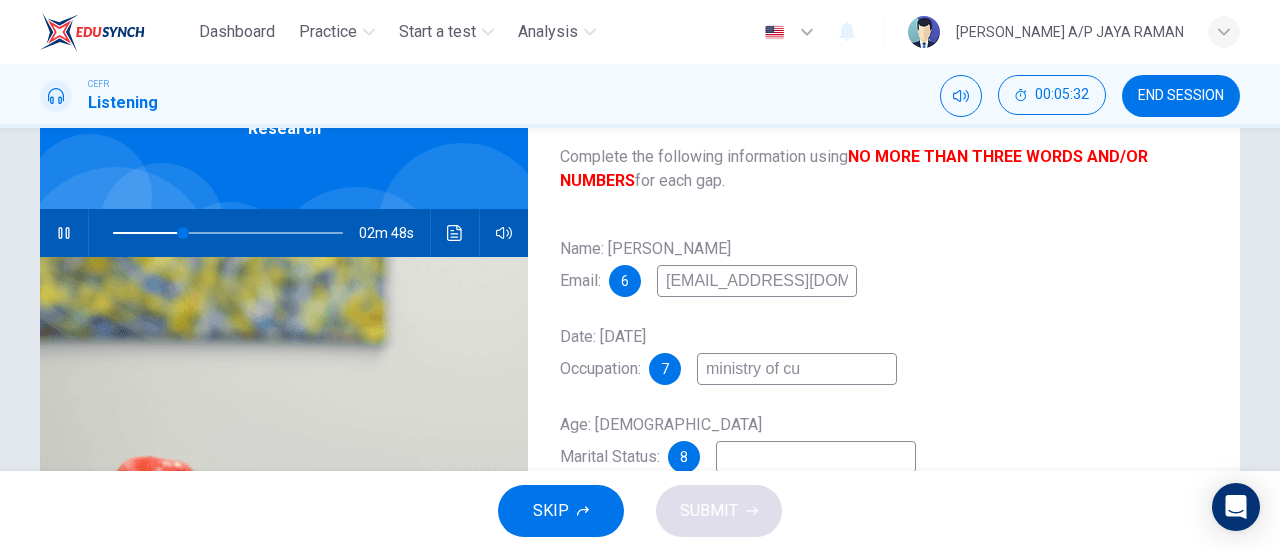 type on "ministry of cul" 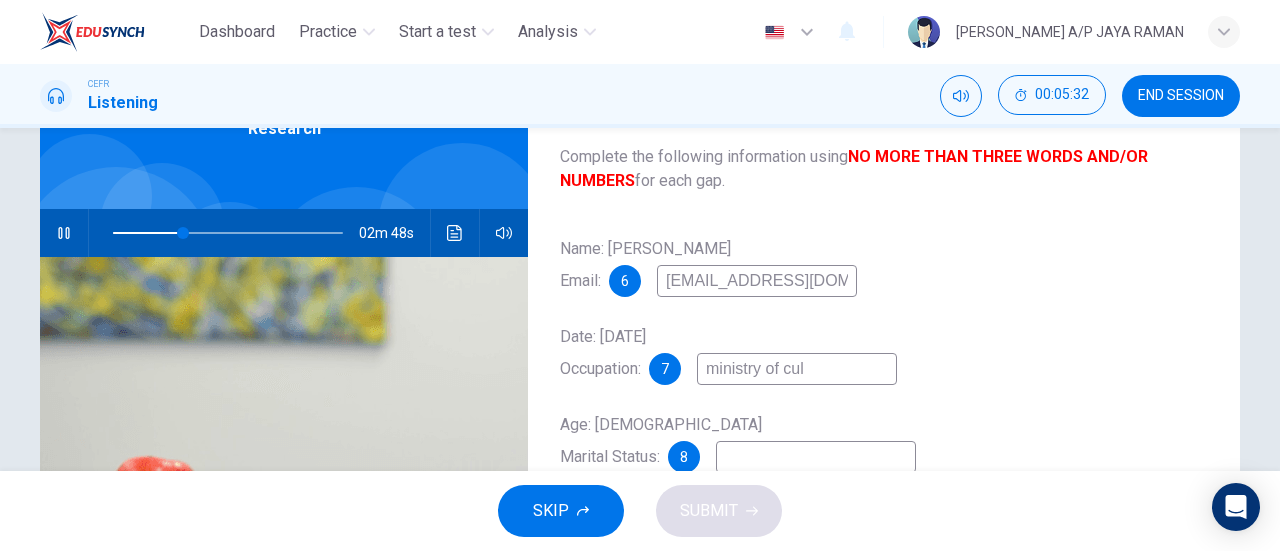 type on "31" 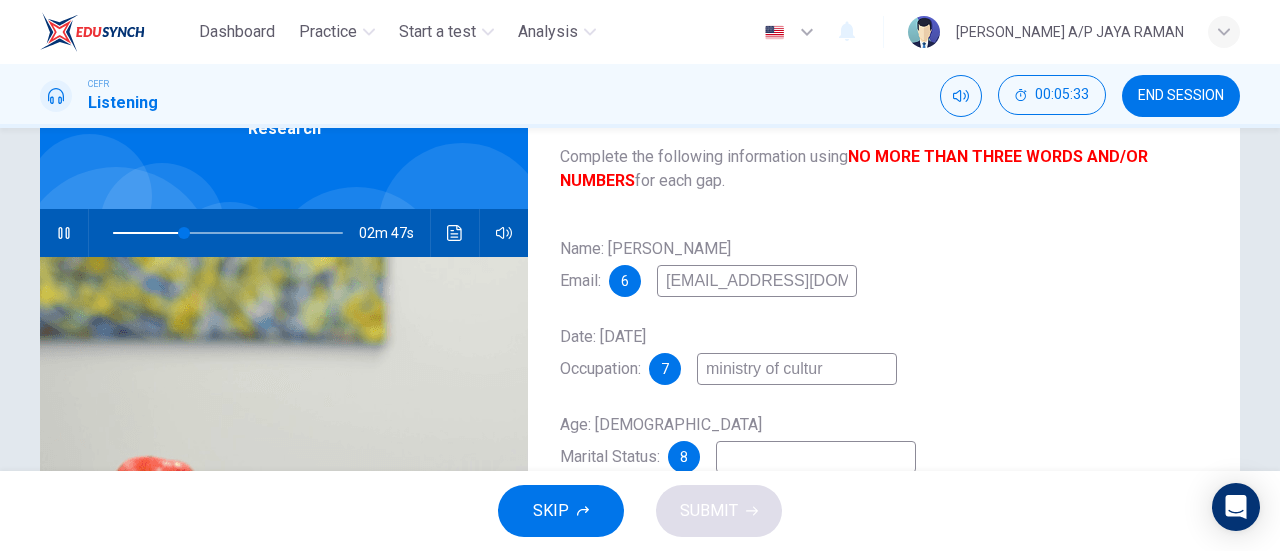 type on "ministry of culture" 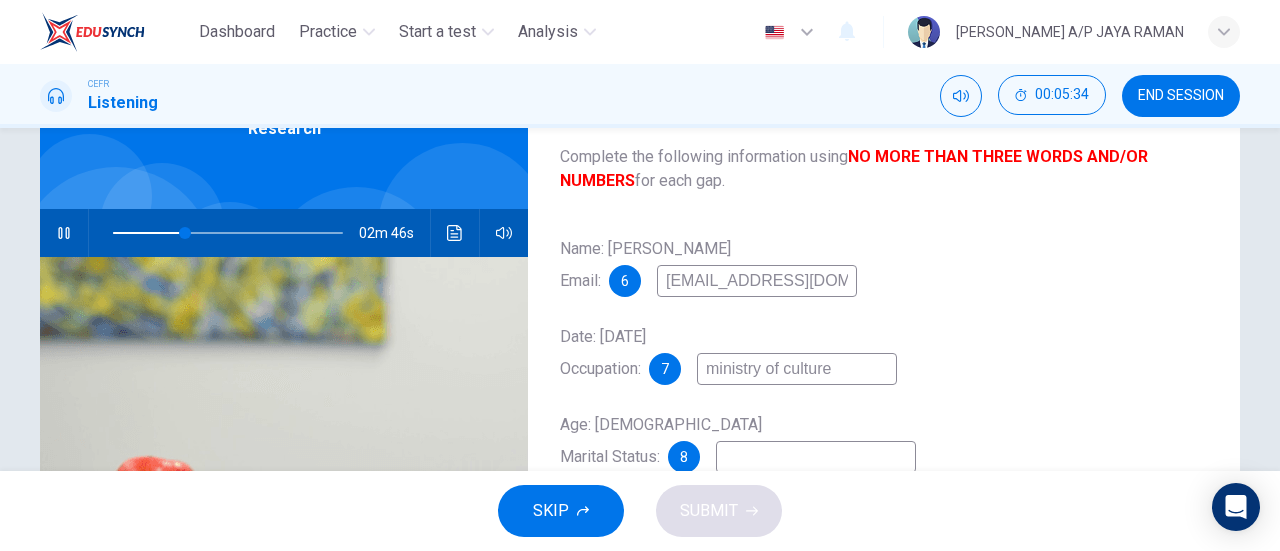 type on "32" 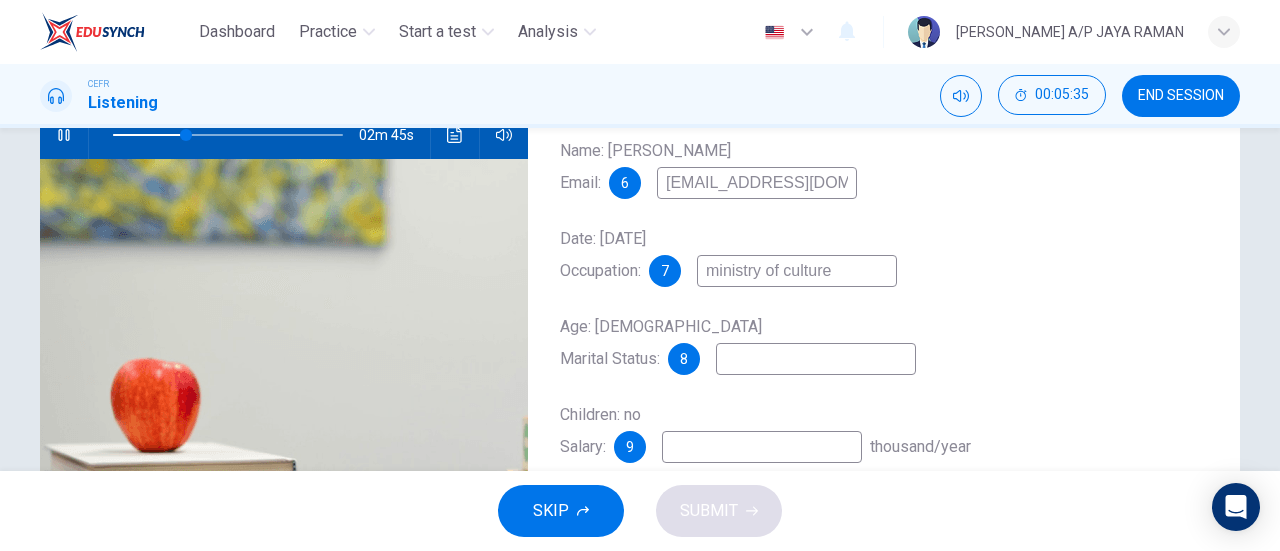 type on "ministry of culture" 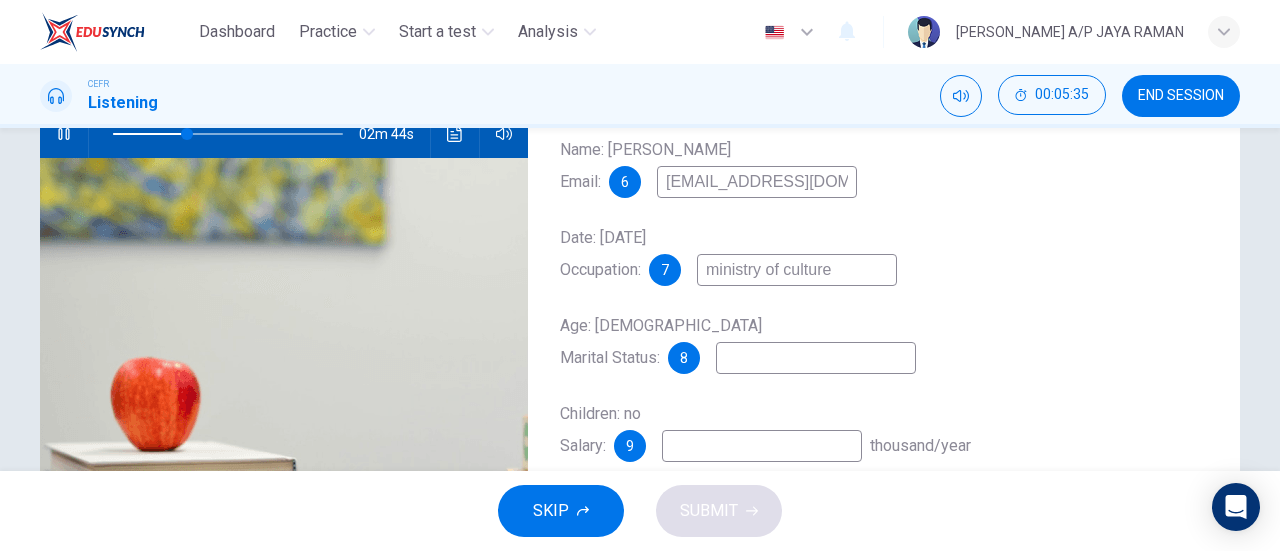 scroll, scrollTop: 218, scrollLeft: 0, axis: vertical 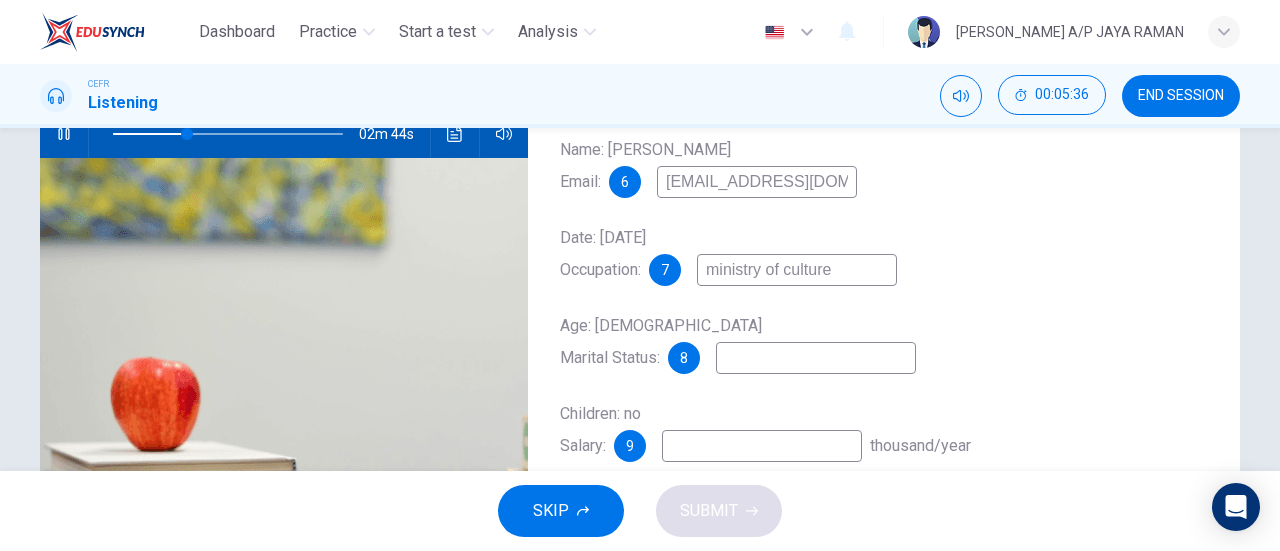 type on "s" 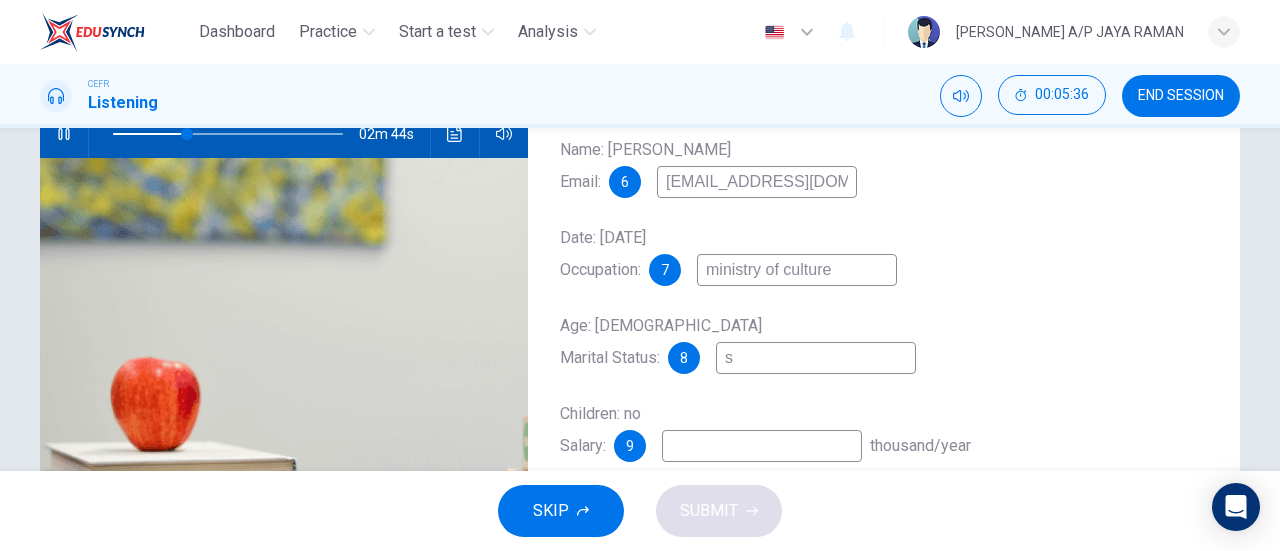 type on "32" 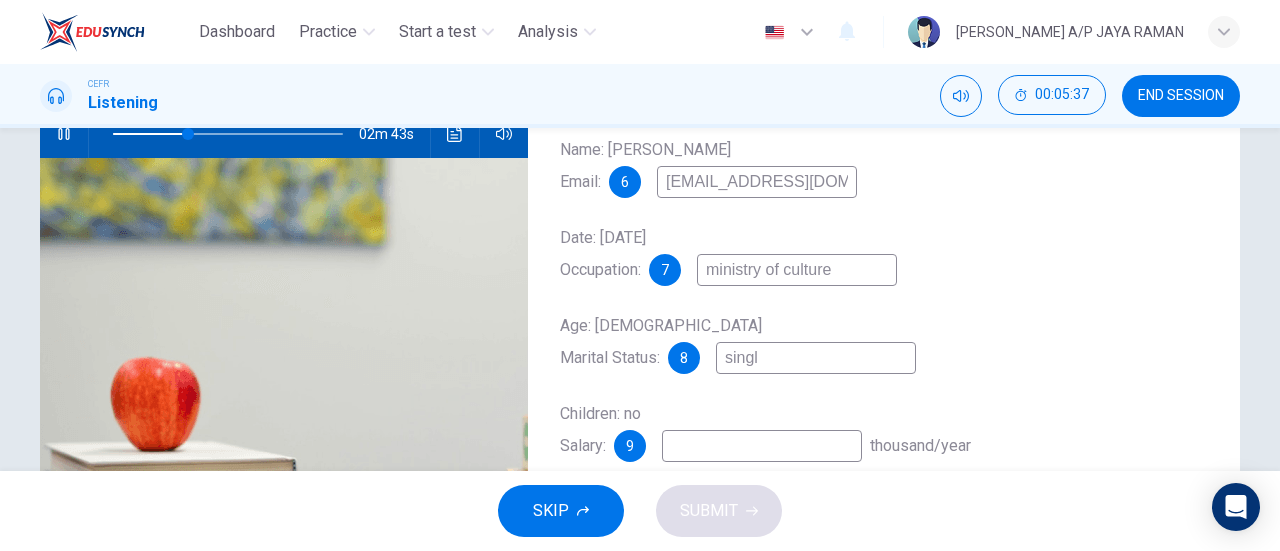 type on "single" 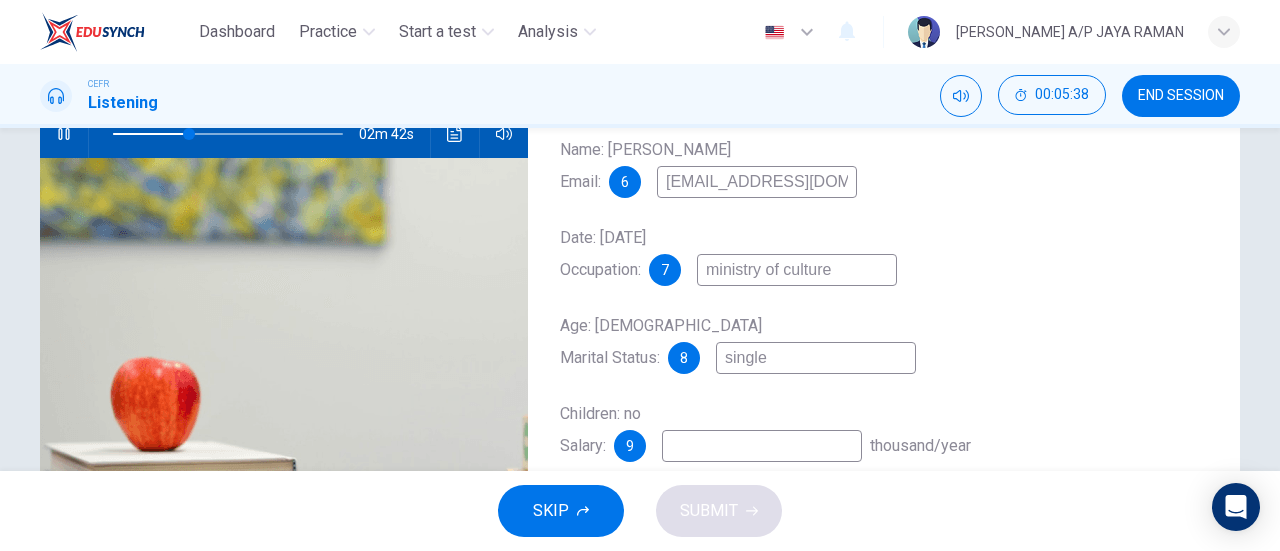 type on "33" 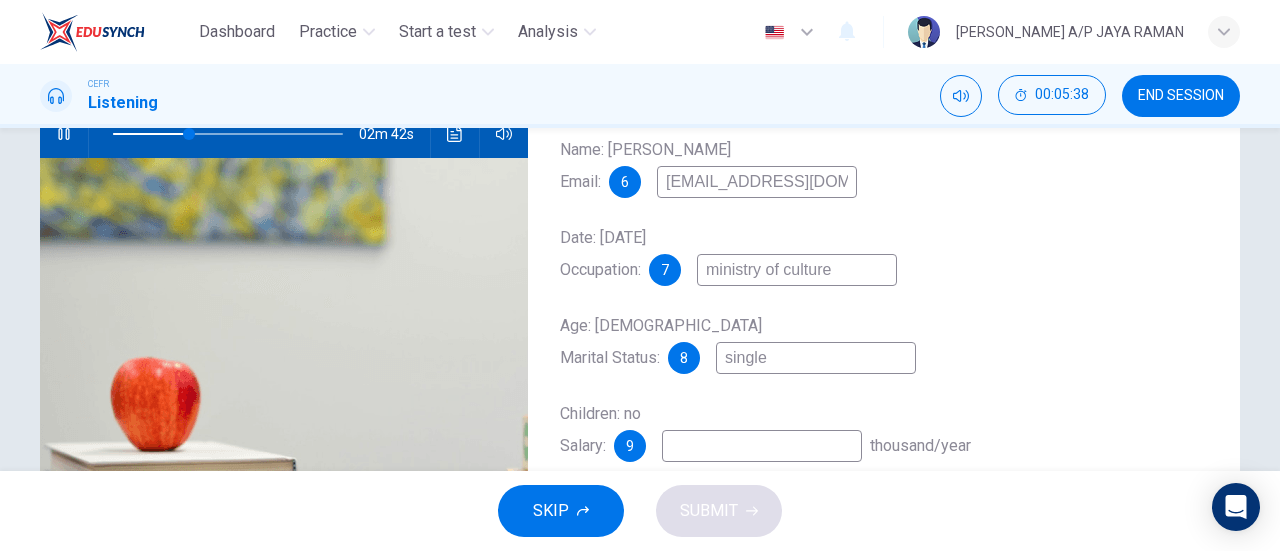 type on "single" 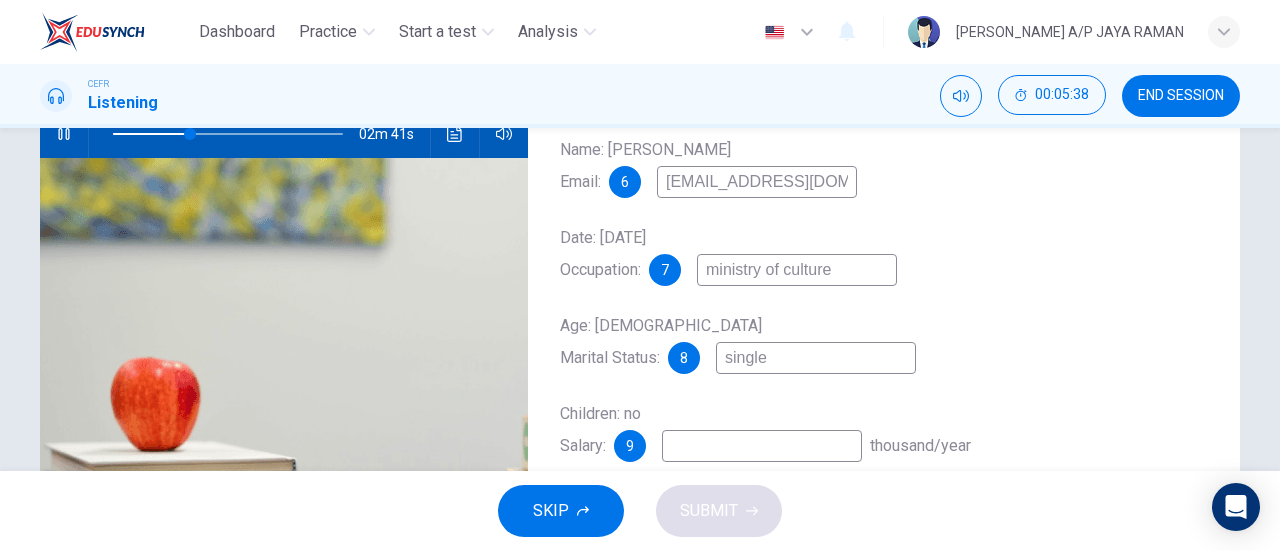 click at bounding box center (762, 446) 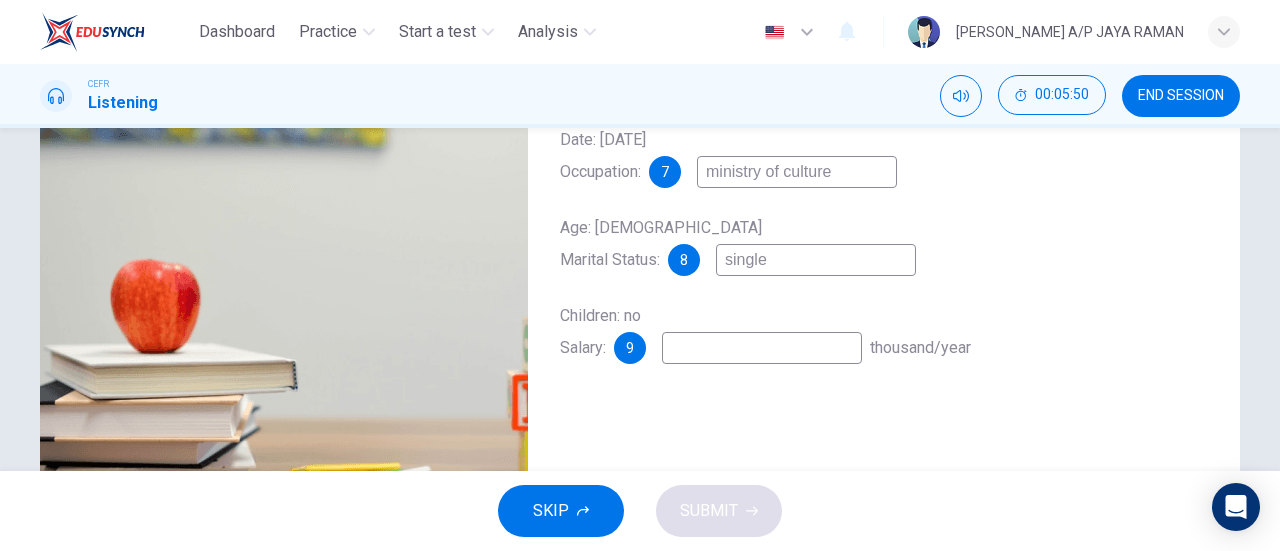 scroll, scrollTop: 317, scrollLeft: 0, axis: vertical 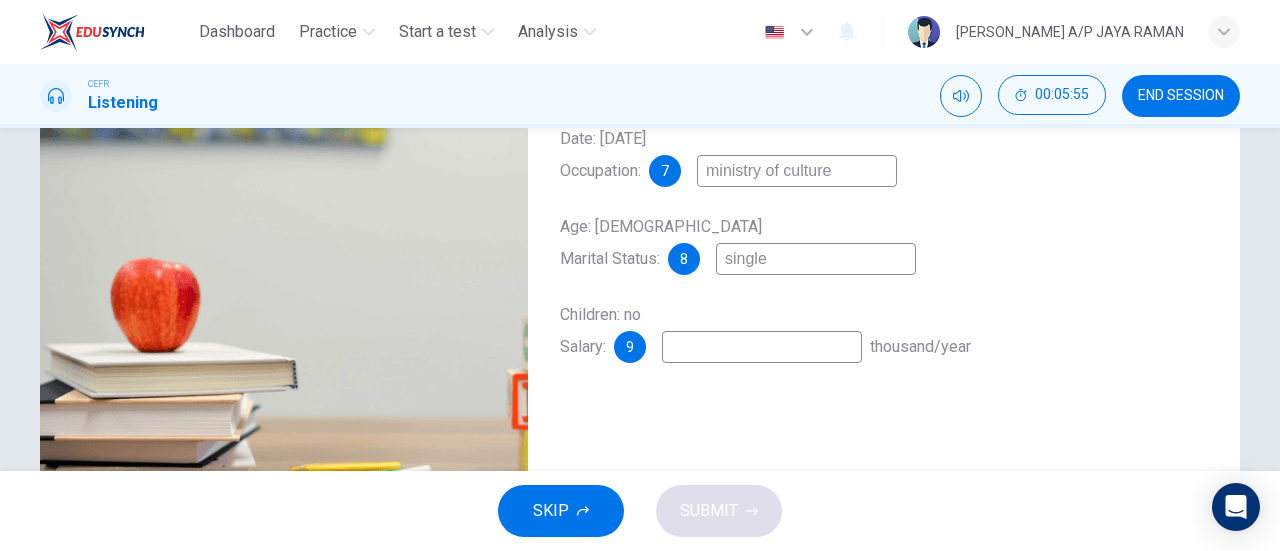 type on "40" 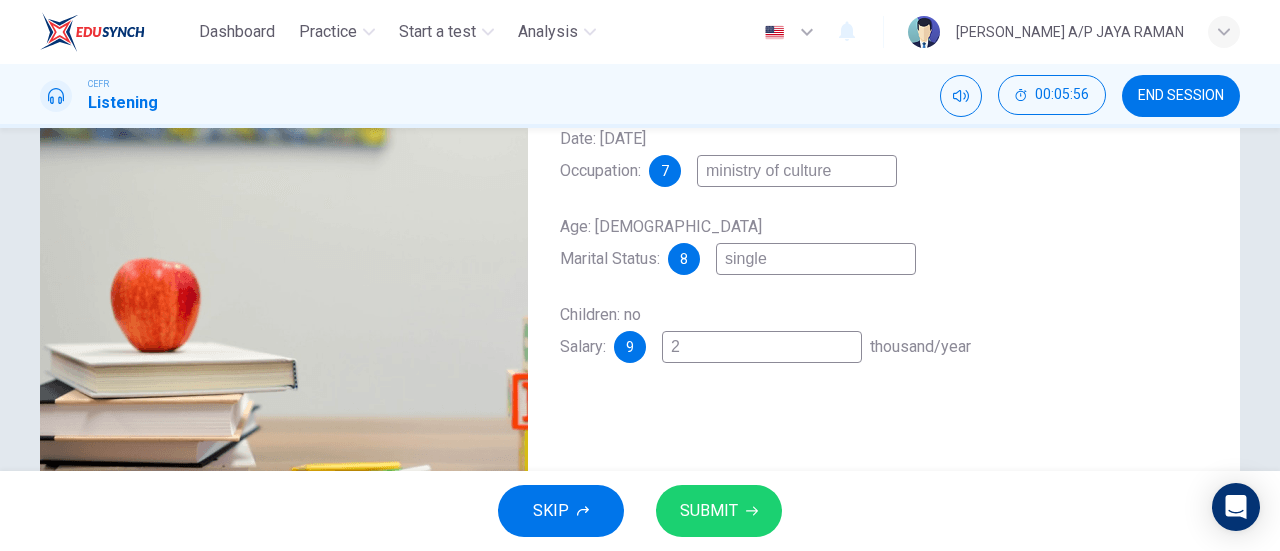 type on "24" 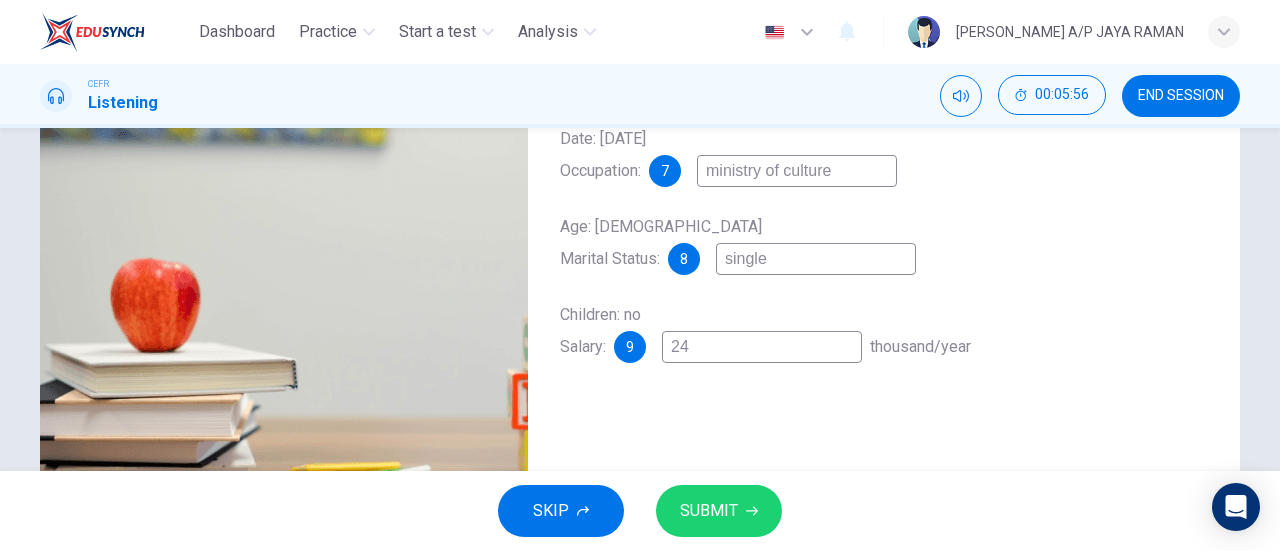 type on "41" 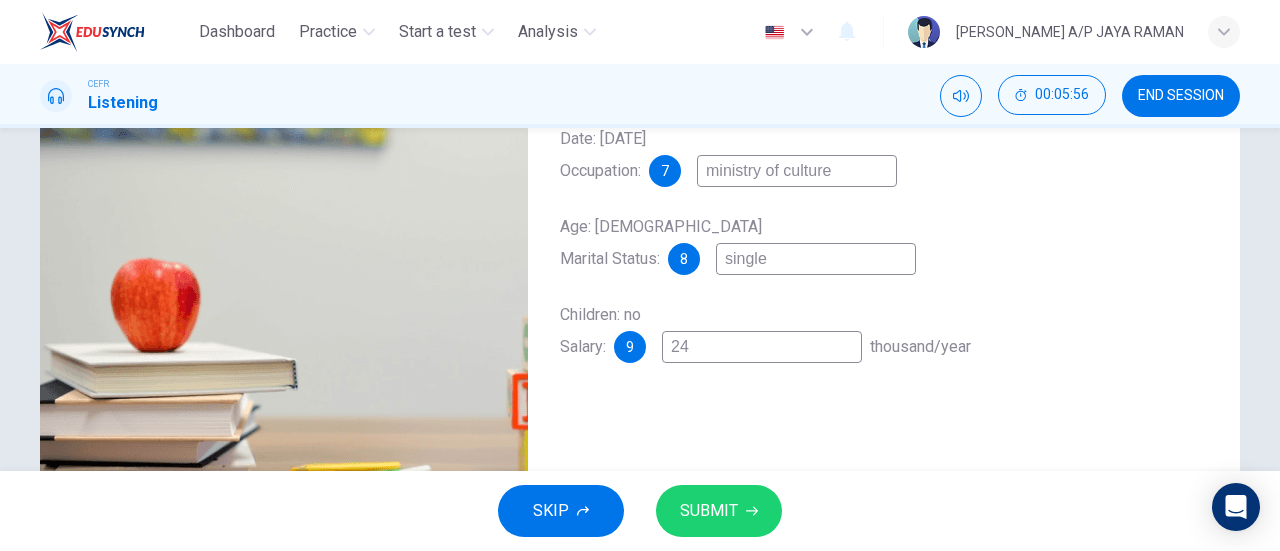 type on "24" 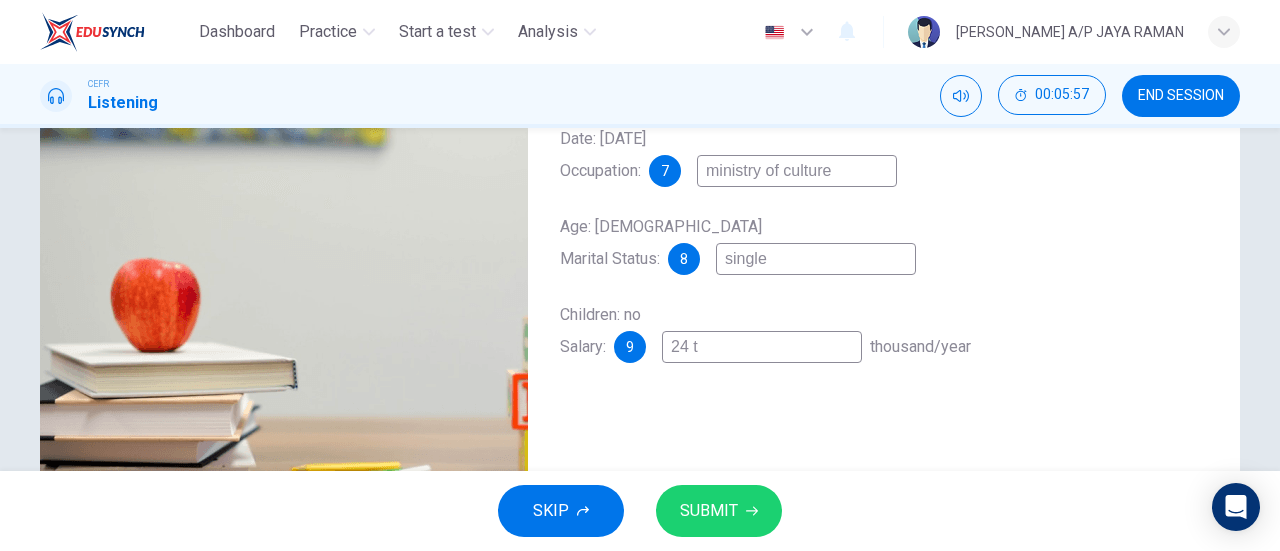 type on "24 to" 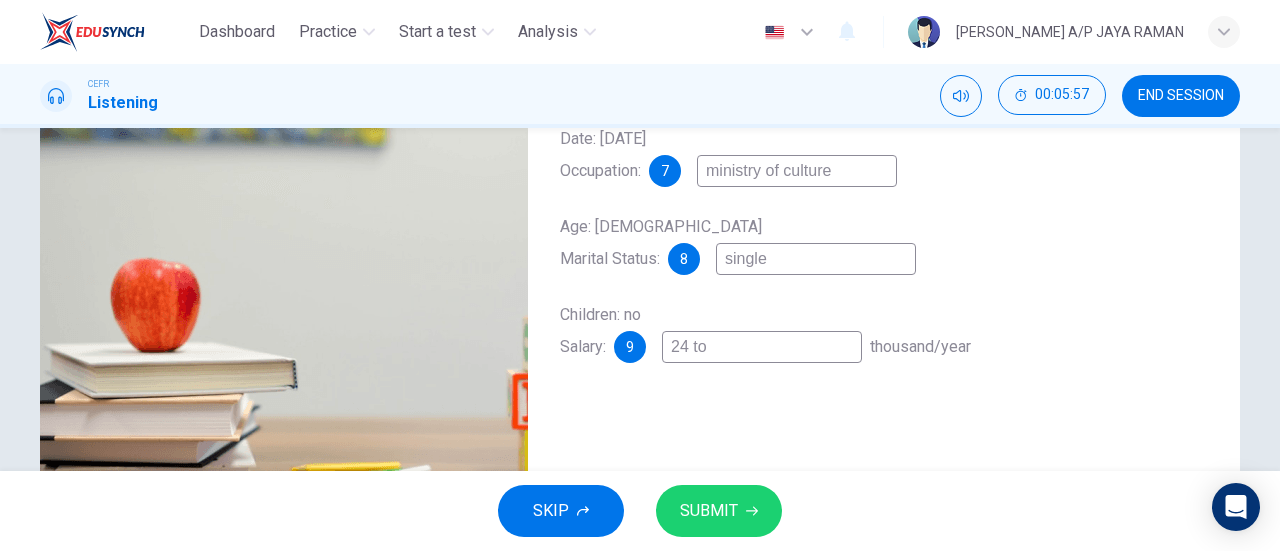 type on "41" 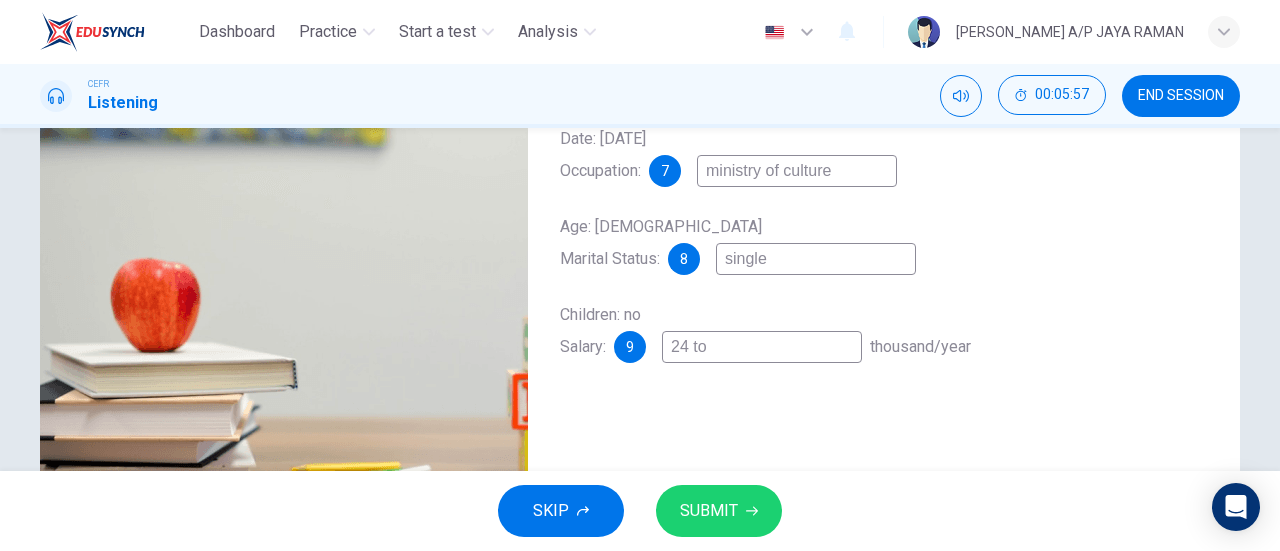 type on "24 to" 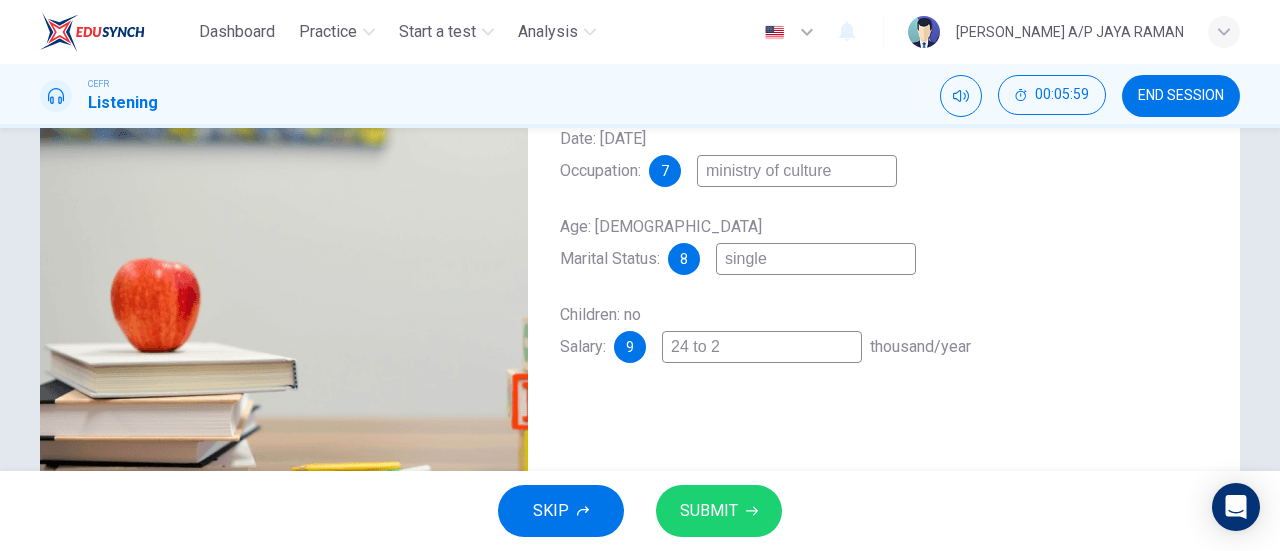 type on "42" 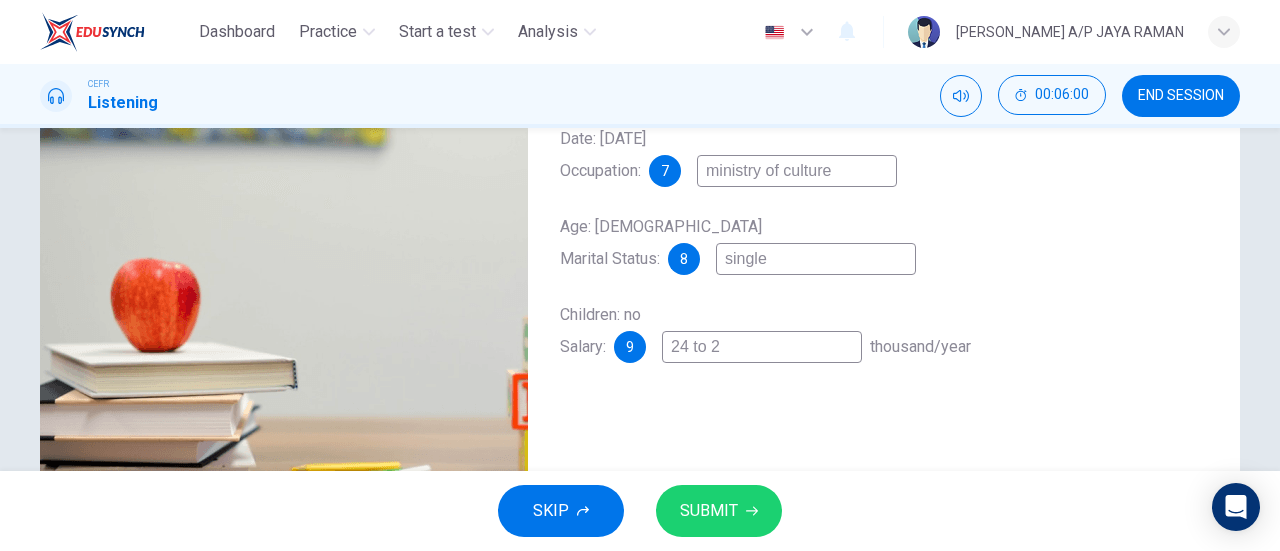 type on "24 to 26" 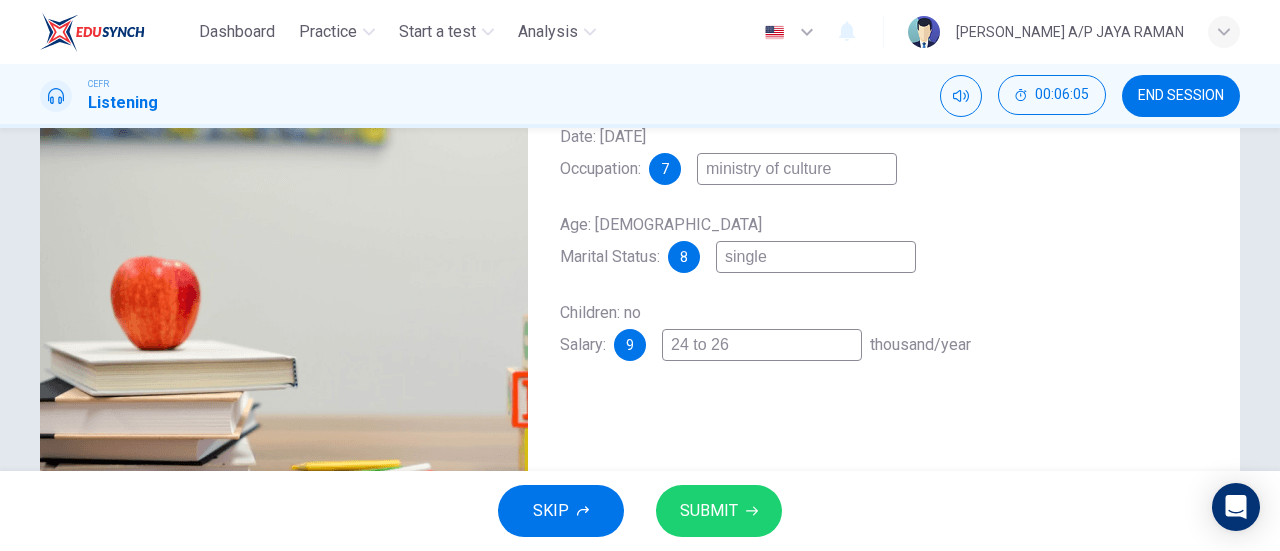 scroll, scrollTop: 0, scrollLeft: 0, axis: both 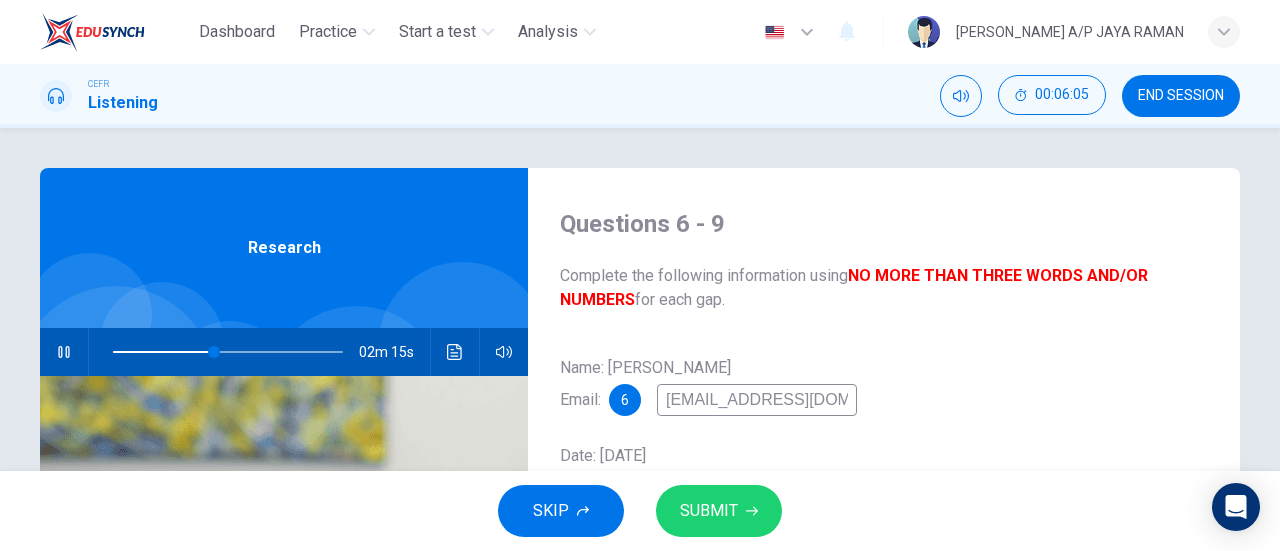 type on "44" 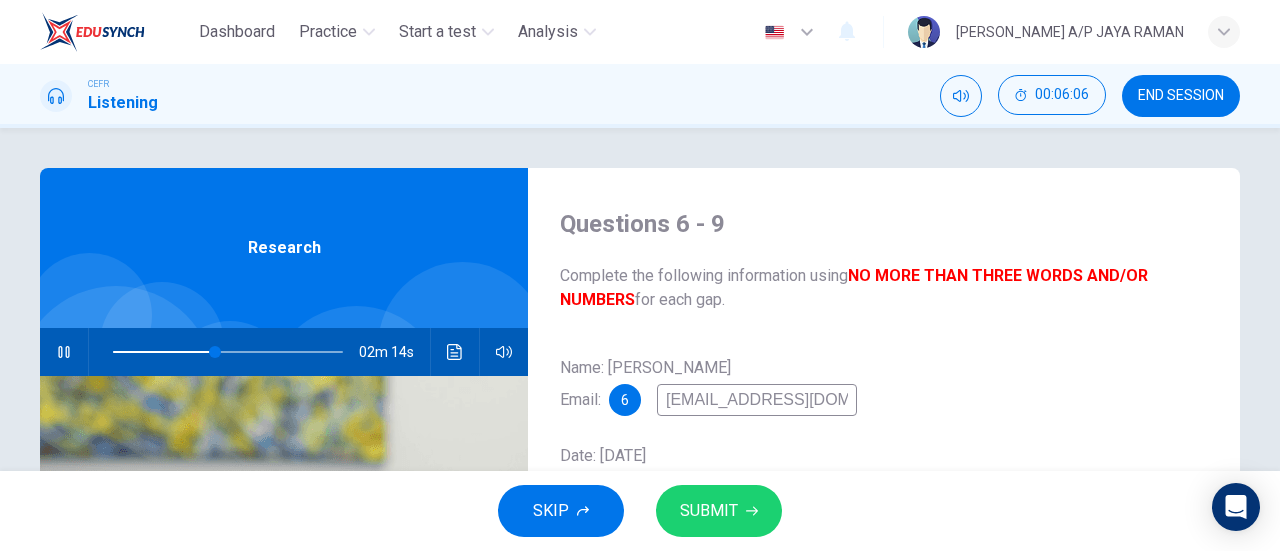 type on "24 to 26" 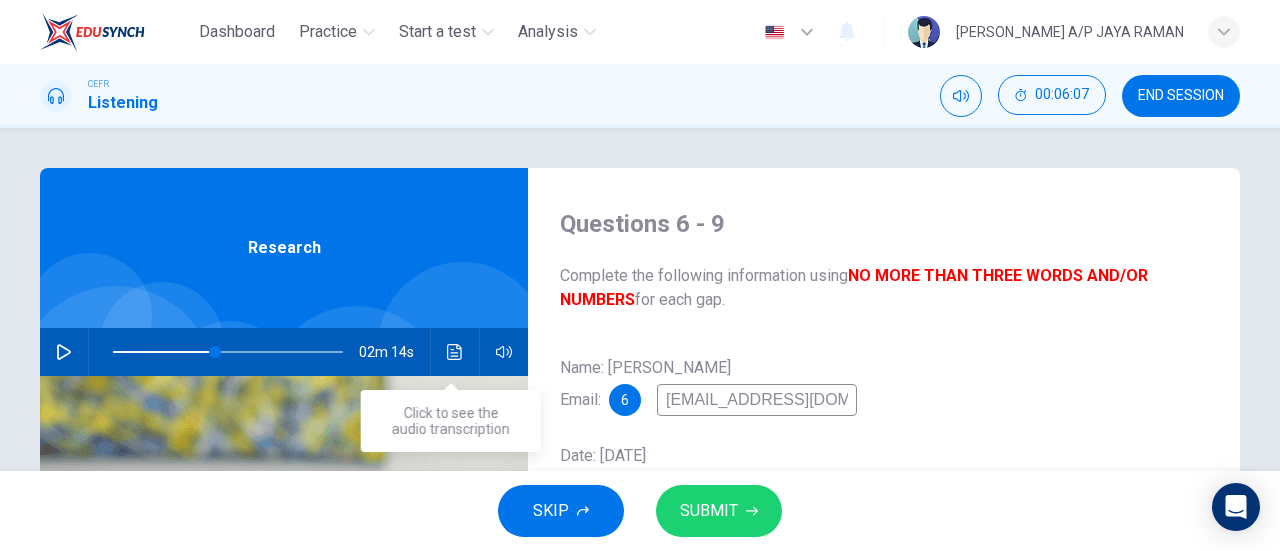 click 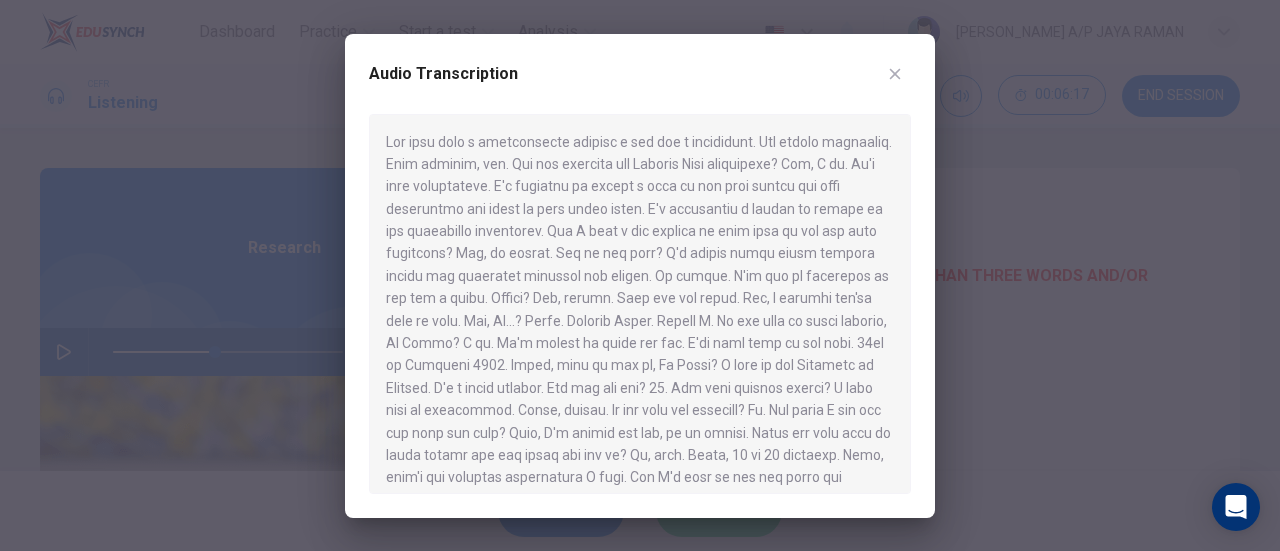 click at bounding box center (895, 74) 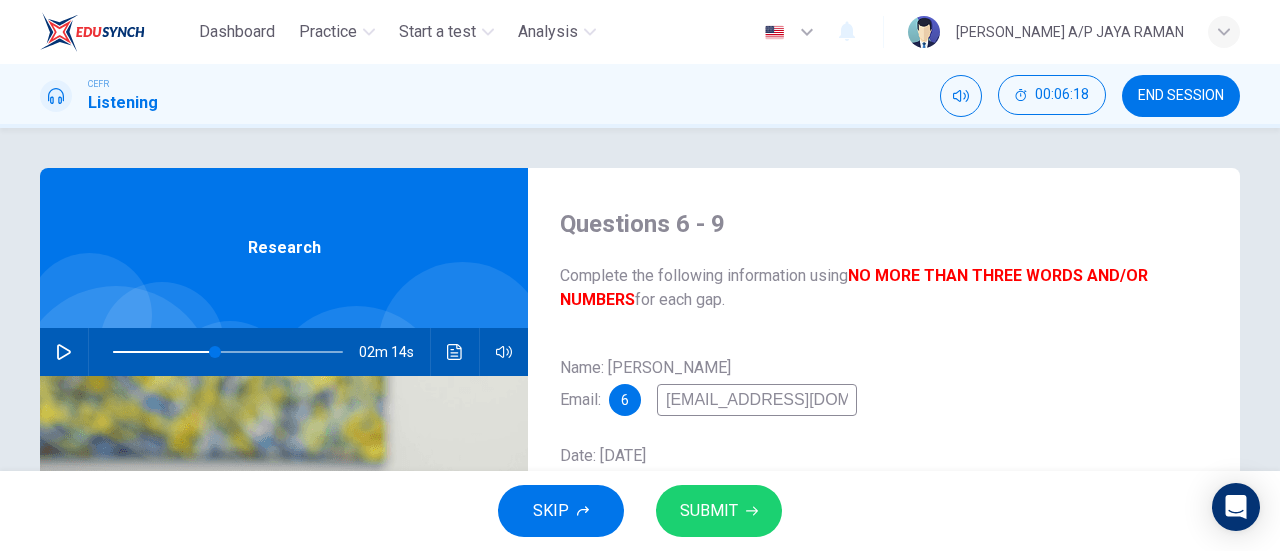 scroll, scrollTop: 432, scrollLeft: 0, axis: vertical 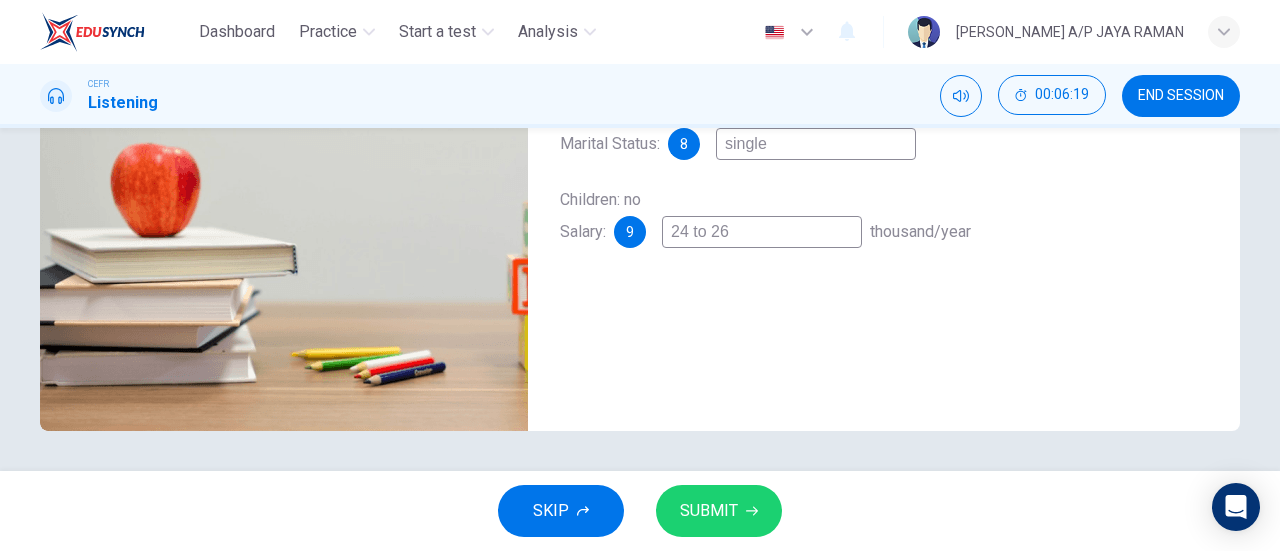 click on "24 to 26" at bounding box center (762, 232) 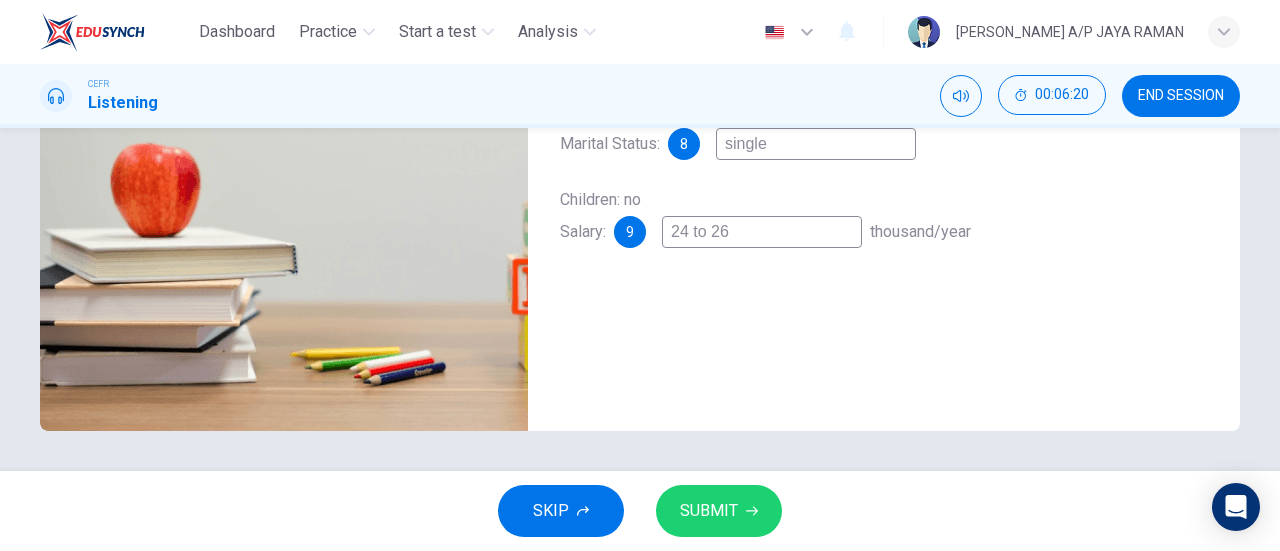 type on "24 to 6" 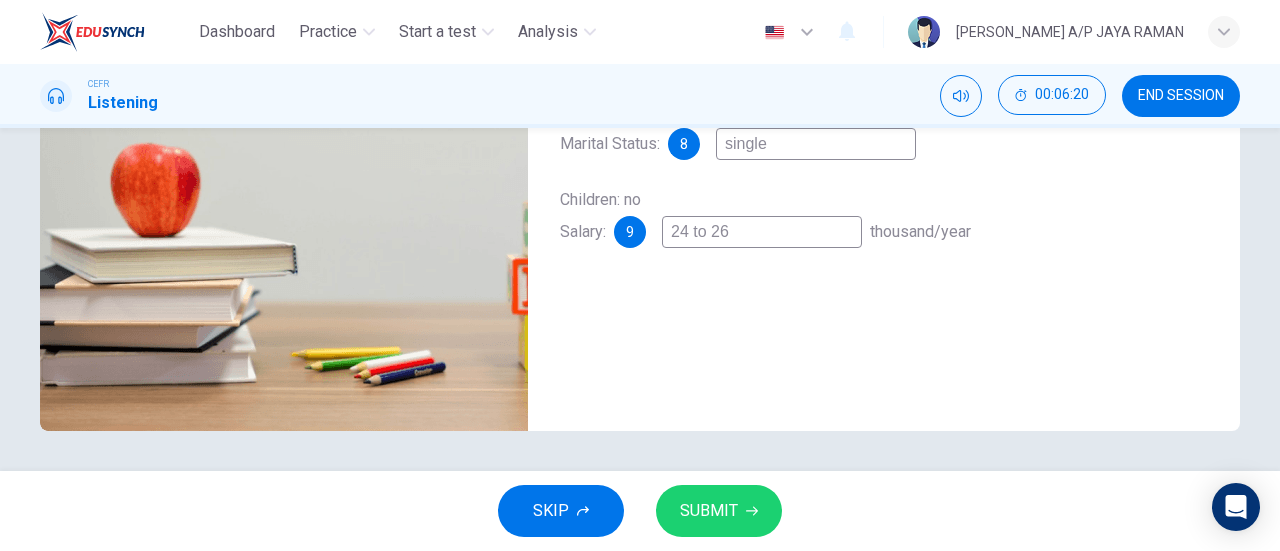 type on "44" 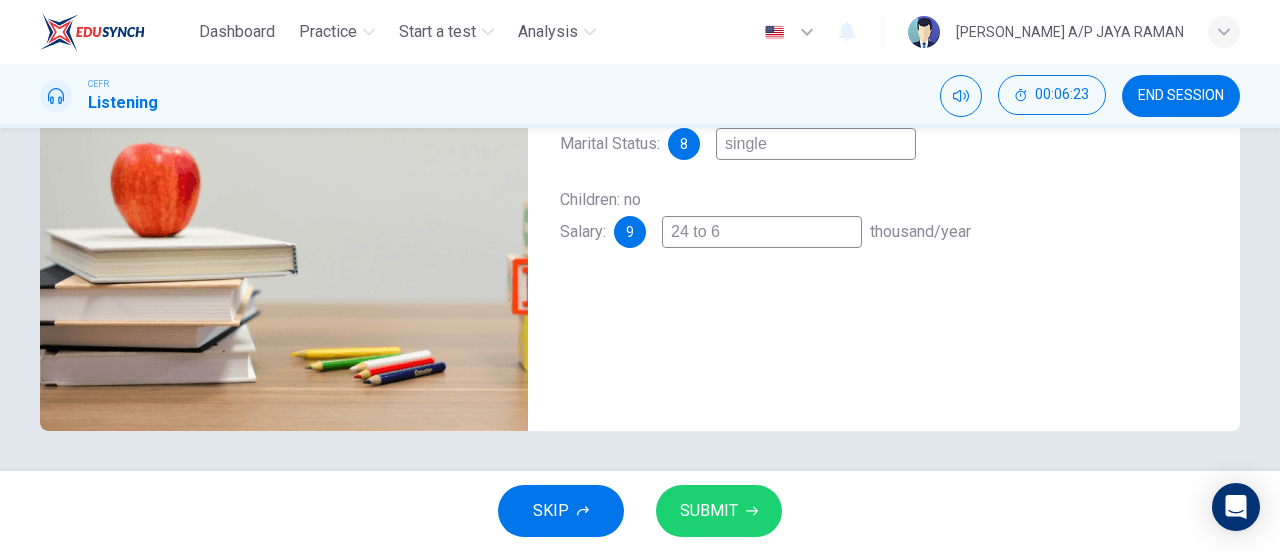 type on "24 to 36" 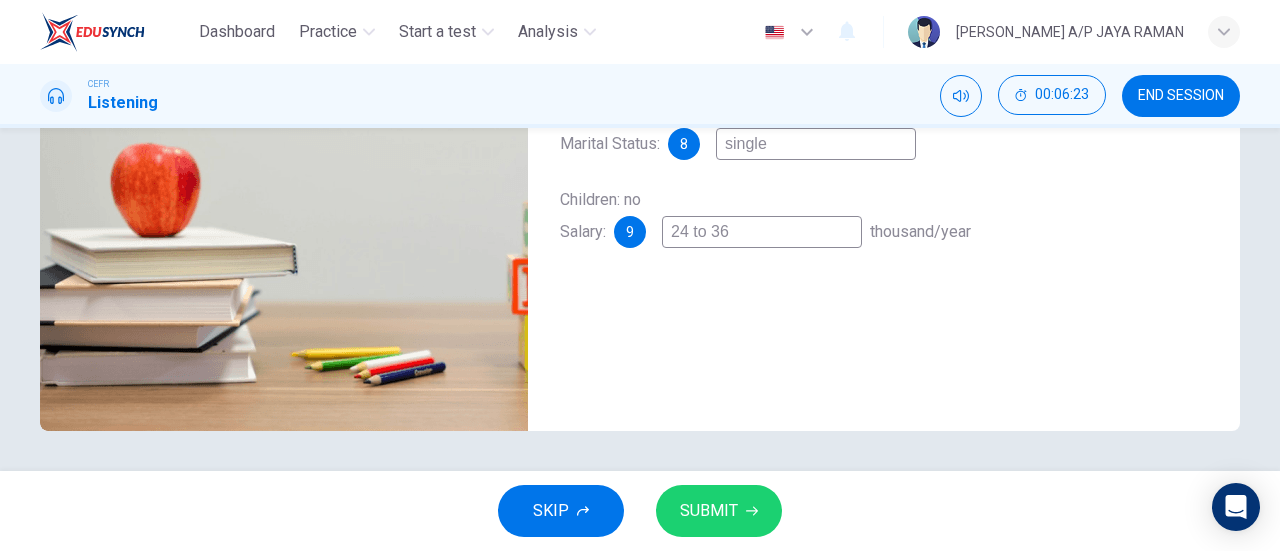 type on "44" 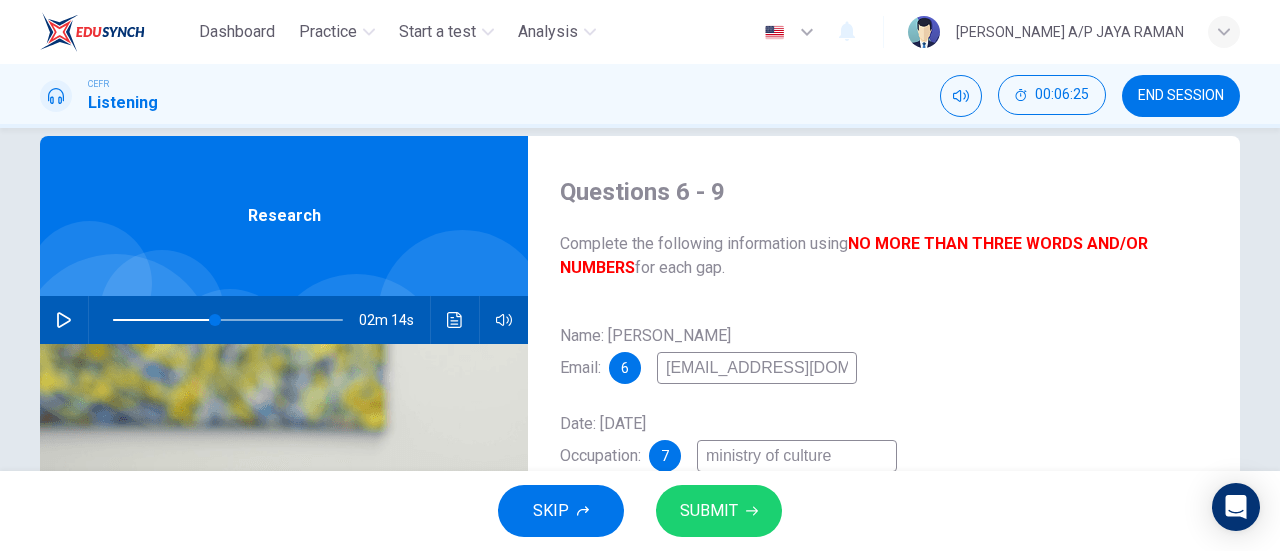 scroll, scrollTop: 432, scrollLeft: 0, axis: vertical 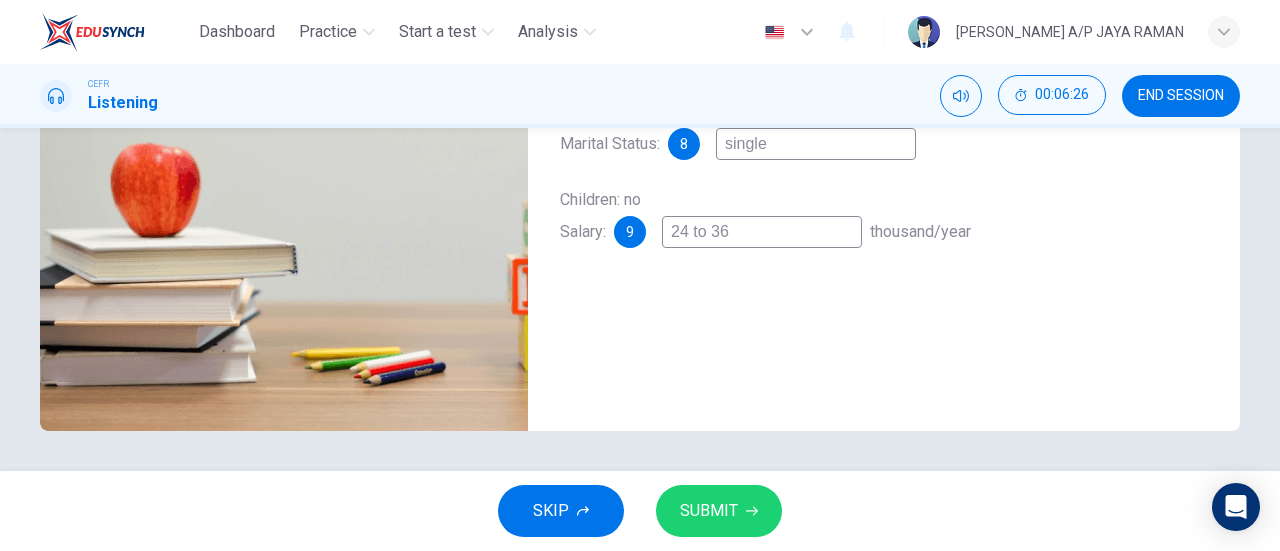 type on "24 to 36" 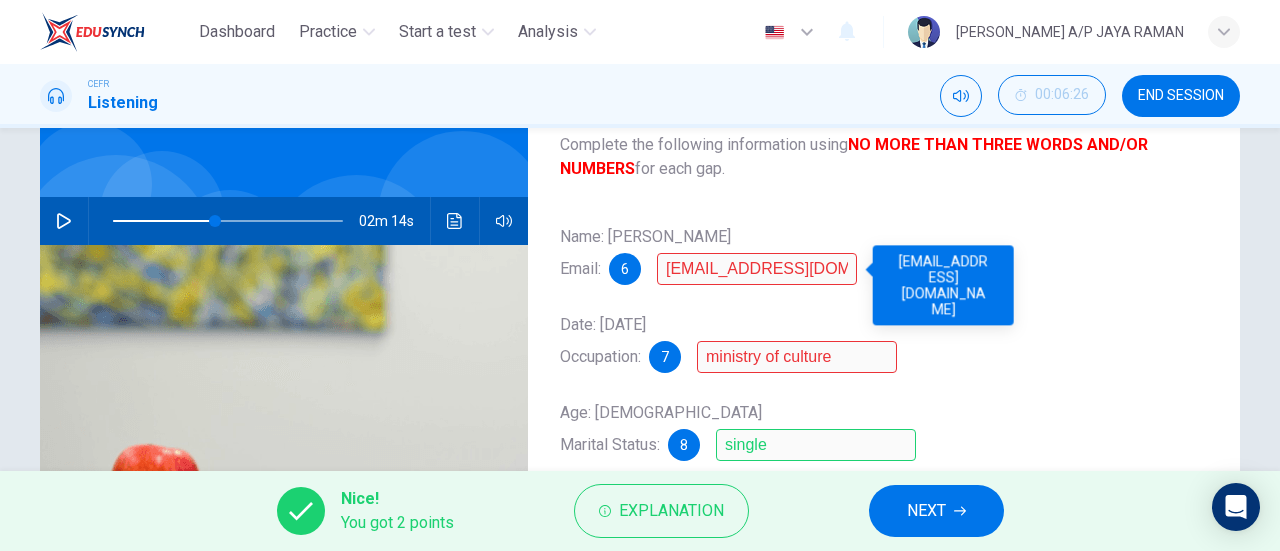 scroll, scrollTop: 132, scrollLeft: 0, axis: vertical 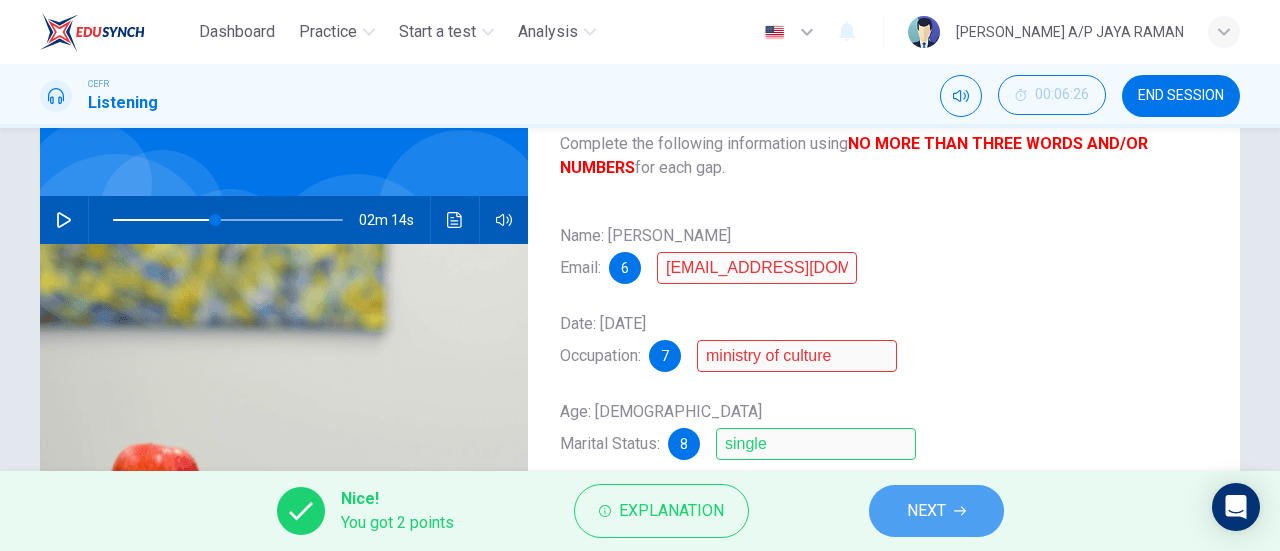 click on "NEXT" at bounding box center (926, 511) 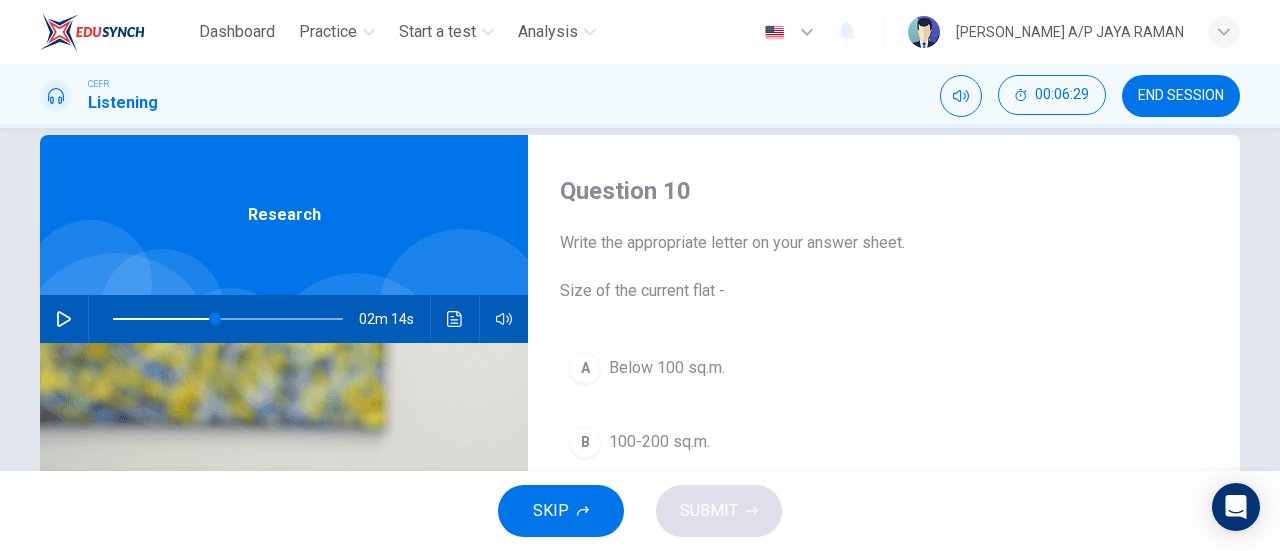 scroll, scrollTop: 32, scrollLeft: 0, axis: vertical 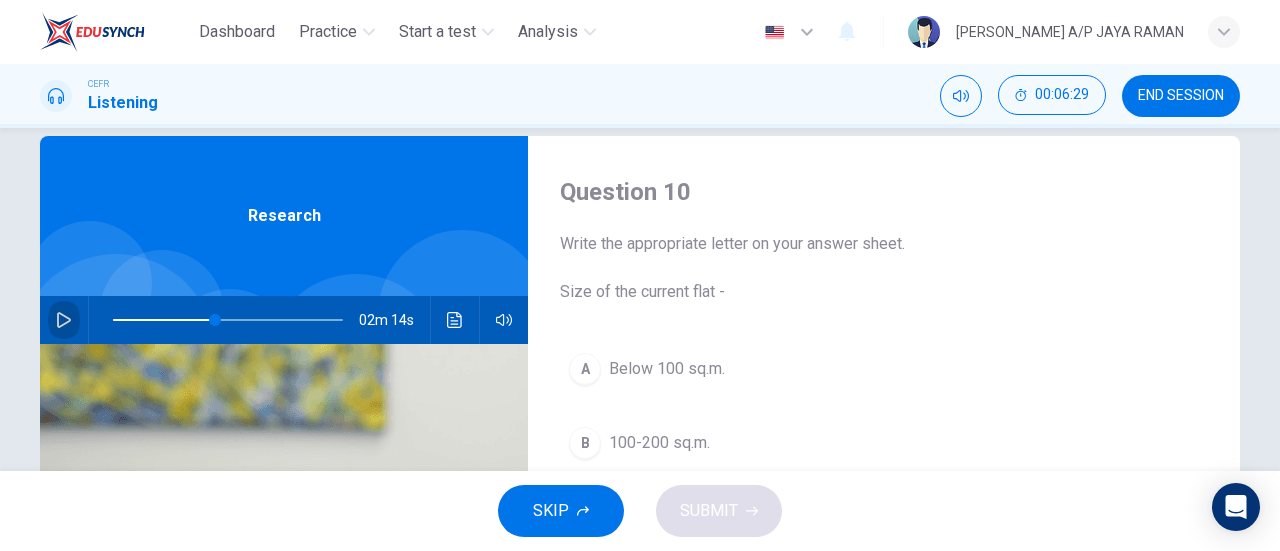 click at bounding box center (64, 320) 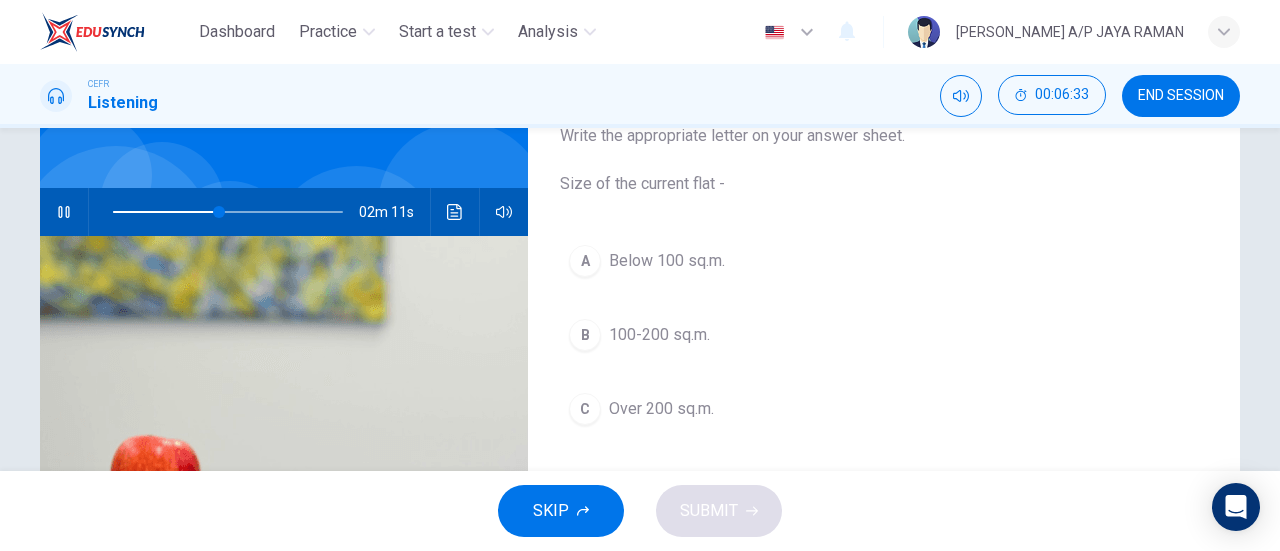 click on "A Below 100 sq.m." at bounding box center [884, 261] 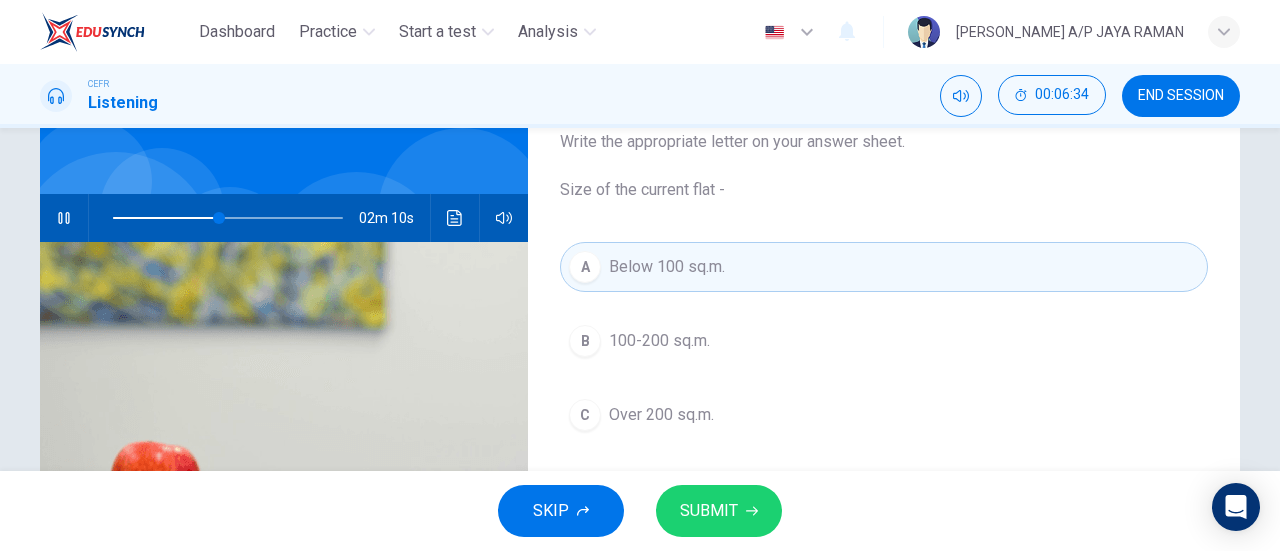 scroll, scrollTop: 134, scrollLeft: 0, axis: vertical 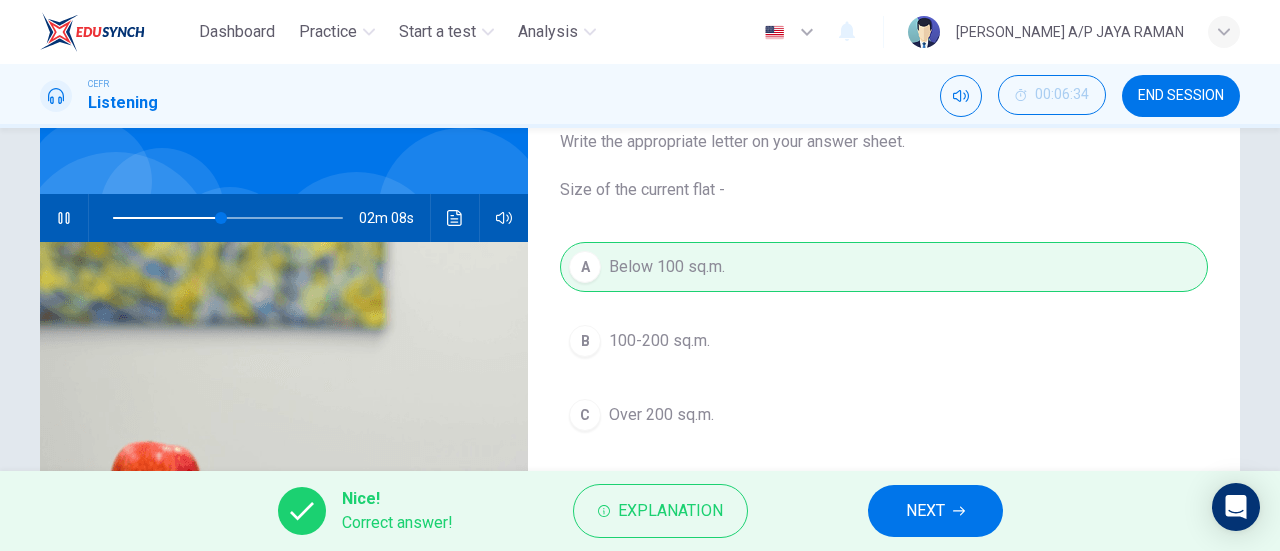 click 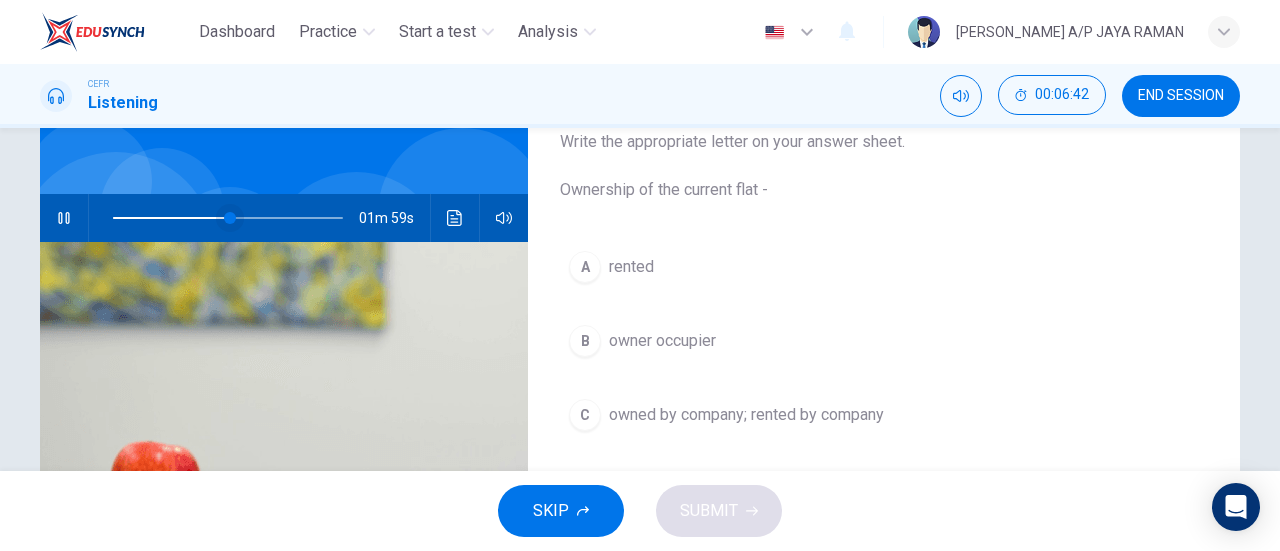 click at bounding box center (230, 218) 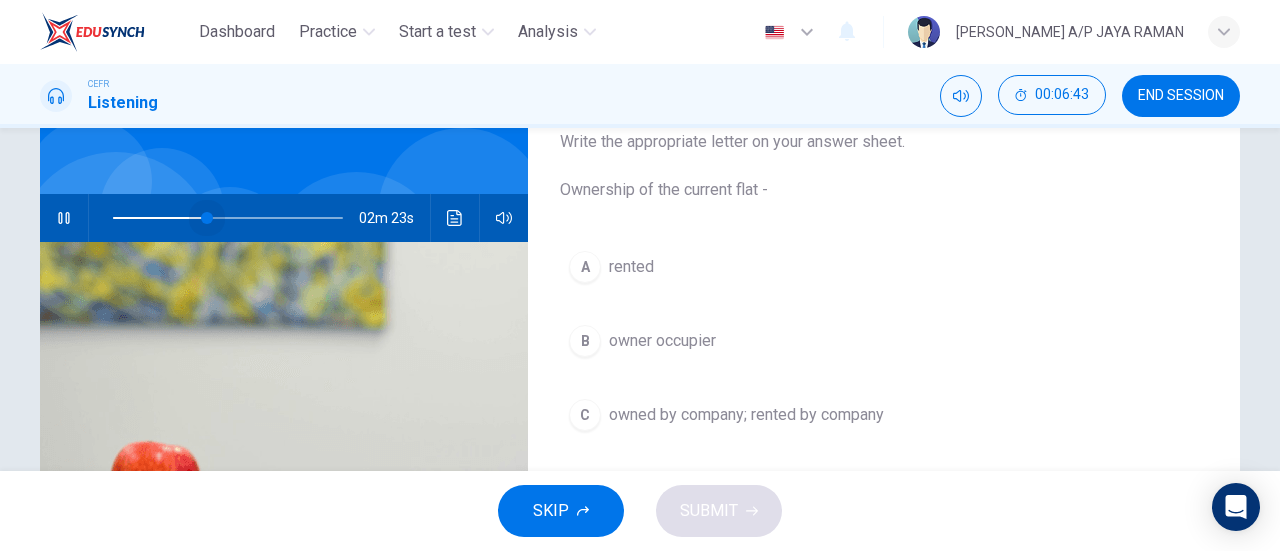 click at bounding box center [207, 218] 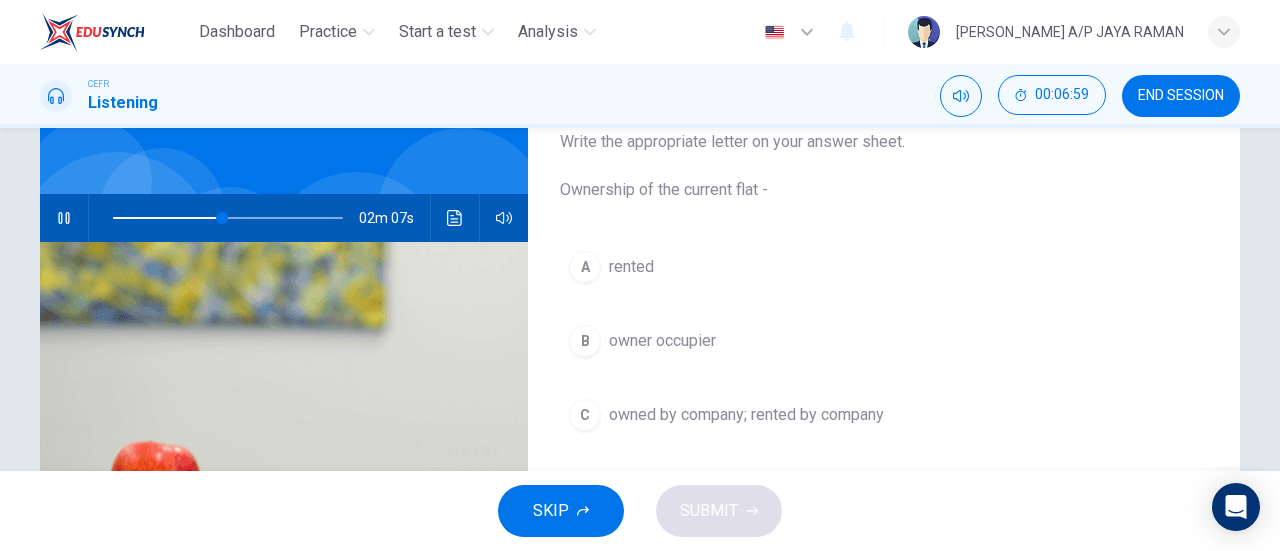 click on "owned by company; rented by company" at bounding box center (746, 415) 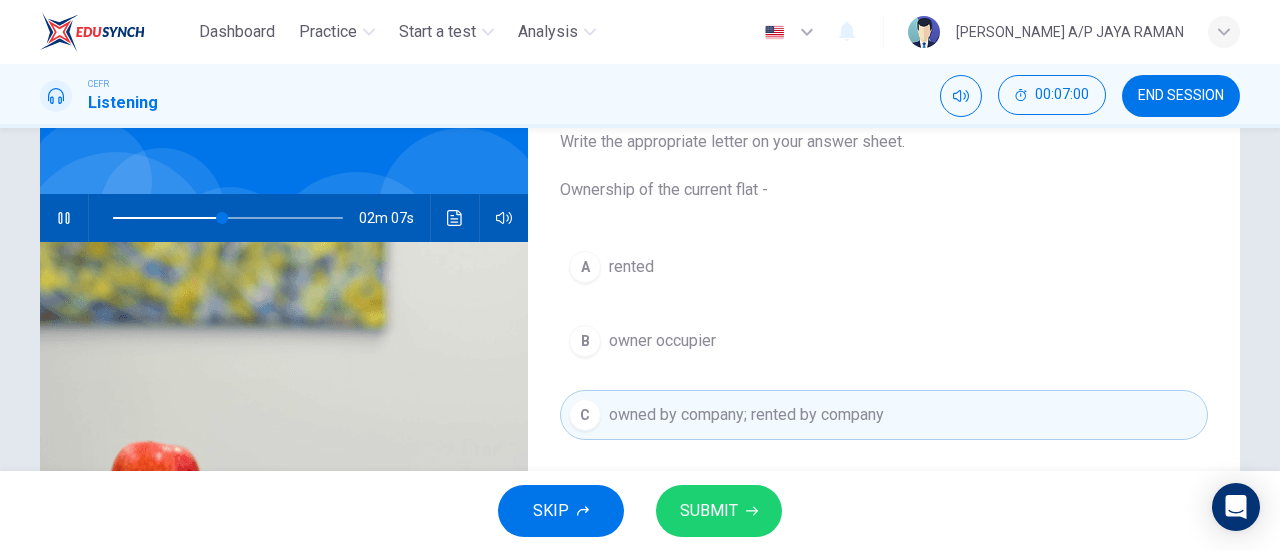 click on "SUBMIT" at bounding box center [709, 511] 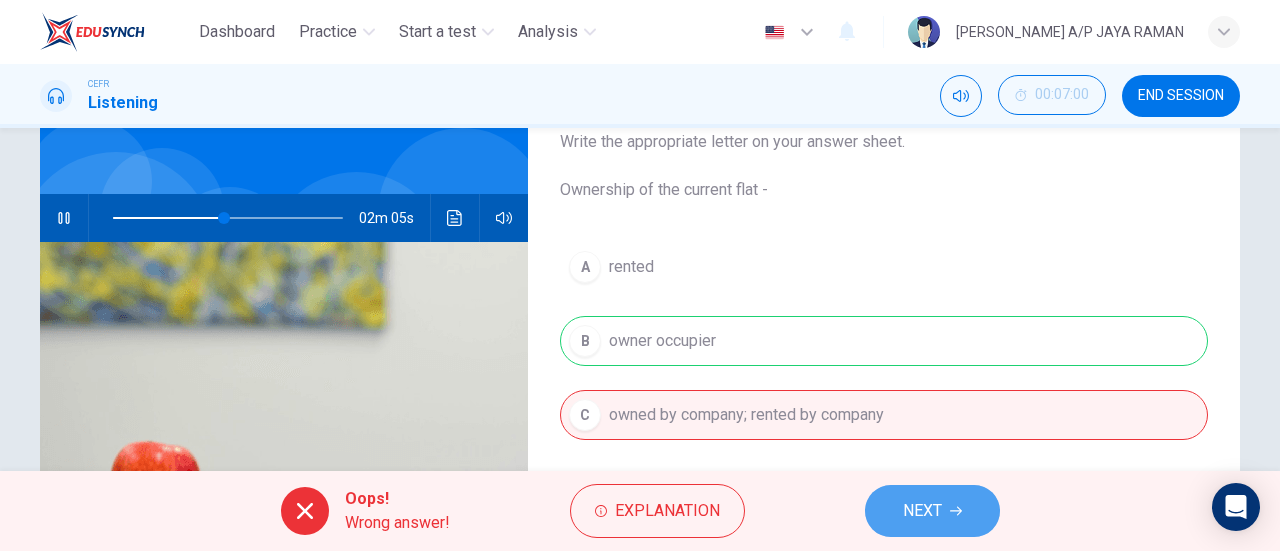 click on "NEXT" at bounding box center [932, 511] 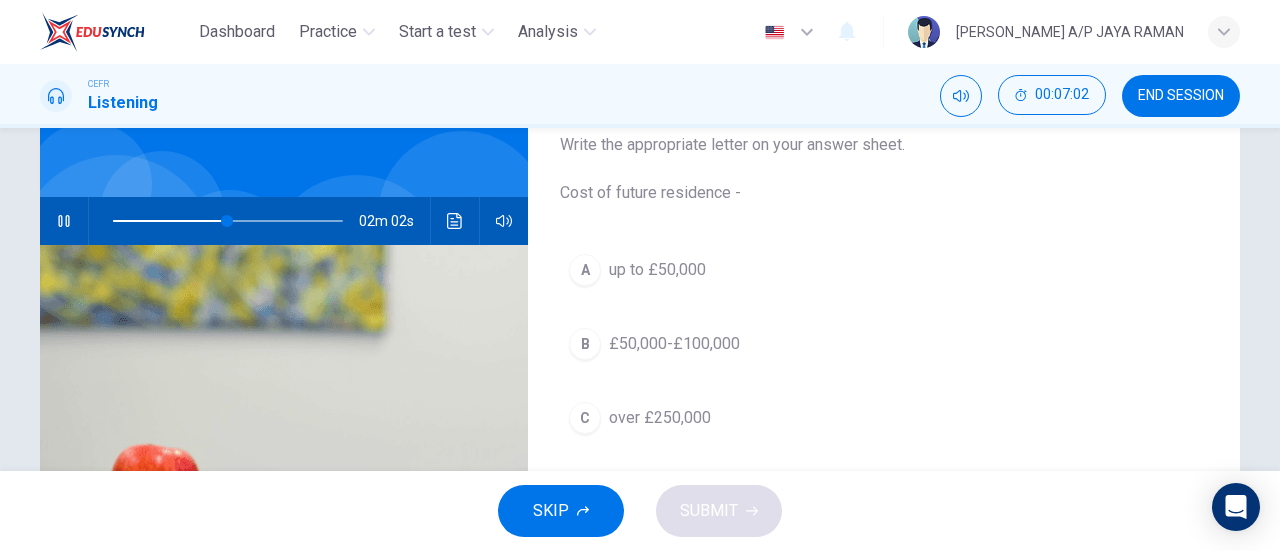 scroll, scrollTop: 132, scrollLeft: 0, axis: vertical 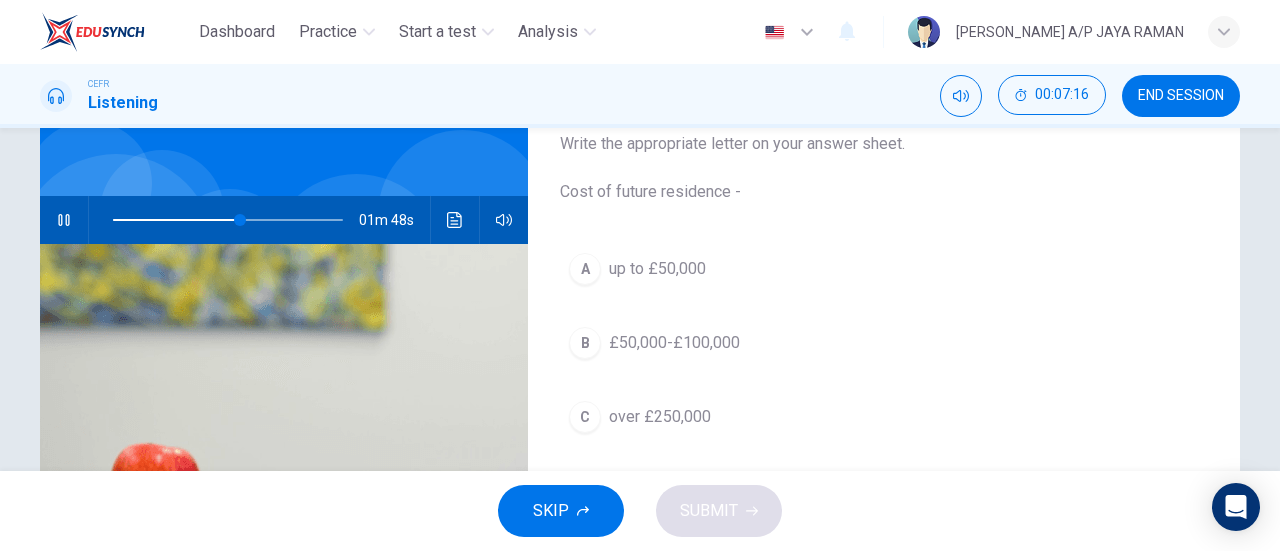 click on "C over £250,000" at bounding box center [884, 417] 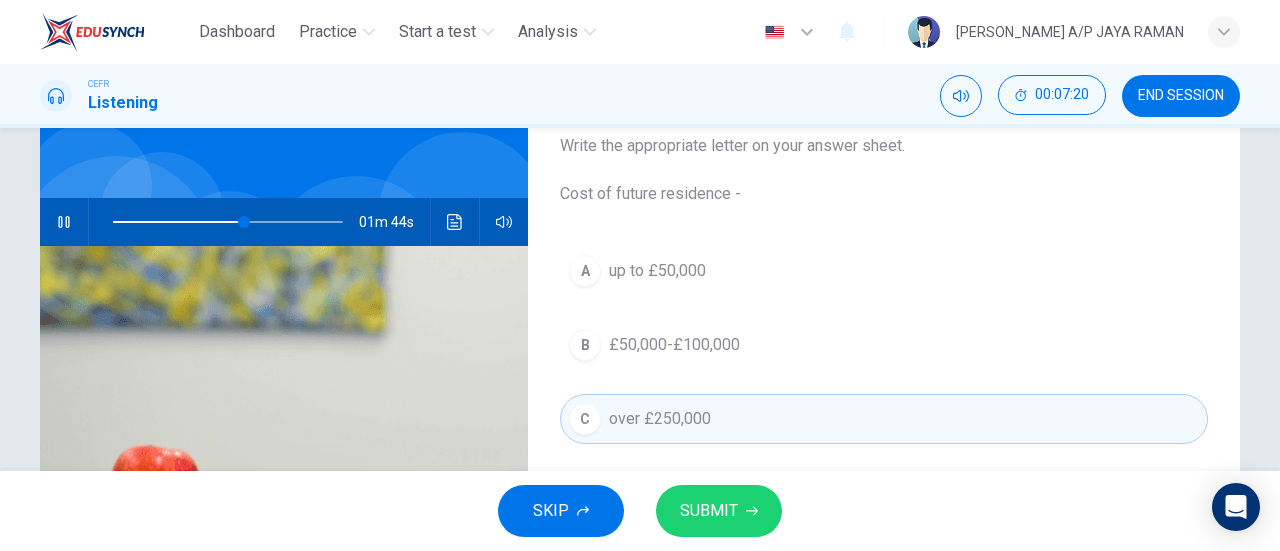 scroll, scrollTop: 132, scrollLeft: 0, axis: vertical 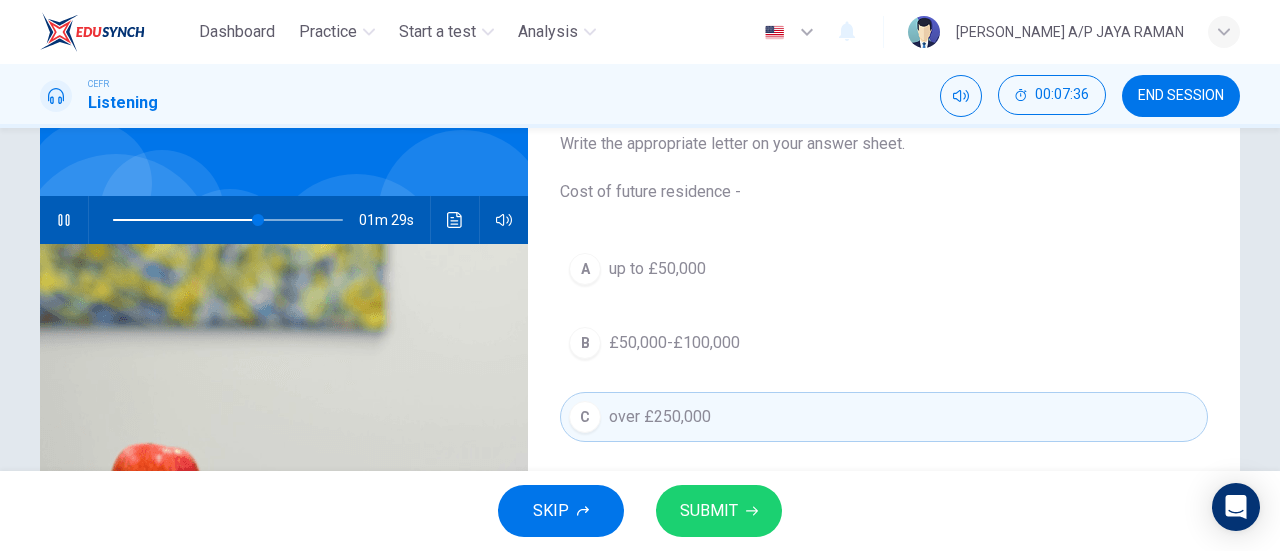 click 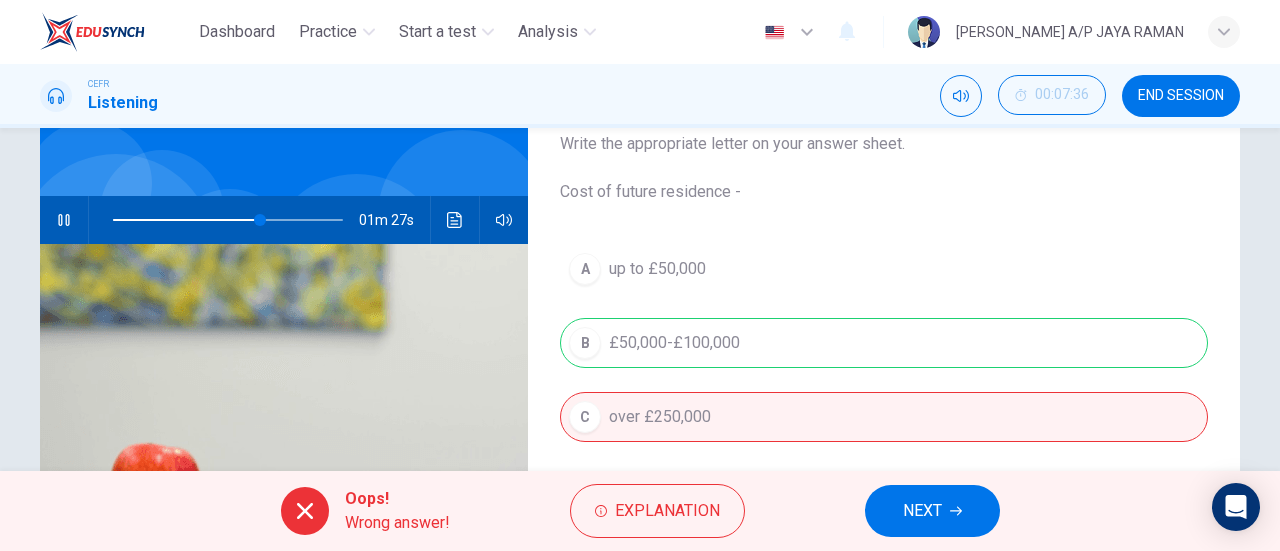 click on "NEXT" at bounding box center (932, 511) 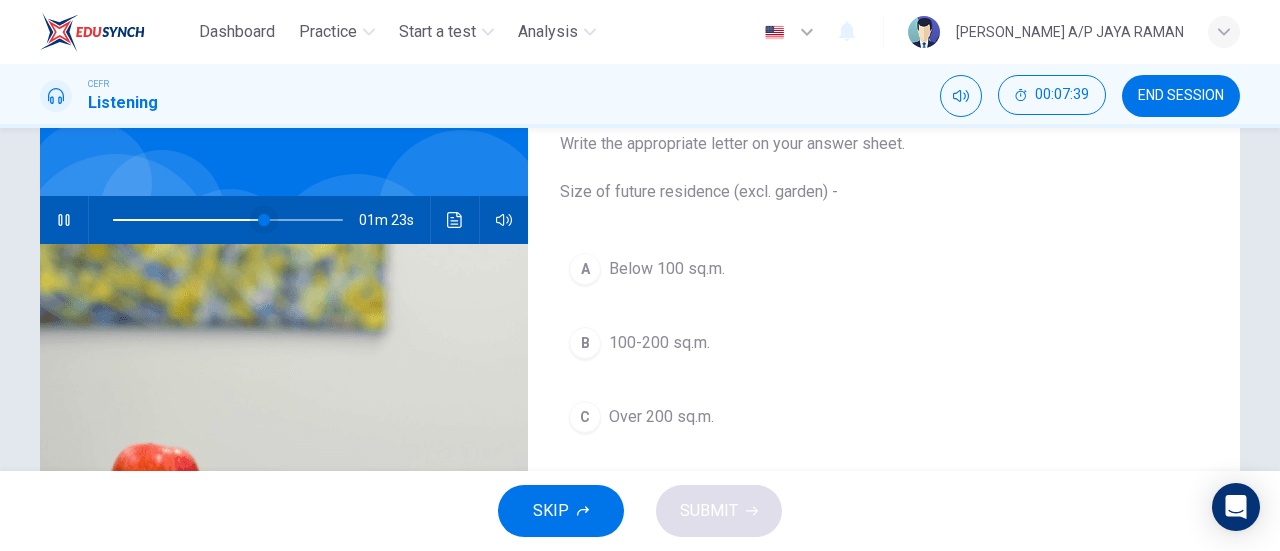 click at bounding box center (264, 220) 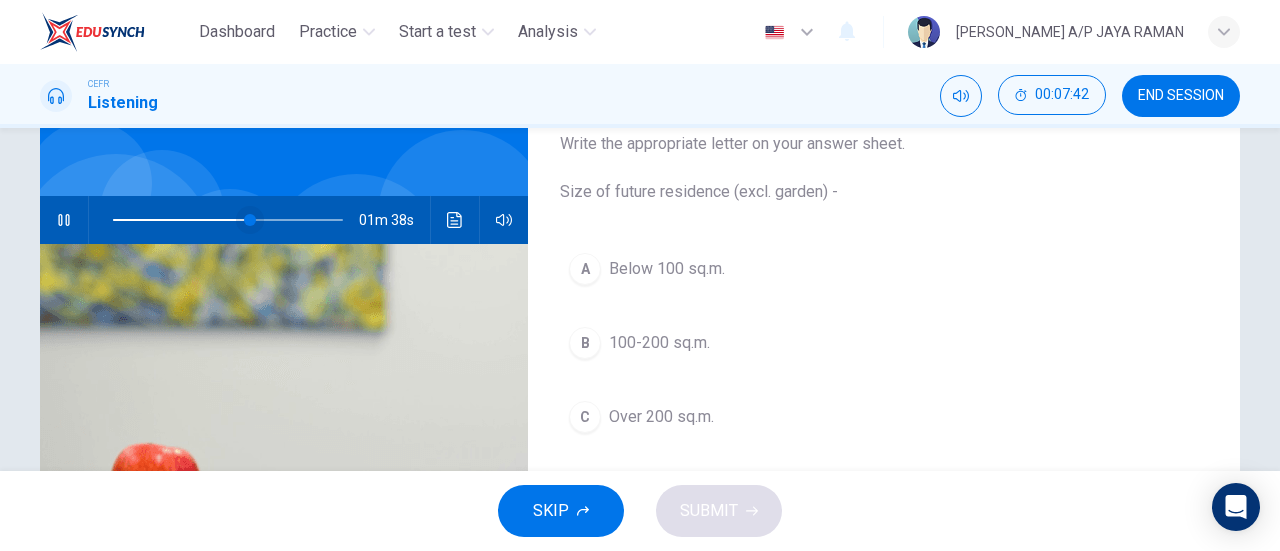 click at bounding box center (250, 220) 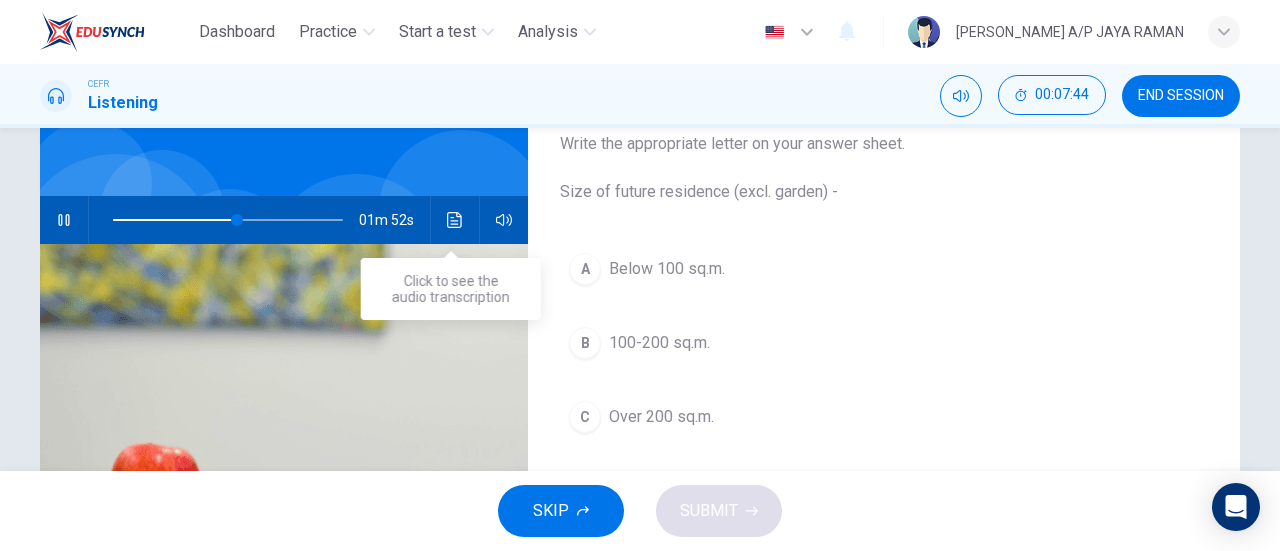 click at bounding box center (455, 220) 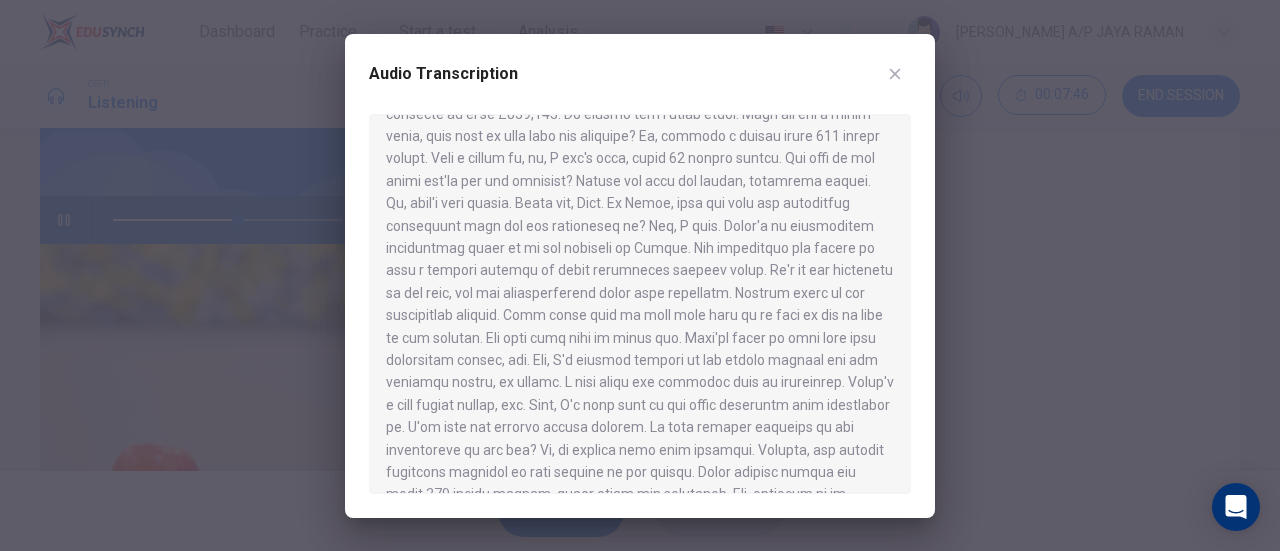 scroll, scrollTop: 500, scrollLeft: 0, axis: vertical 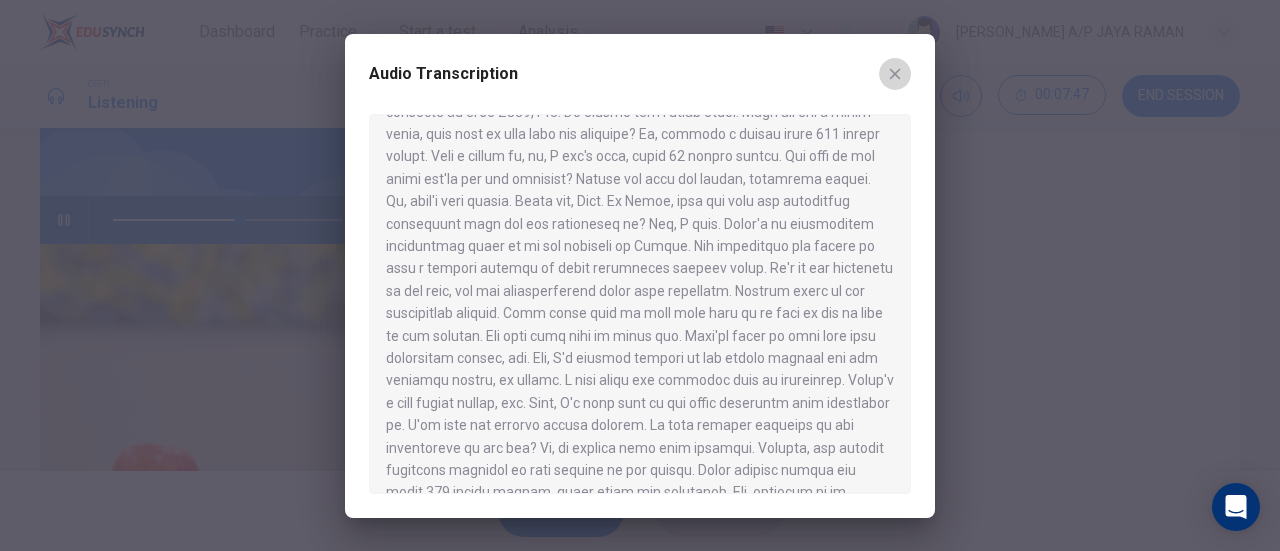 click 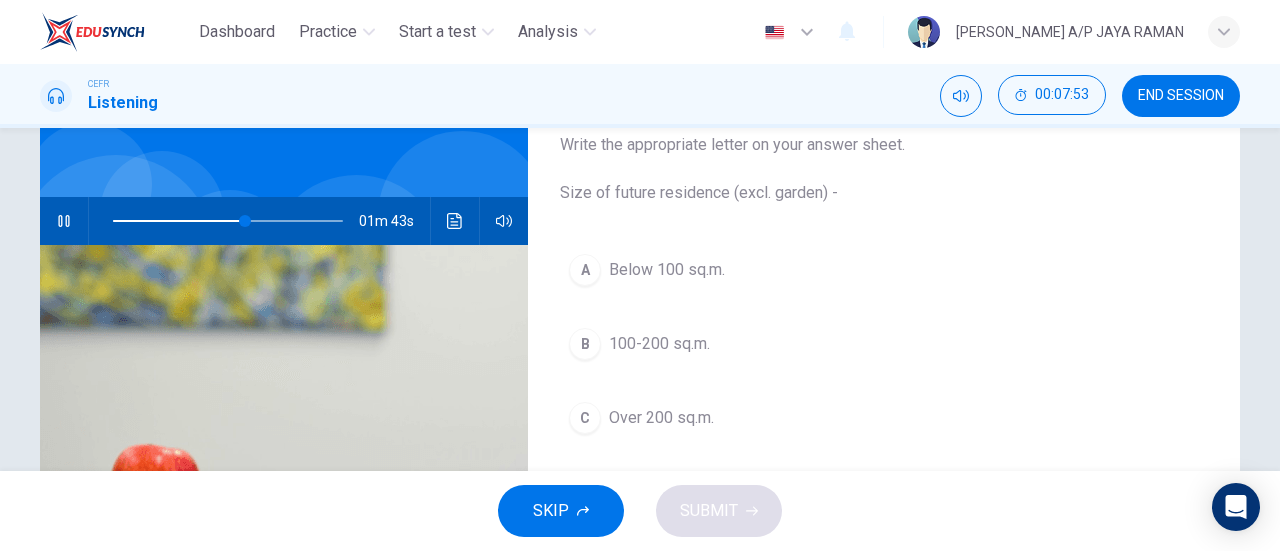 scroll, scrollTop: 132, scrollLeft: 0, axis: vertical 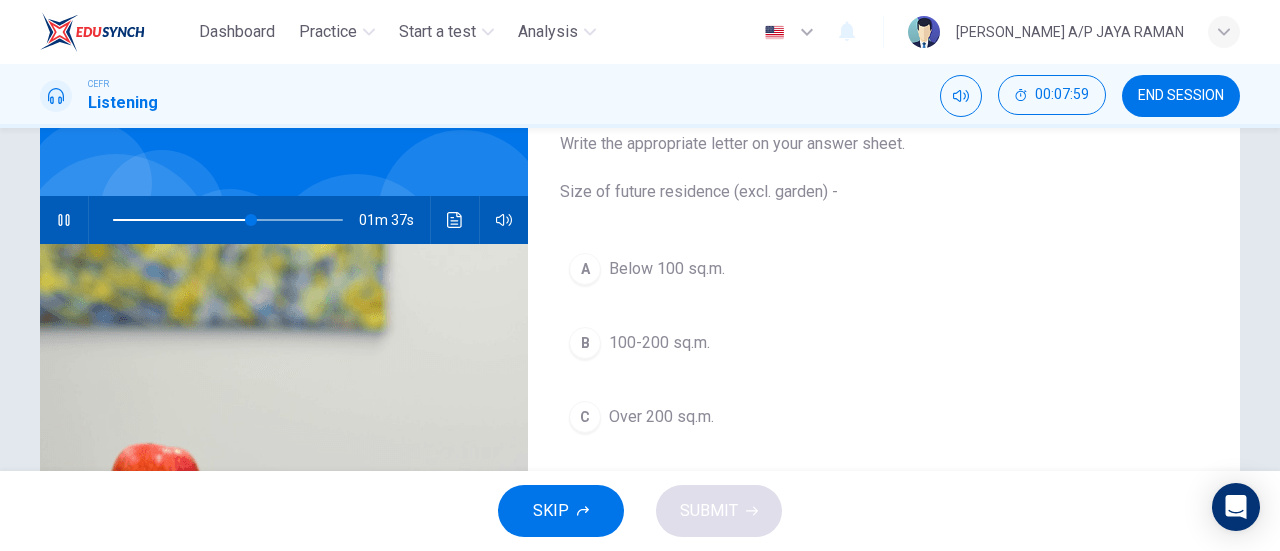 click on "100-200 sq.m." at bounding box center [659, 343] 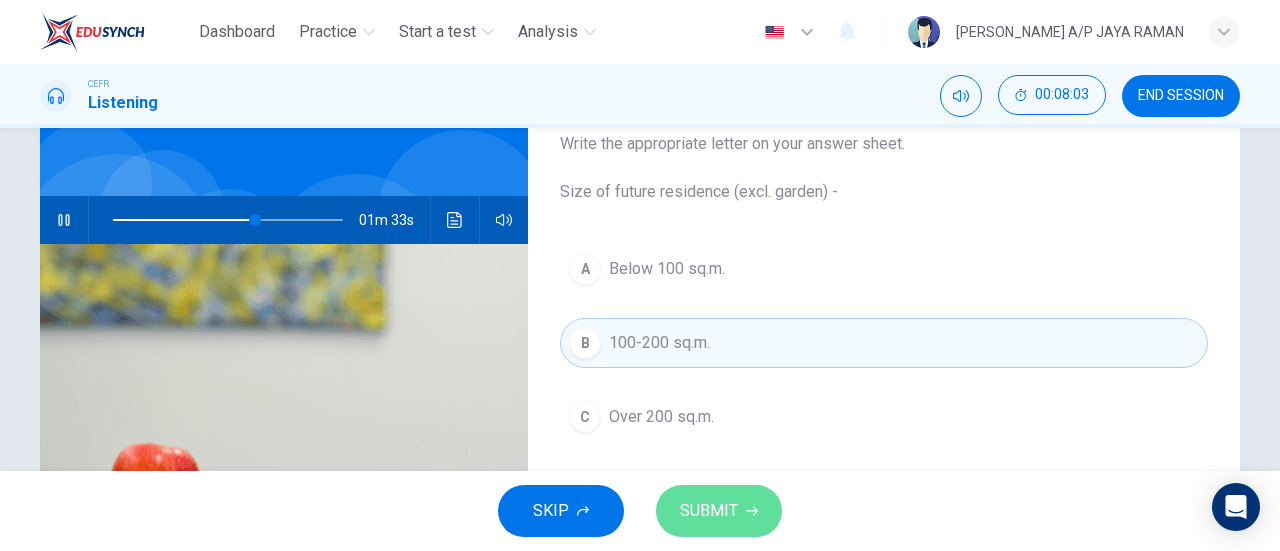 click on "SUBMIT" at bounding box center (709, 511) 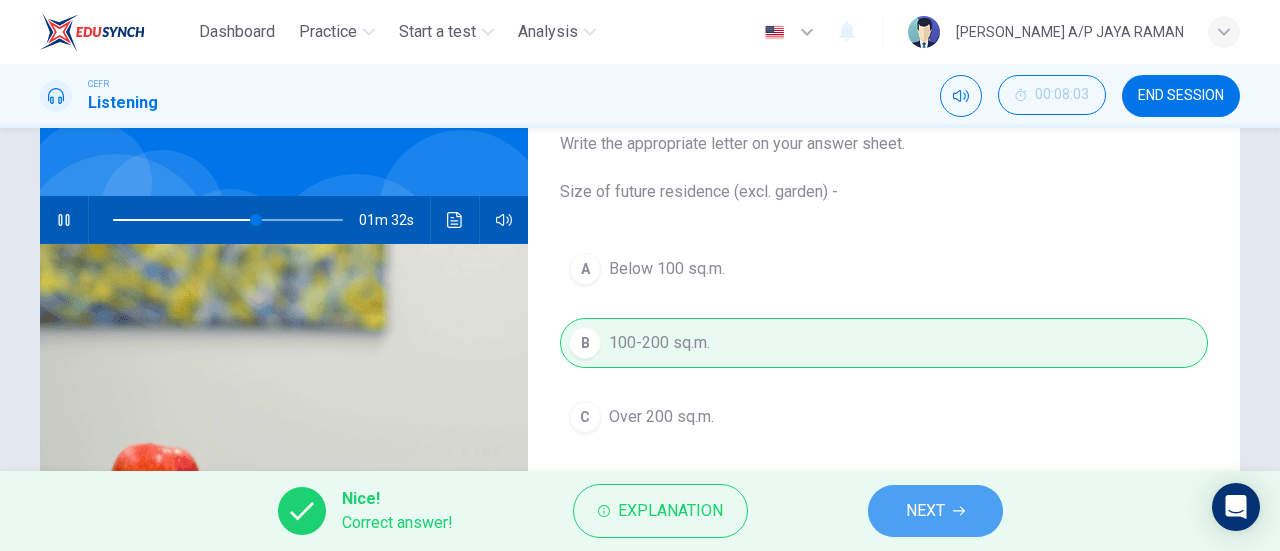 click on "NEXT" at bounding box center (925, 511) 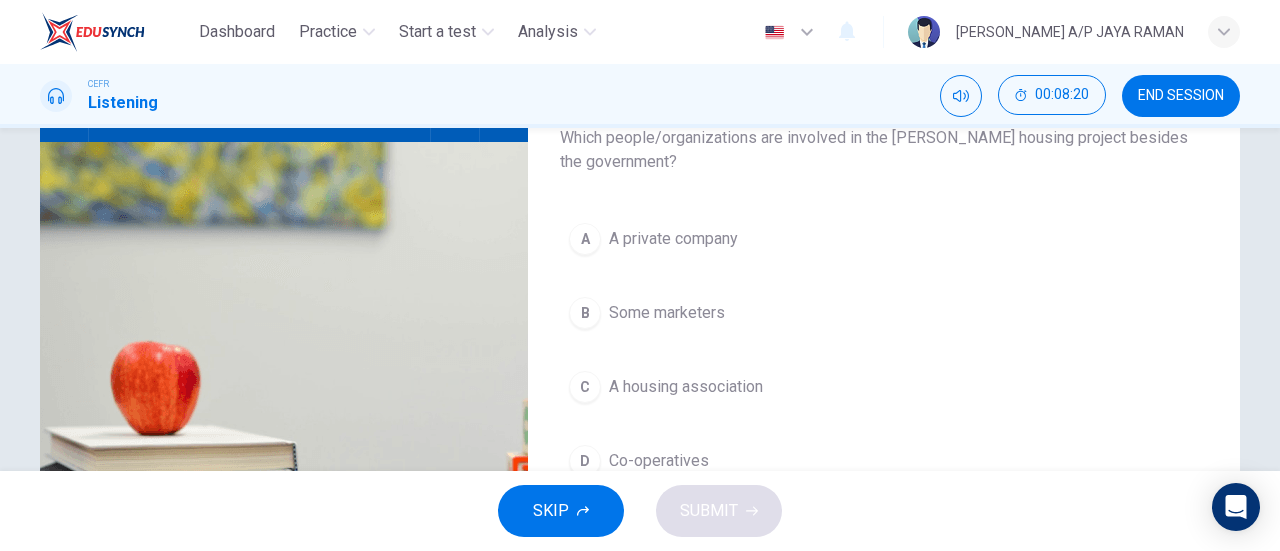 scroll, scrollTop: 235, scrollLeft: 0, axis: vertical 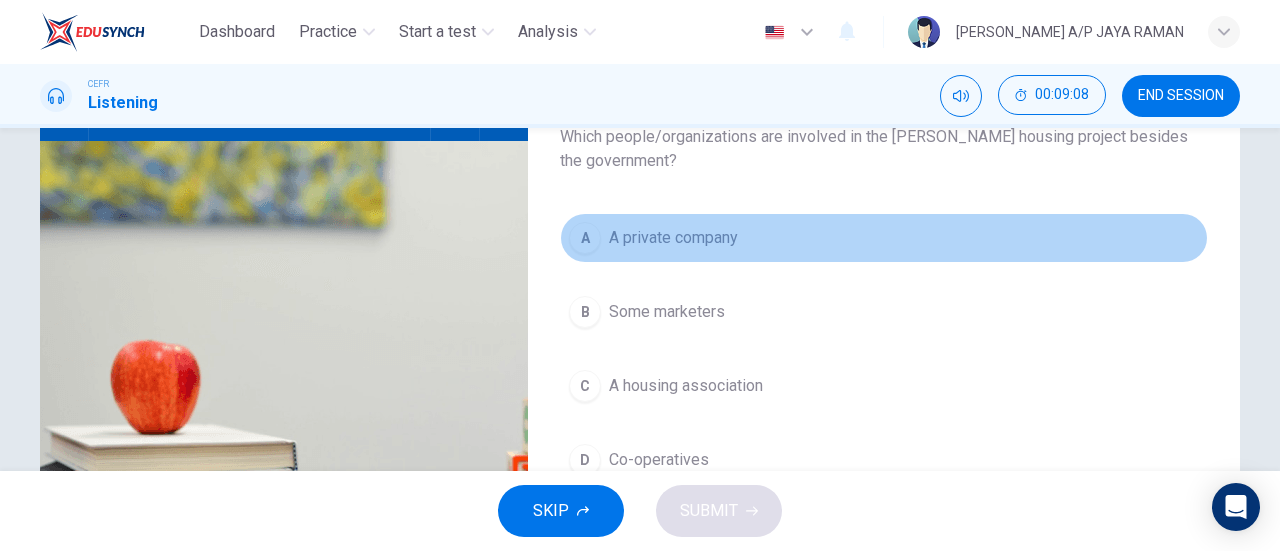 click on "A A private company" at bounding box center [884, 238] 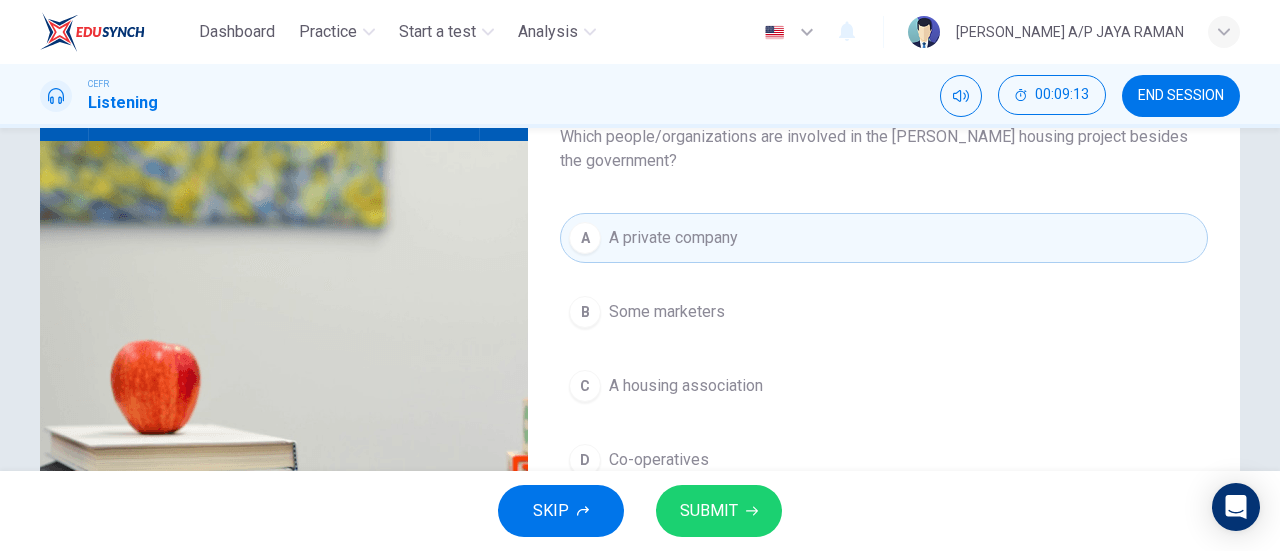click on "SUBMIT" at bounding box center [709, 511] 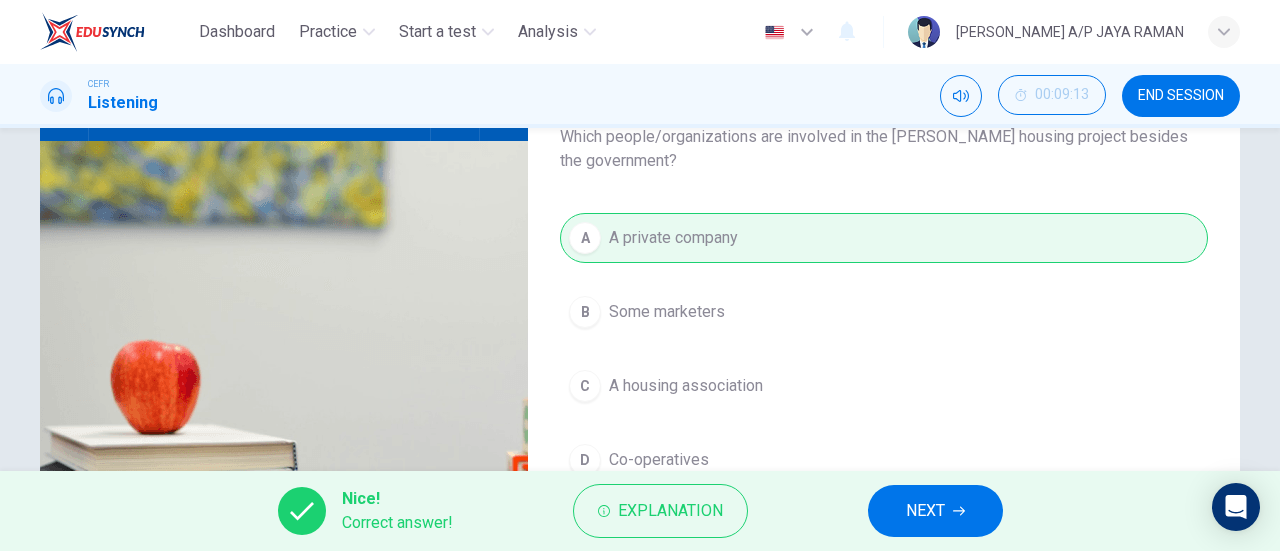 click on "NEXT" at bounding box center (935, 511) 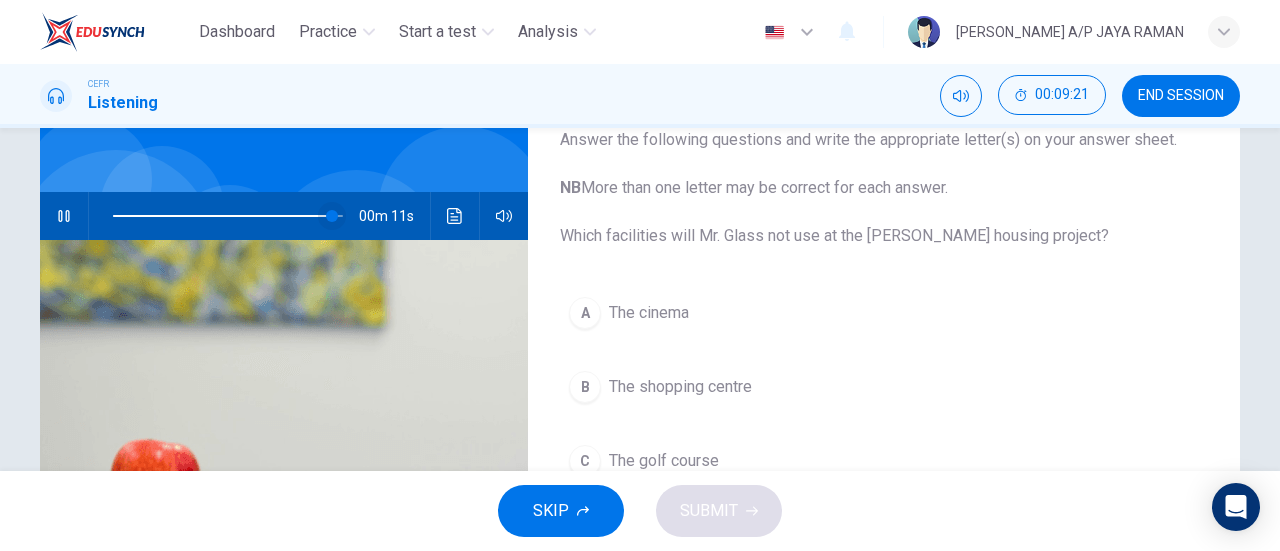 scroll, scrollTop: 136, scrollLeft: 0, axis: vertical 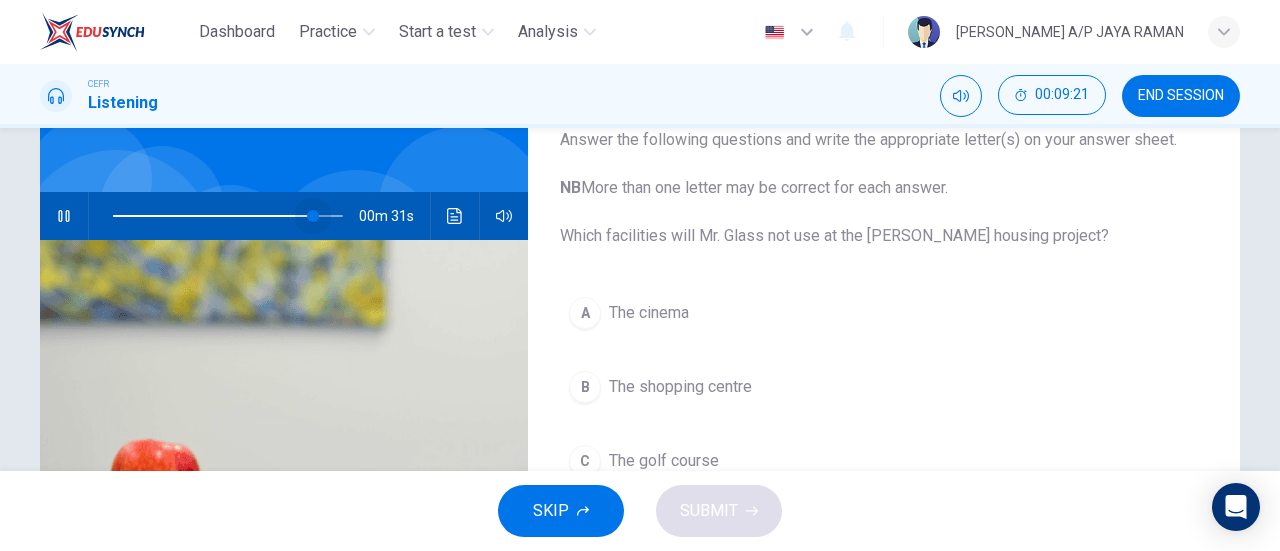 click at bounding box center (313, 216) 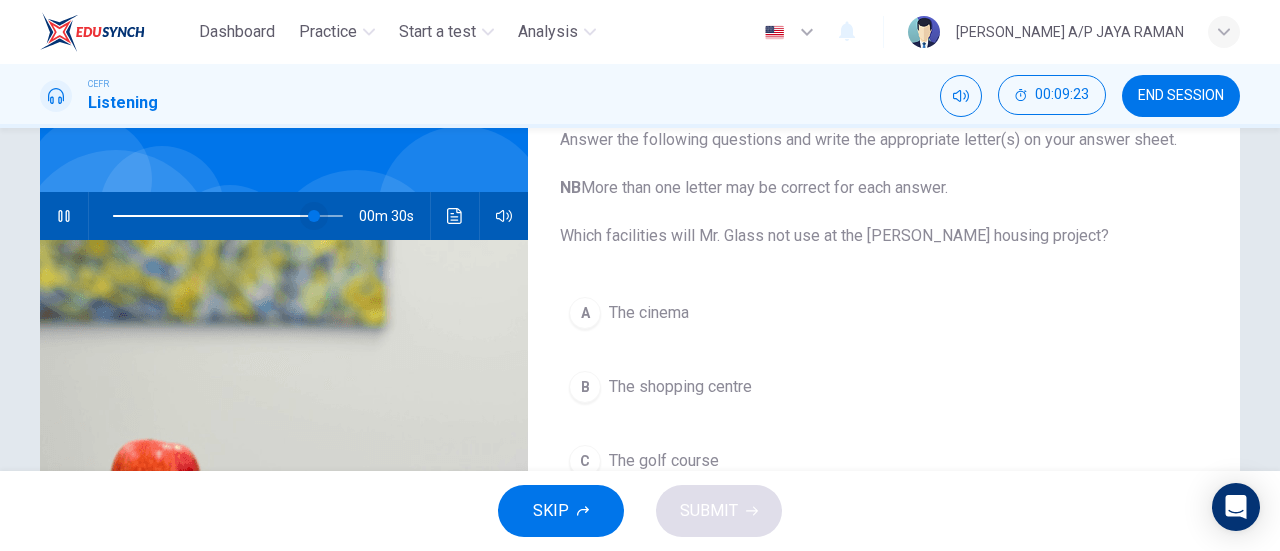 click at bounding box center [314, 216] 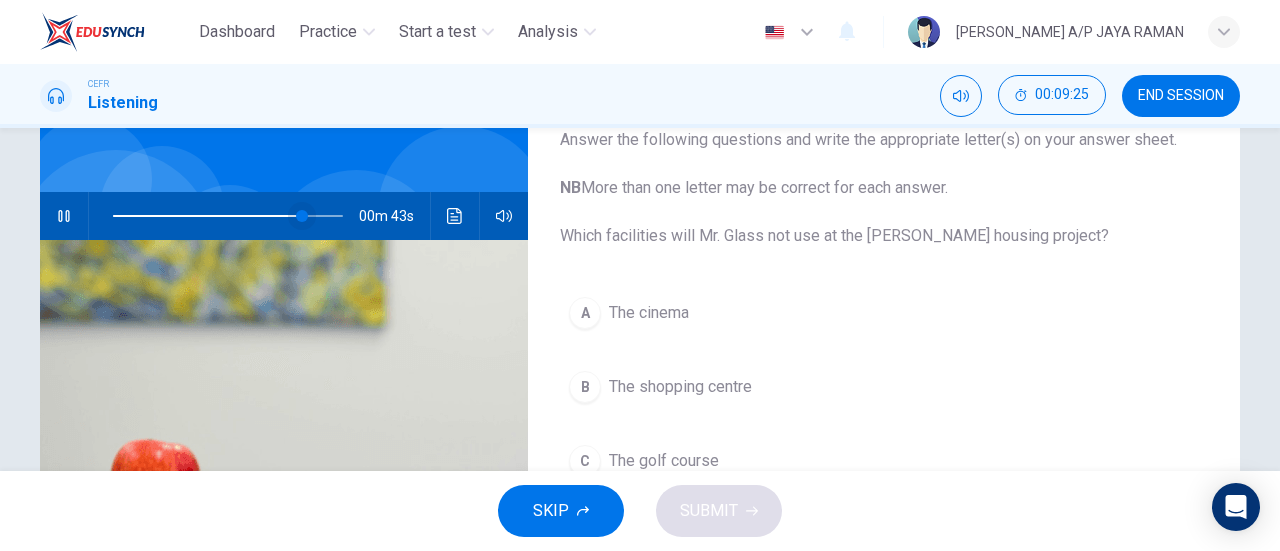 click at bounding box center [302, 216] 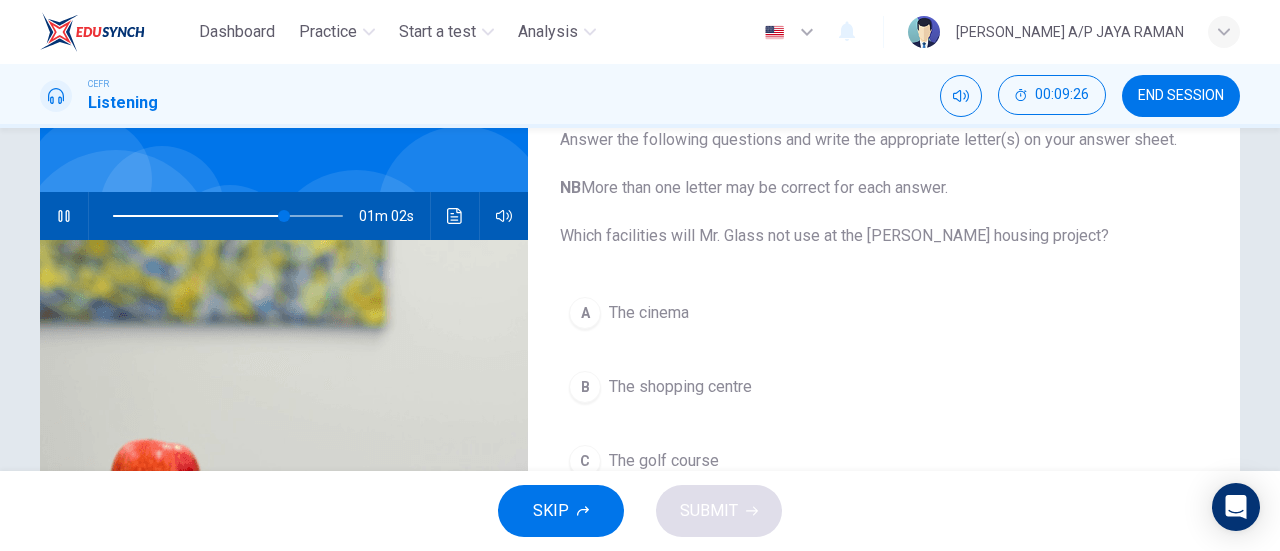 click at bounding box center [228, 216] 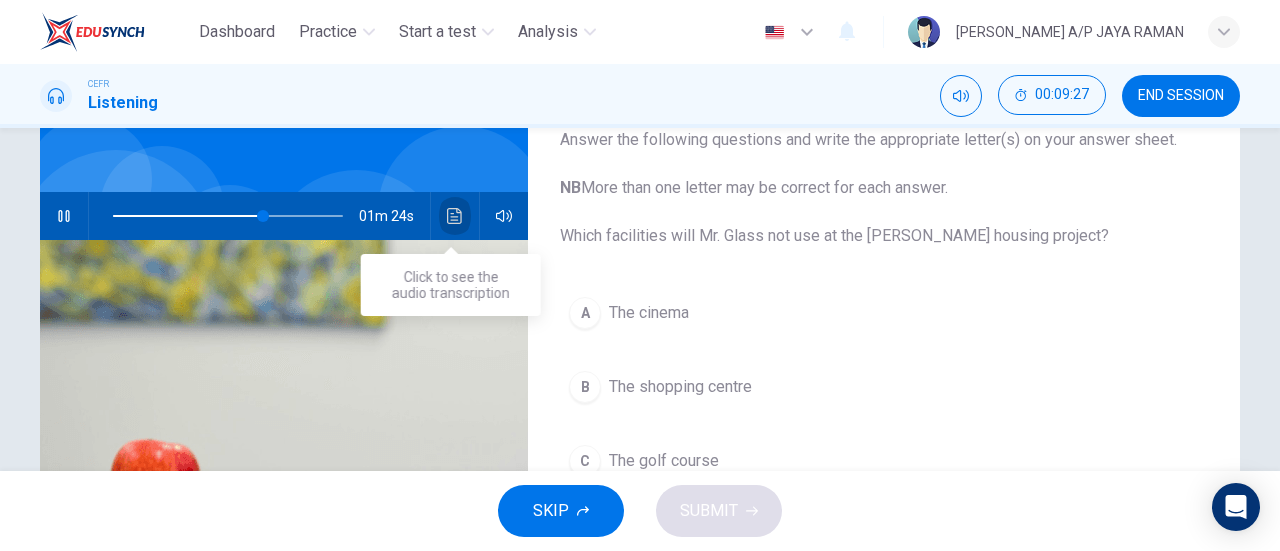 click 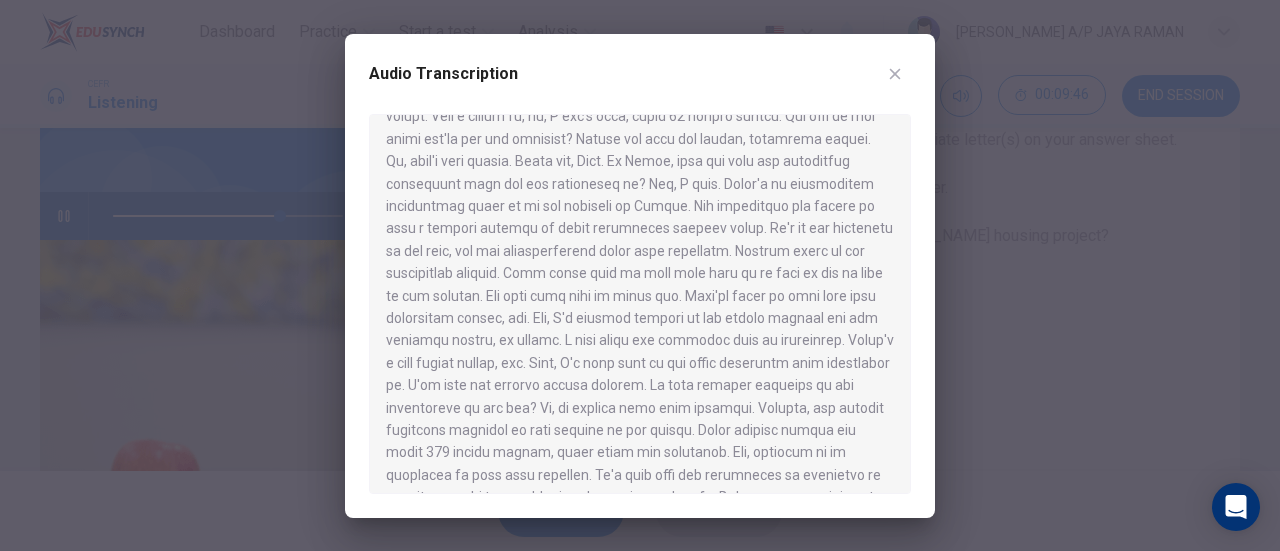 scroll, scrollTop: 539, scrollLeft: 0, axis: vertical 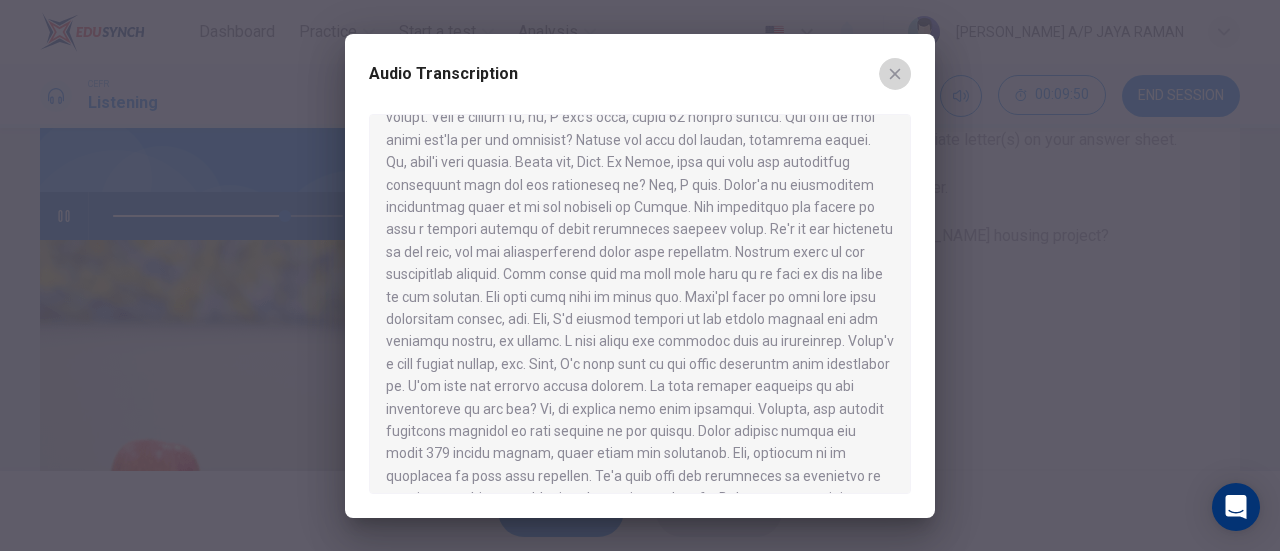 click 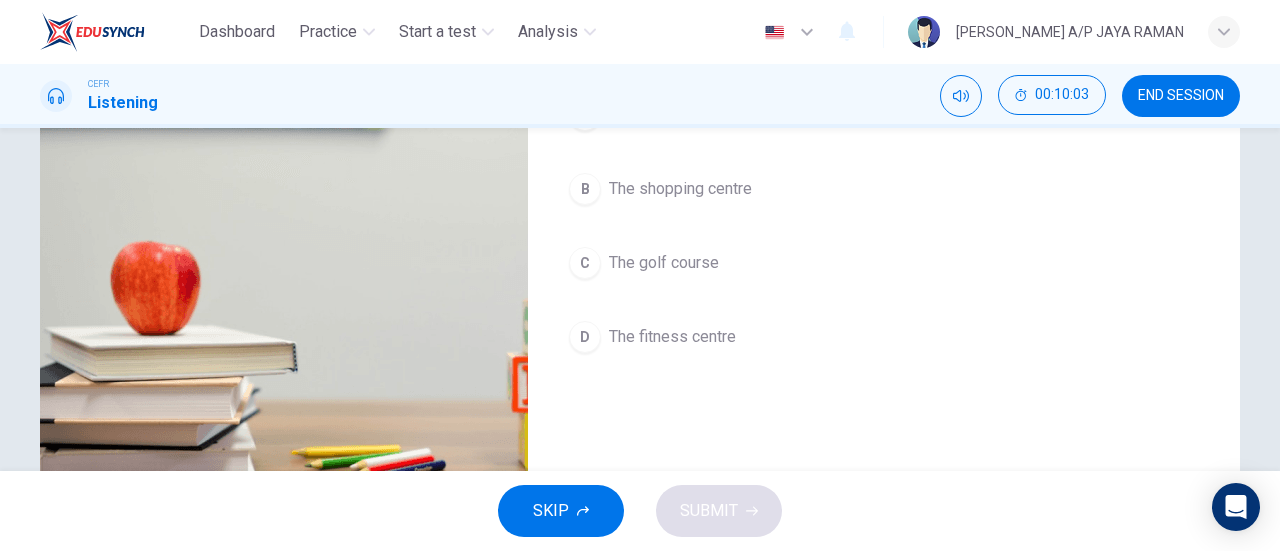 scroll, scrollTop: 334, scrollLeft: 0, axis: vertical 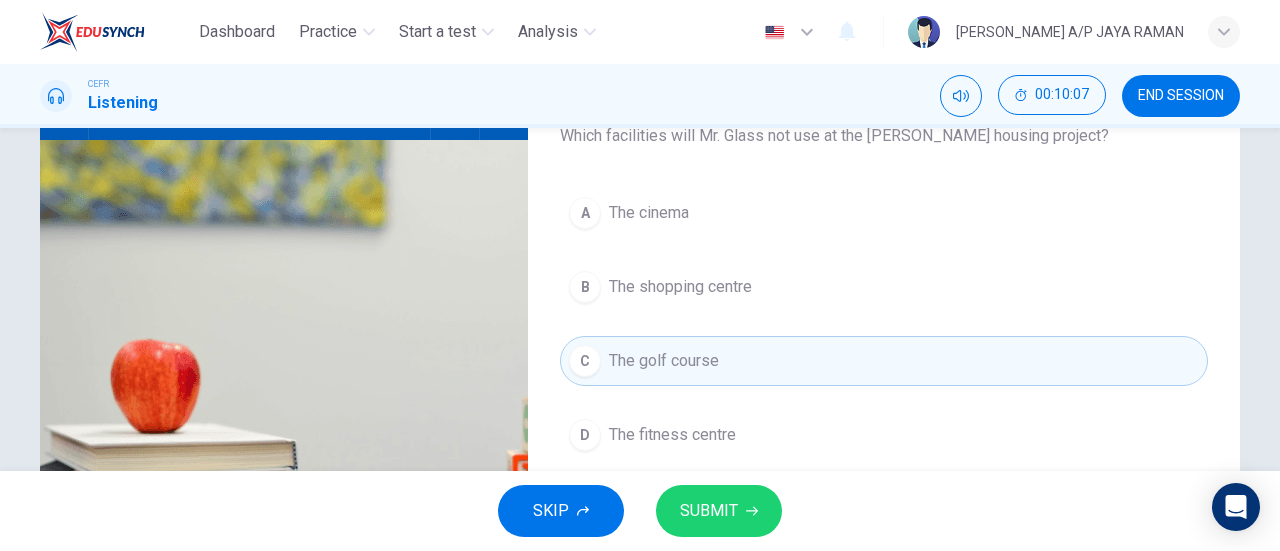 click 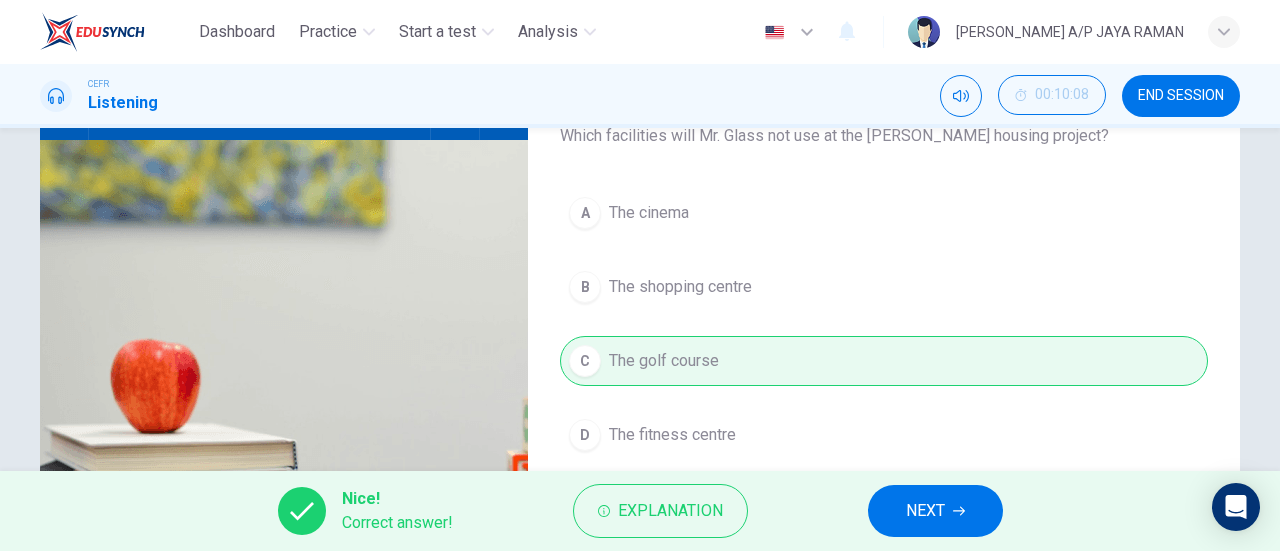type on "82" 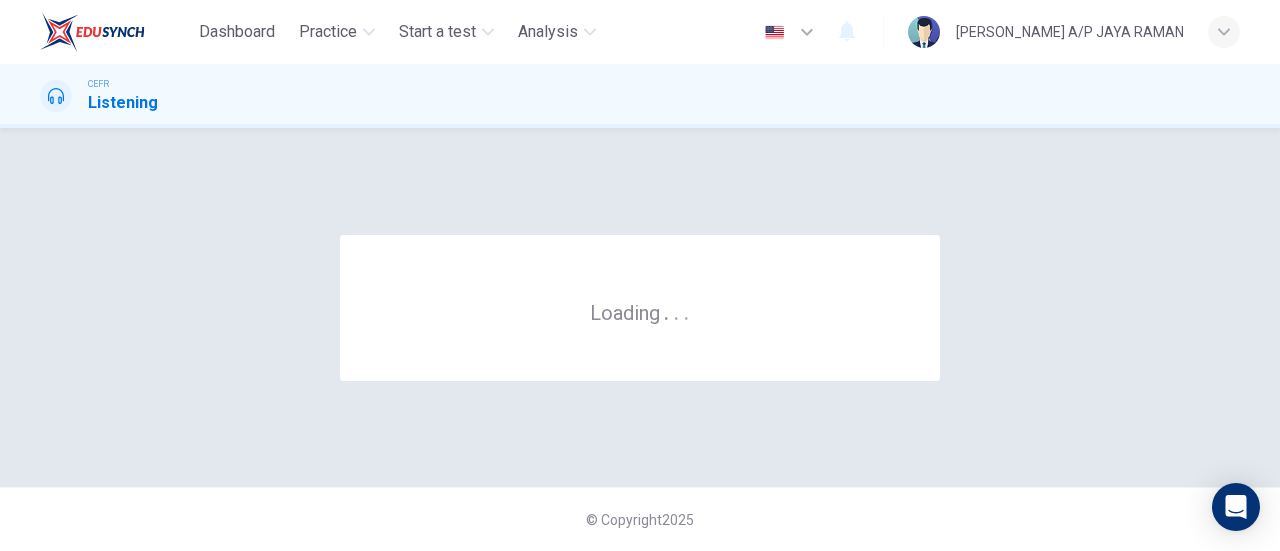 scroll, scrollTop: 0, scrollLeft: 0, axis: both 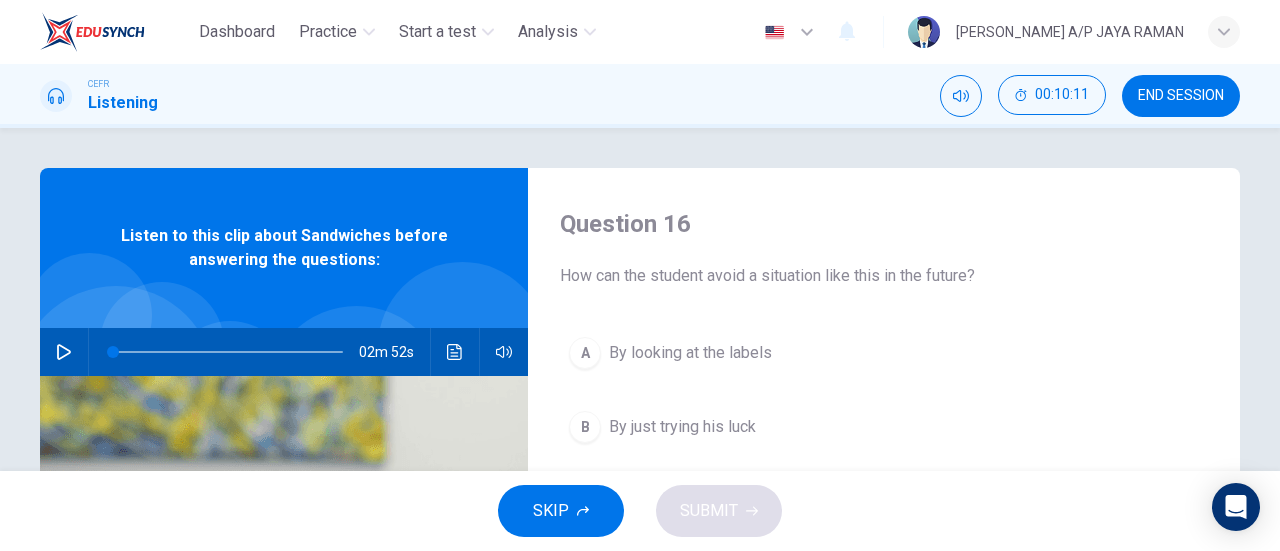 click on "02m 52s" at bounding box center (284, 352) 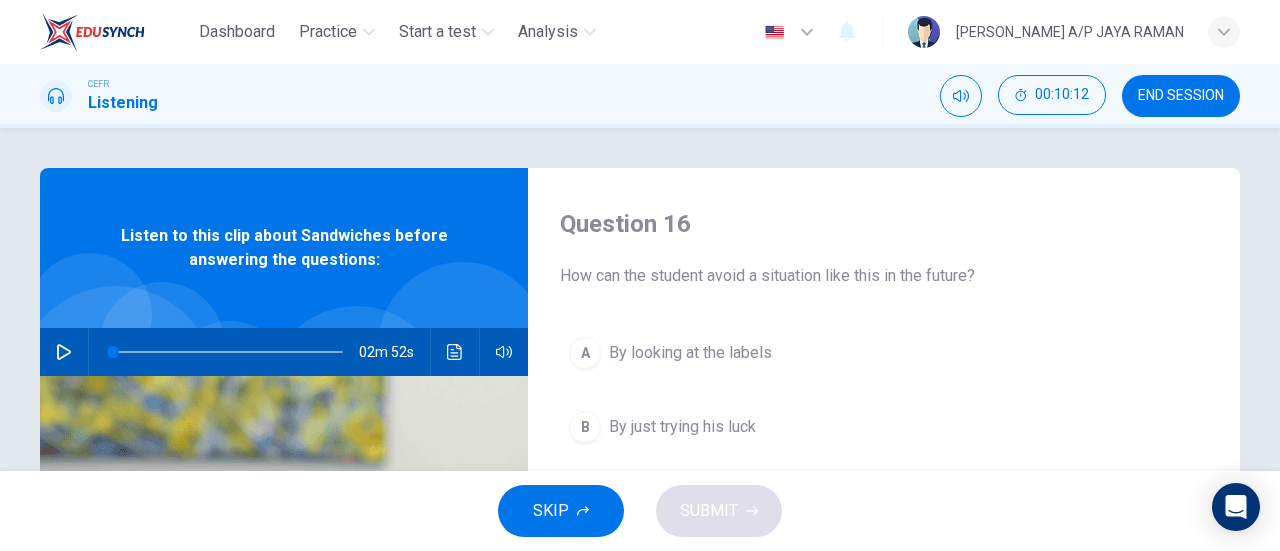 click at bounding box center [64, 352] 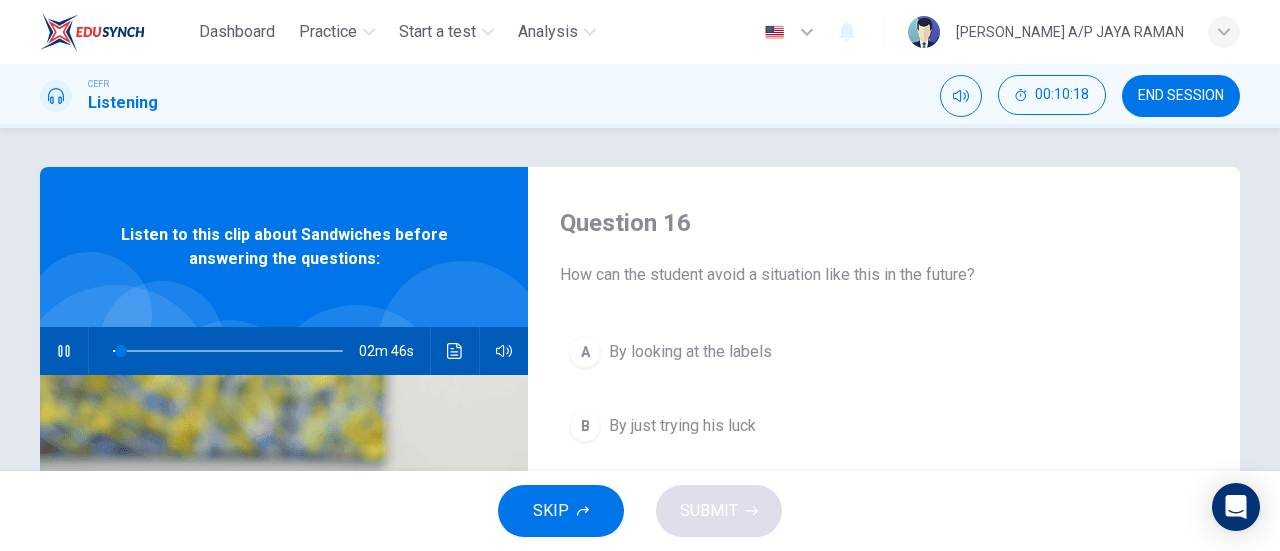 scroll, scrollTop: 0, scrollLeft: 0, axis: both 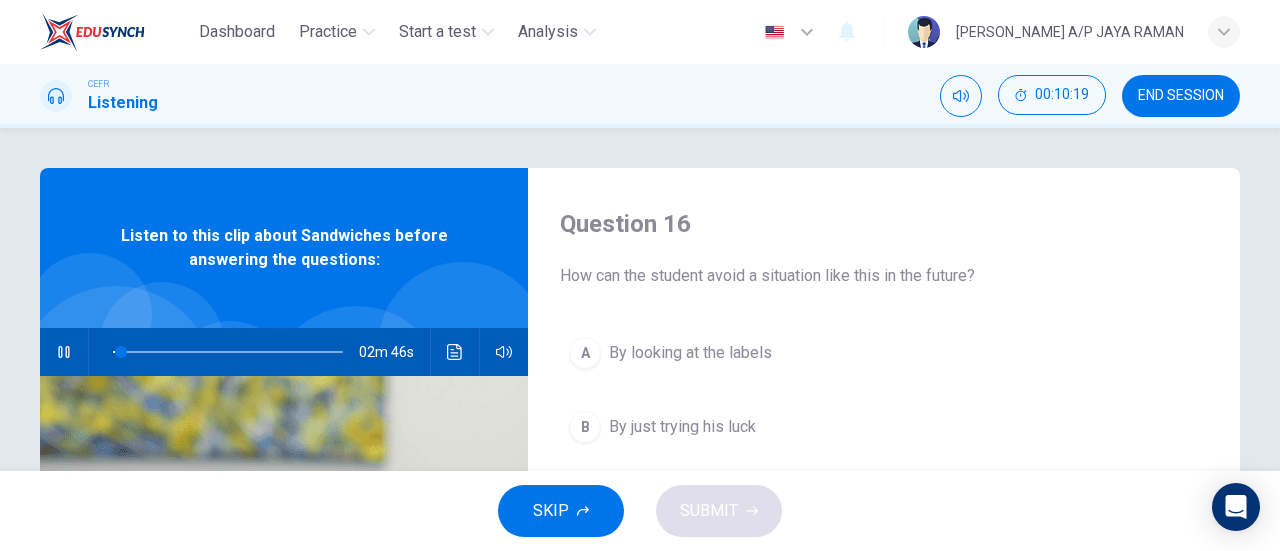 click on "By looking at the labels" at bounding box center (690, 353) 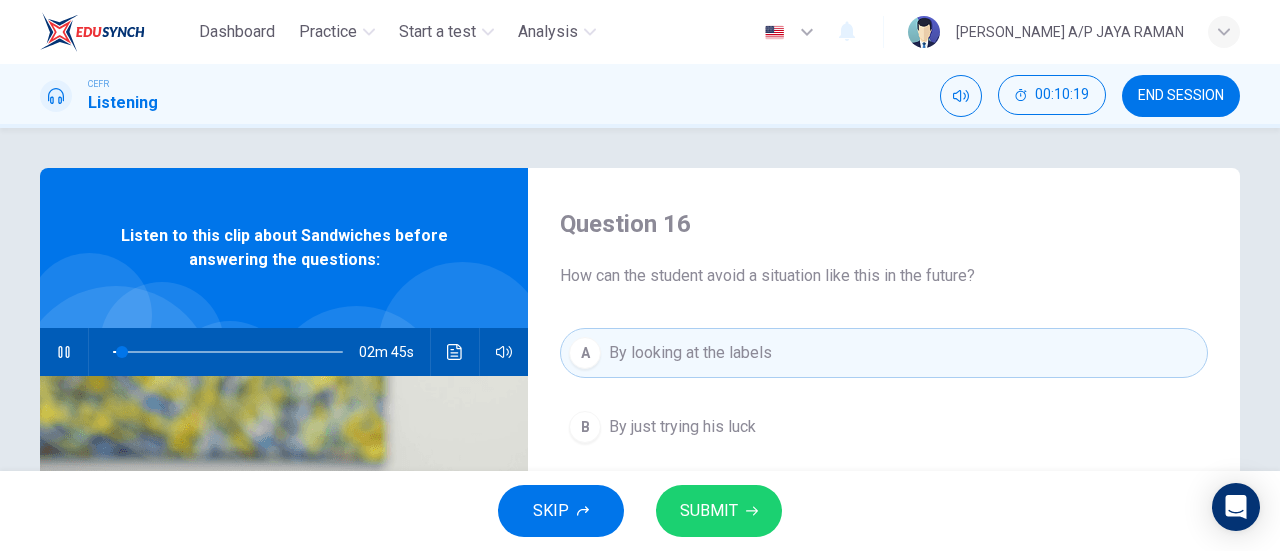 click on "SUBMIT" at bounding box center [709, 511] 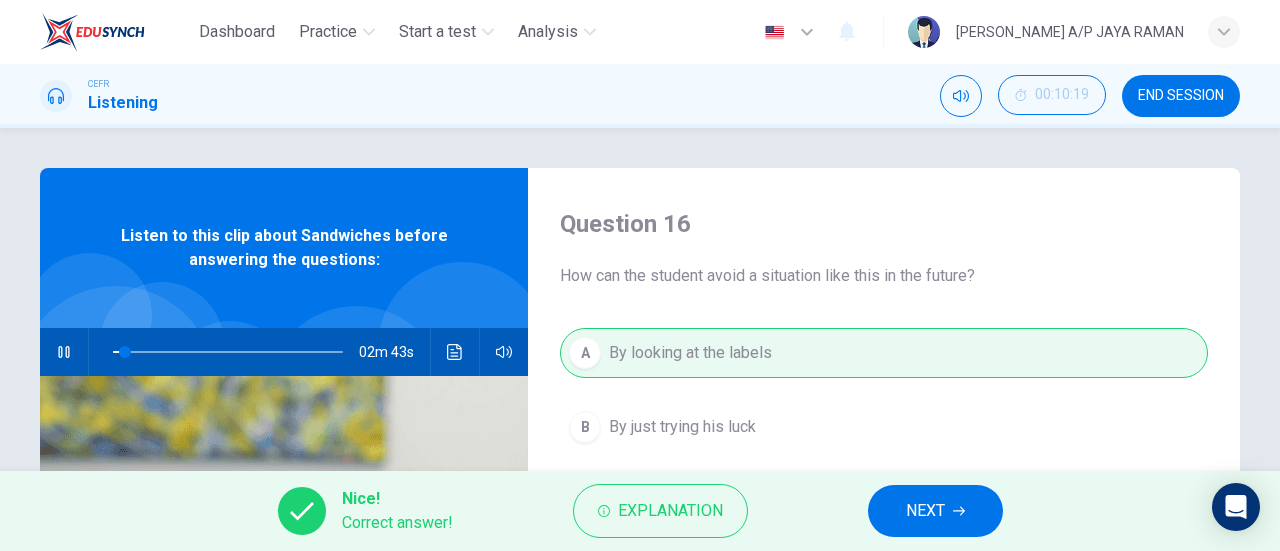 click on "NEXT" at bounding box center (935, 511) 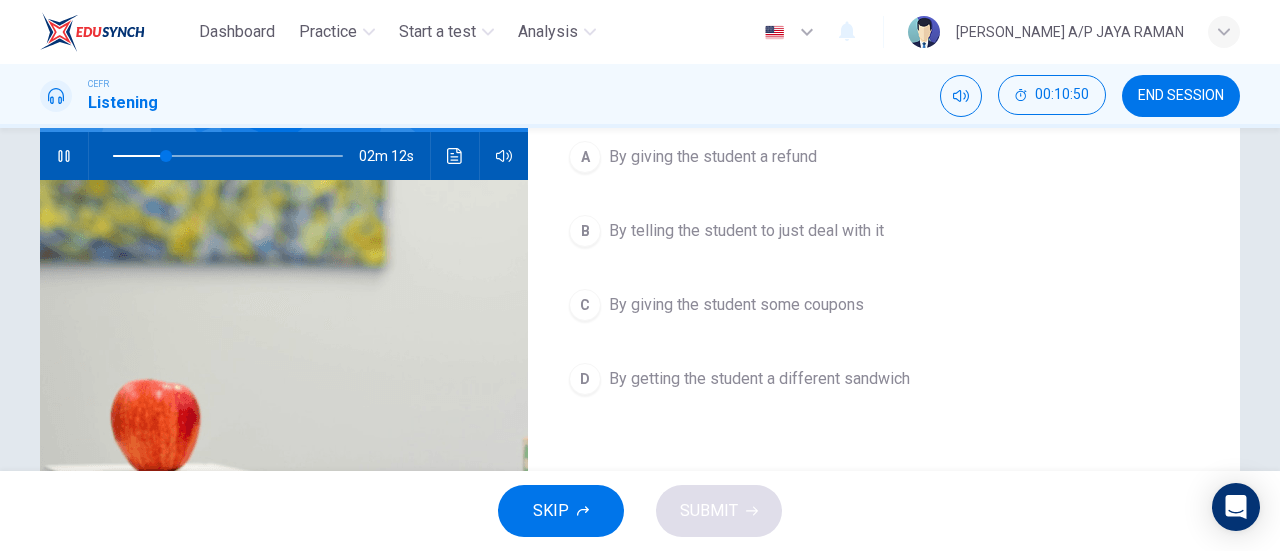 scroll, scrollTop: 197, scrollLeft: 0, axis: vertical 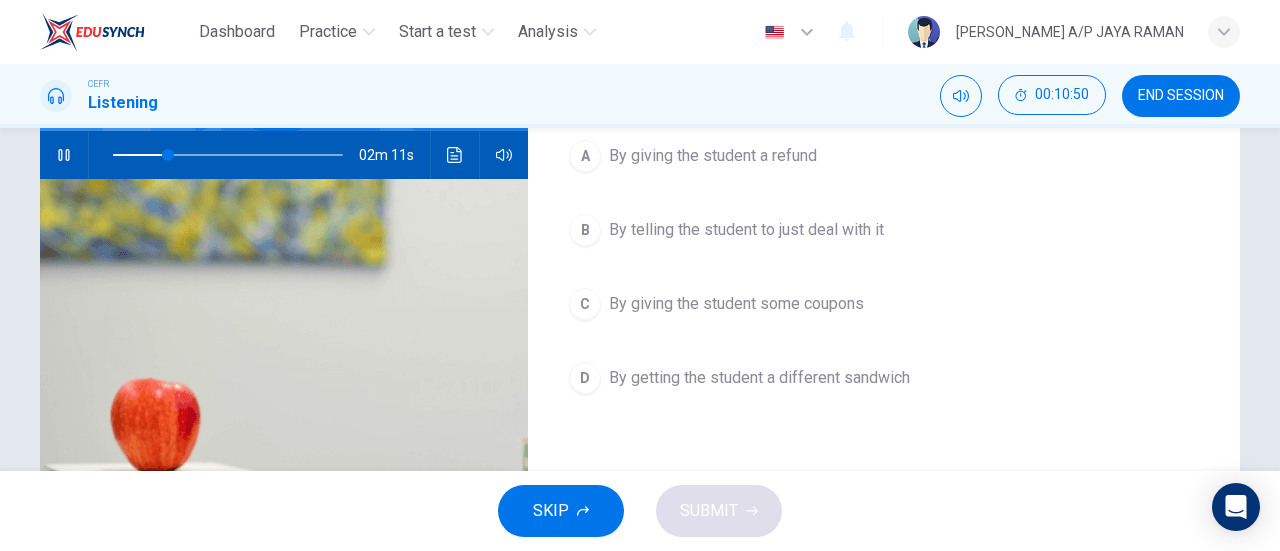 click on "By getting the student a different sandwich" at bounding box center (759, 378) 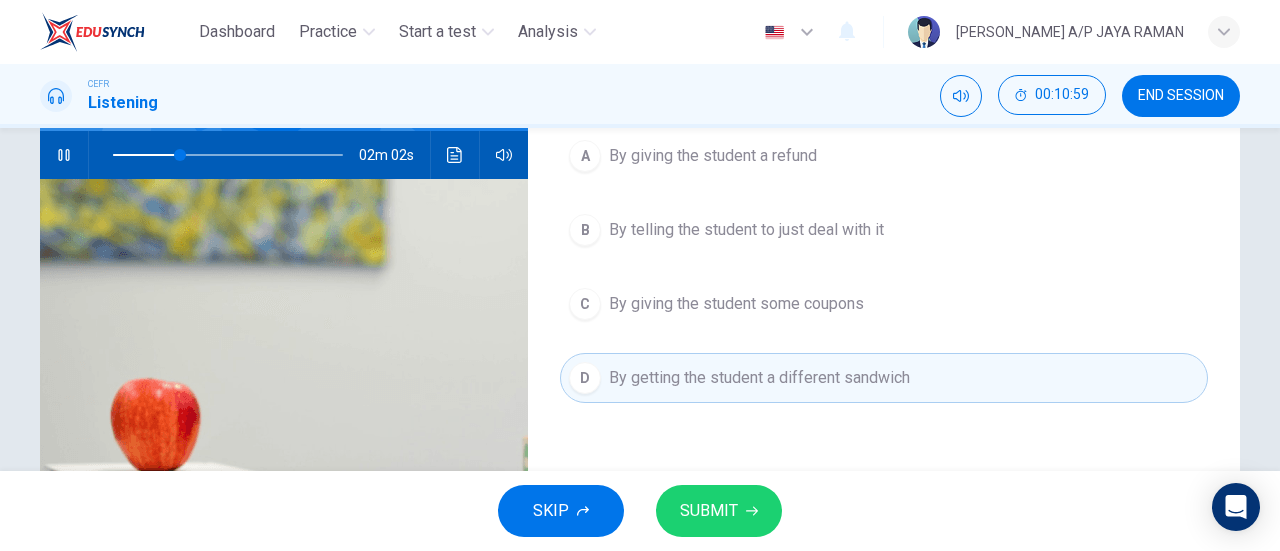 click 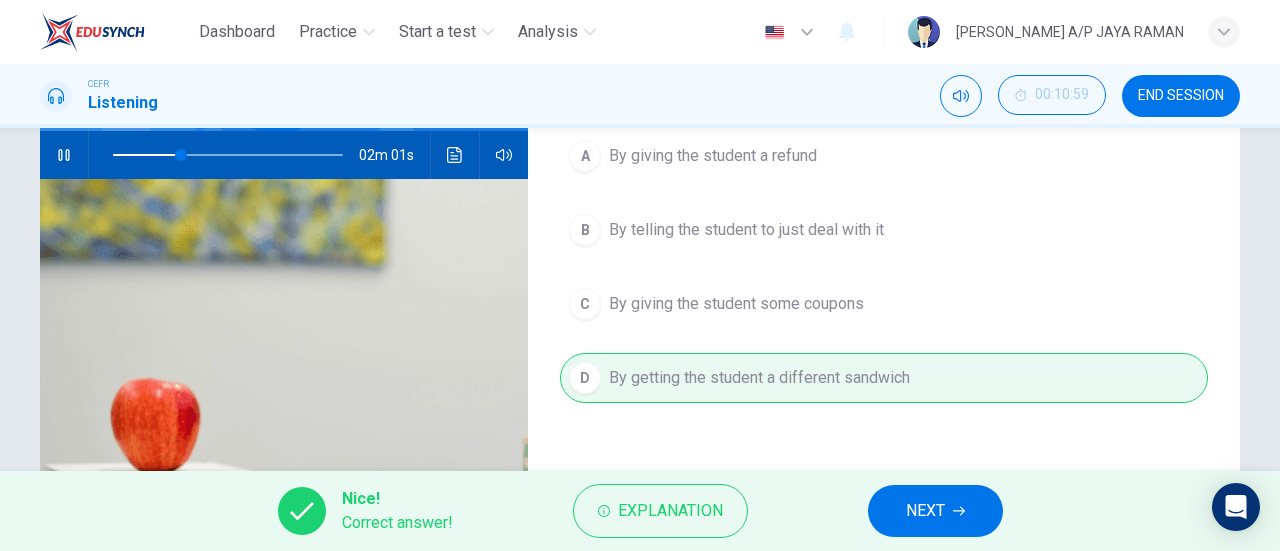 click on "NEXT" at bounding box center [935, 511] 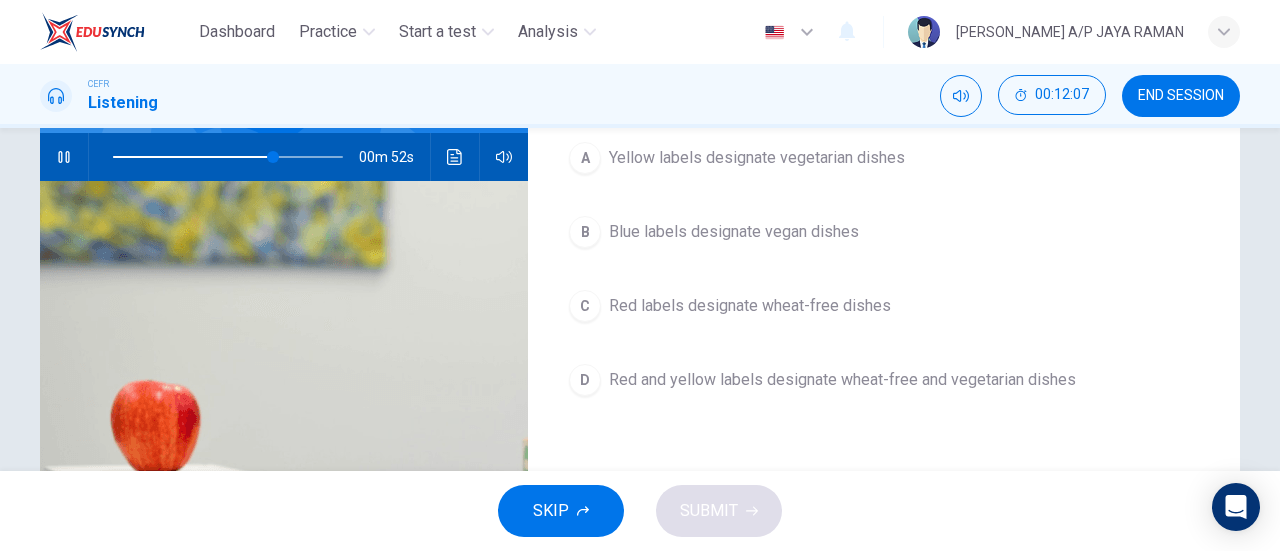 scroll, scrollTop: 194, scrollLeft: 0, axis: vertical 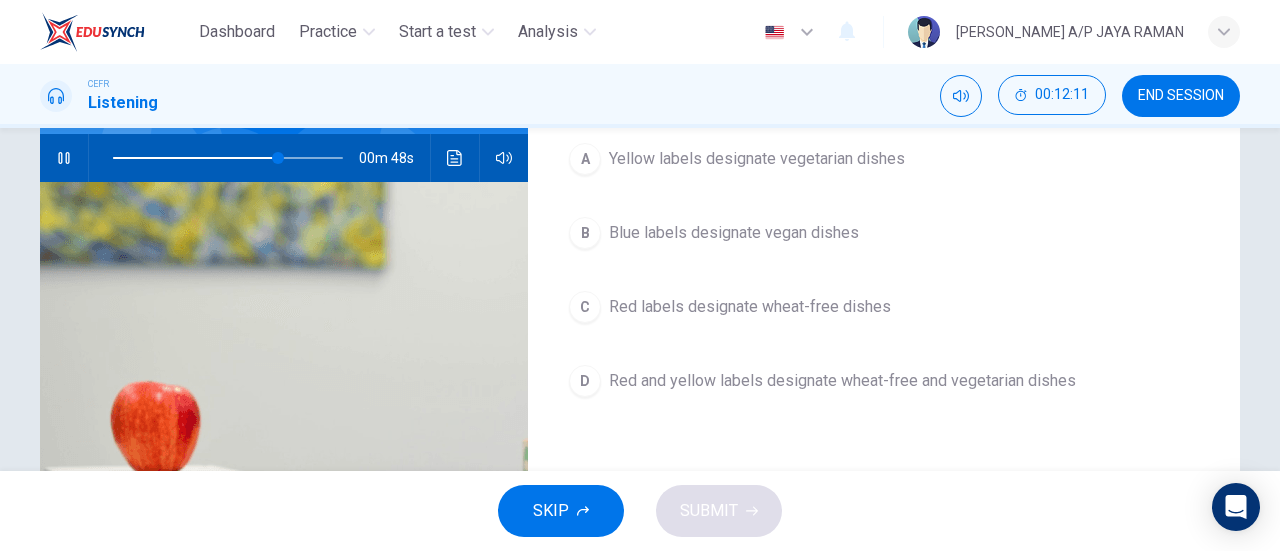 click on "B Blue labels designate vegan dishes" at bounding box center [884, 233] 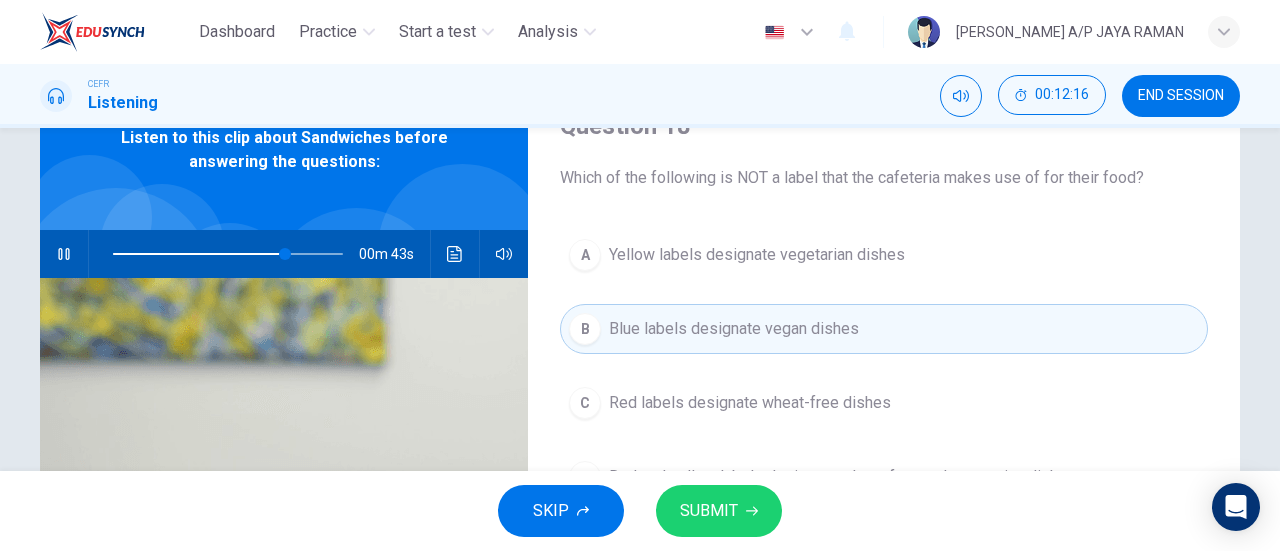 scroll, scrollTop: 95, scrollLeft: 0, axis: vertical 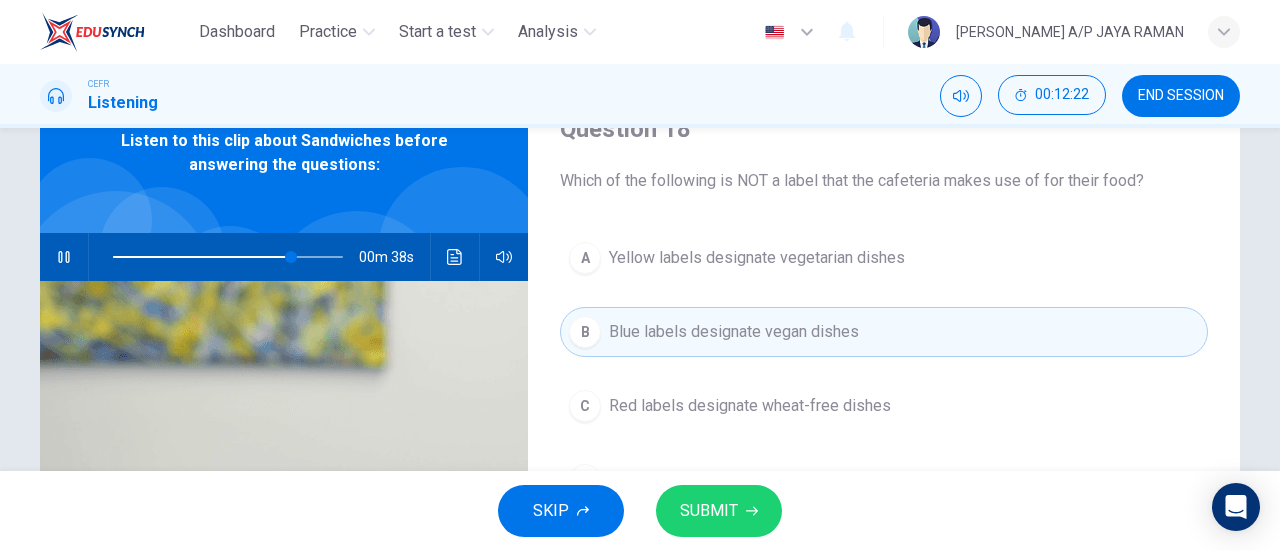 click on "SUBMIT" at bounding box center [719, 511] 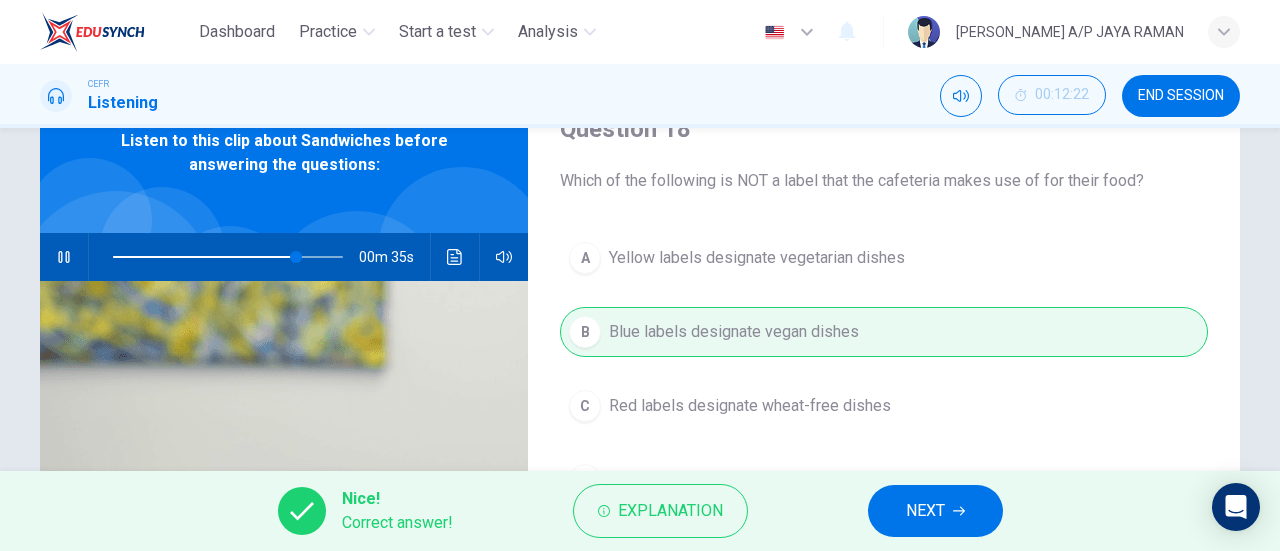 click on "NEXT" at bounding box center (935, 511) 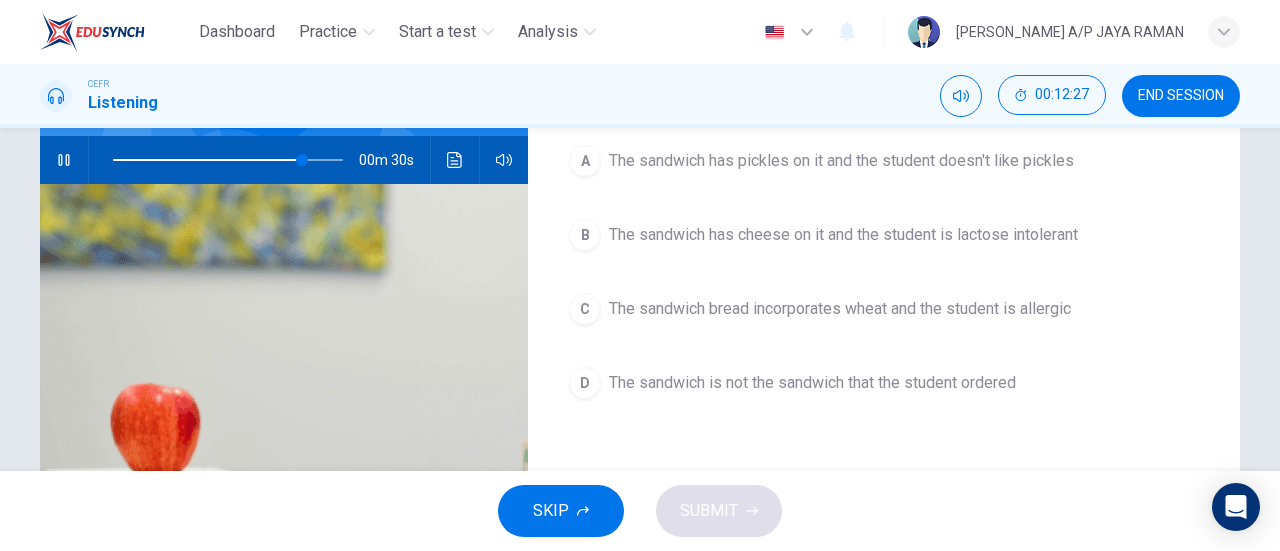 scroll, scrollTop: 193, scrollLeft: 0, axis: vertical 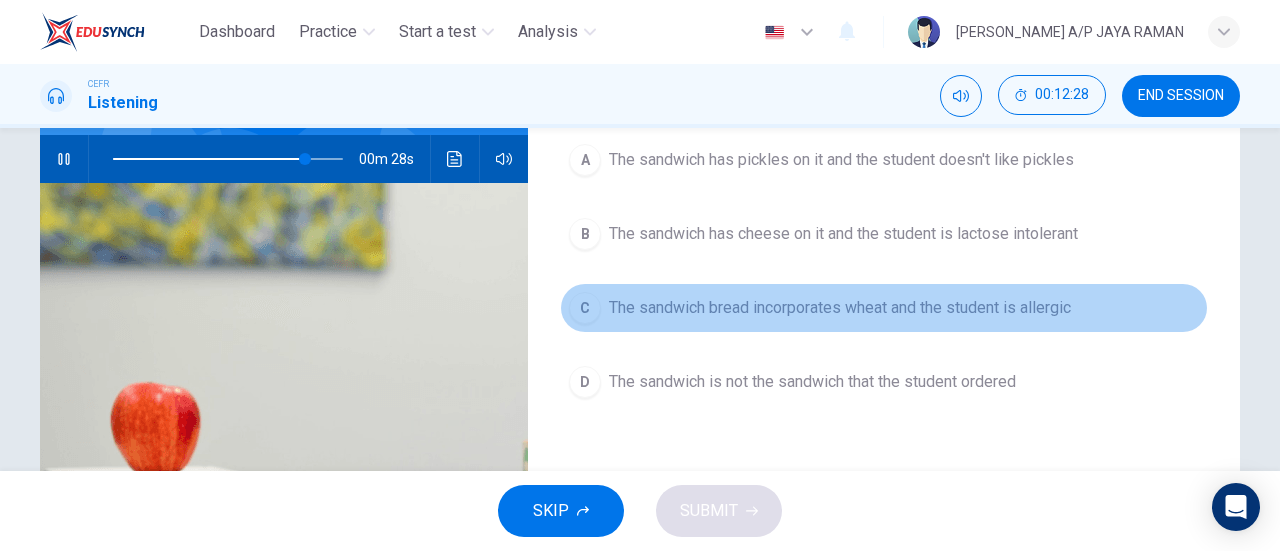 click on "C The sandwich bread incorporates wheat and the student is allergic" at bounding box center [884, 308] 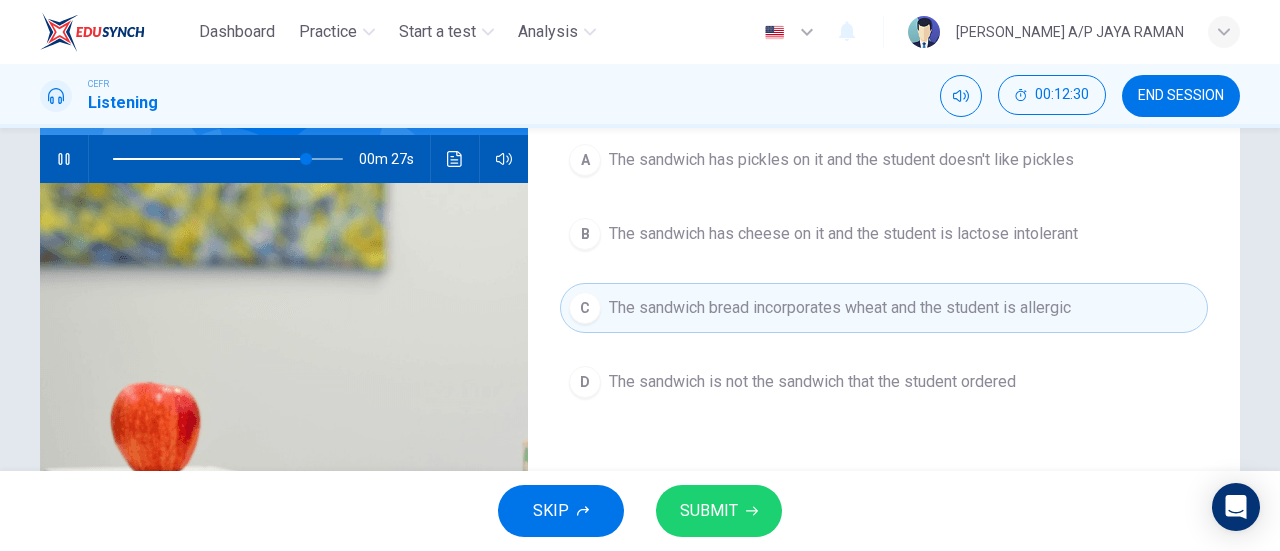 click on "SUBMIT" at bounding box center [709, 511] 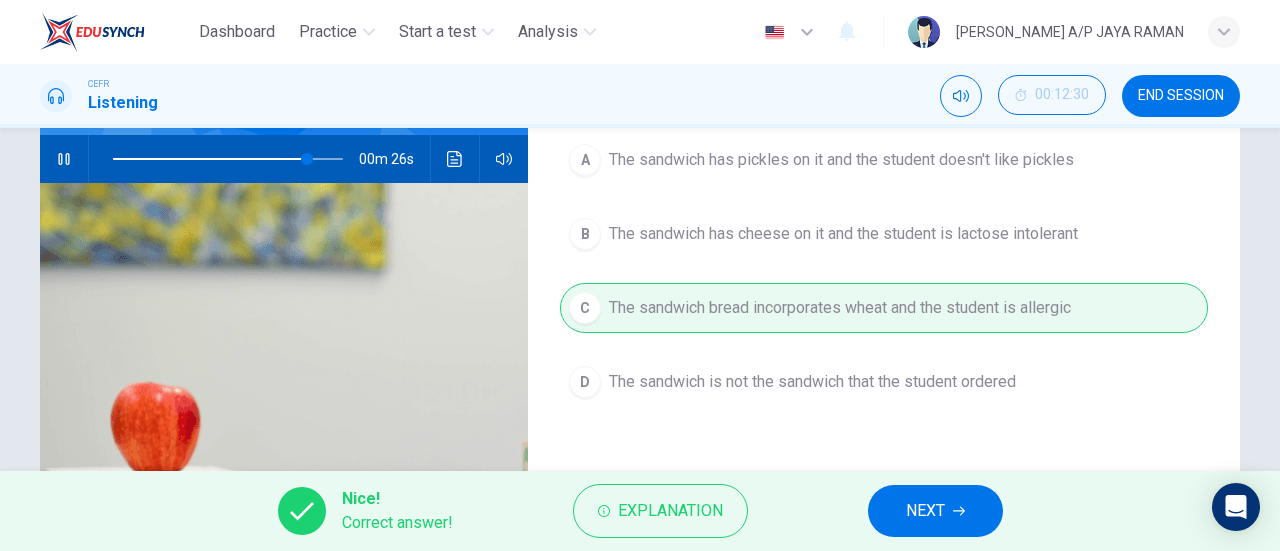 click on "NEXT" at bounding box center (935, 511) 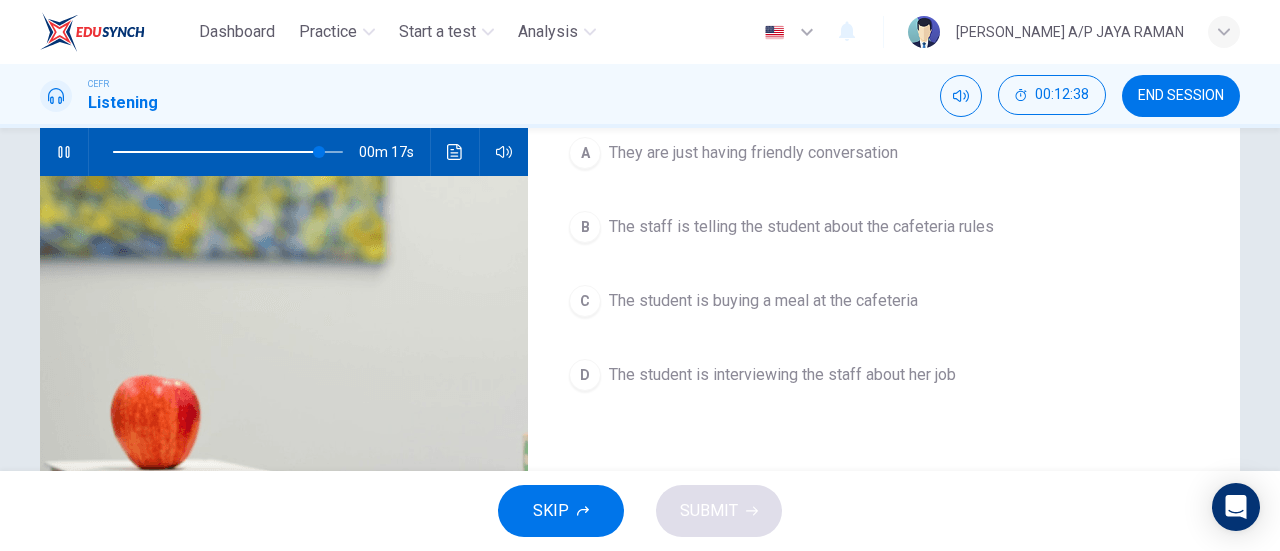 scroll, scrollTop: 200, scrollLeft: 0, axis: vertical 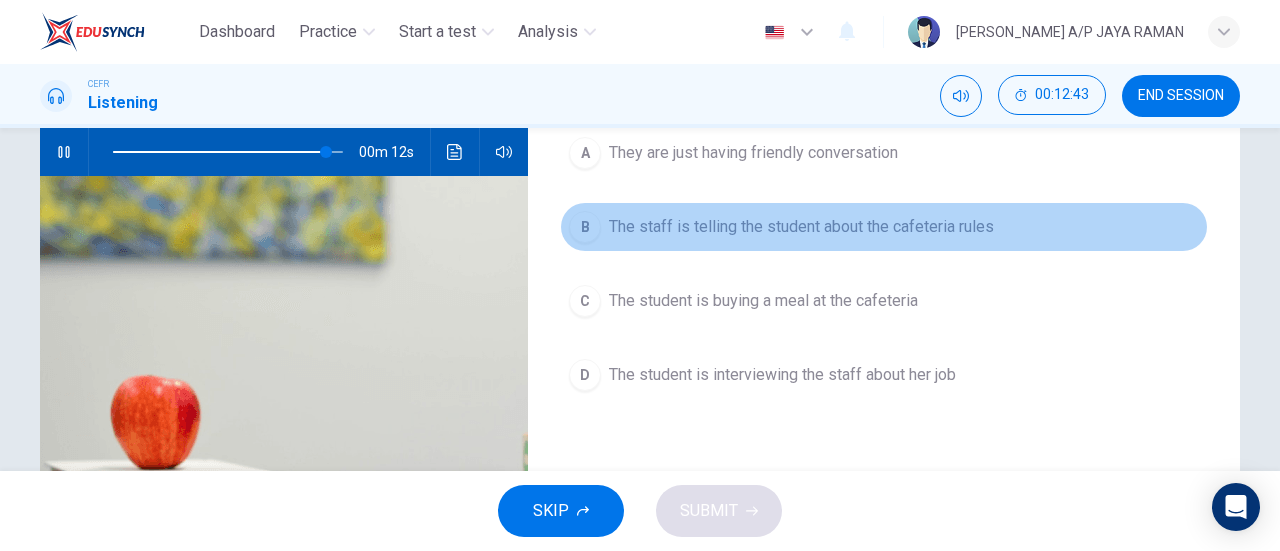 click on "B The staff is telling the student about the cafeteria rules" at bounding box center [884, 227] 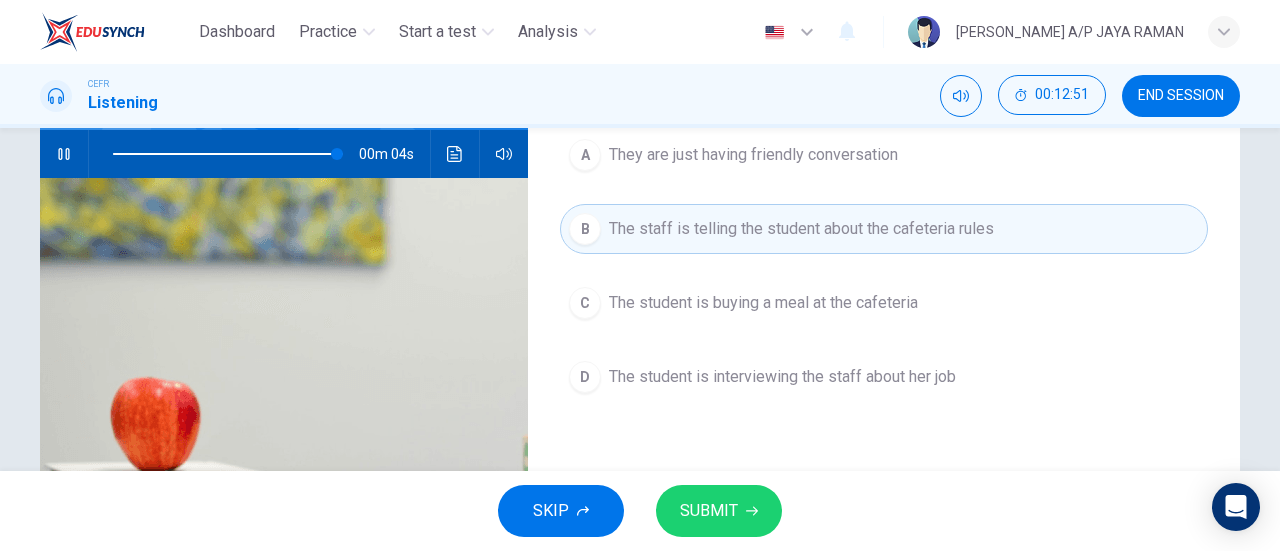 scroll, scrollTop: 198, scrollLeft: 0, axis: vertical 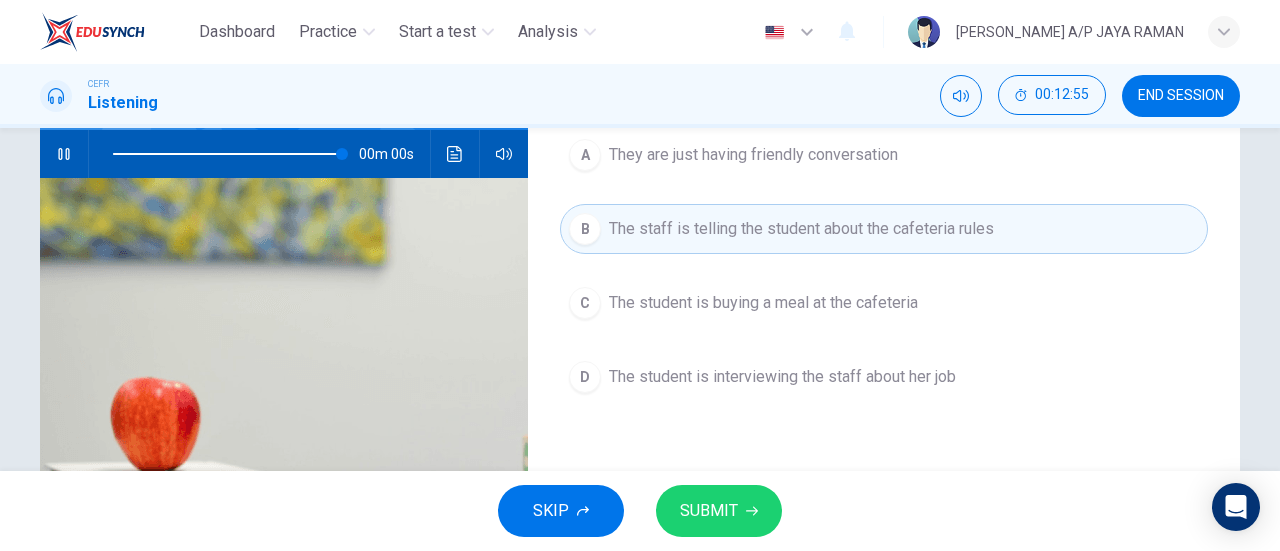 type on "0" 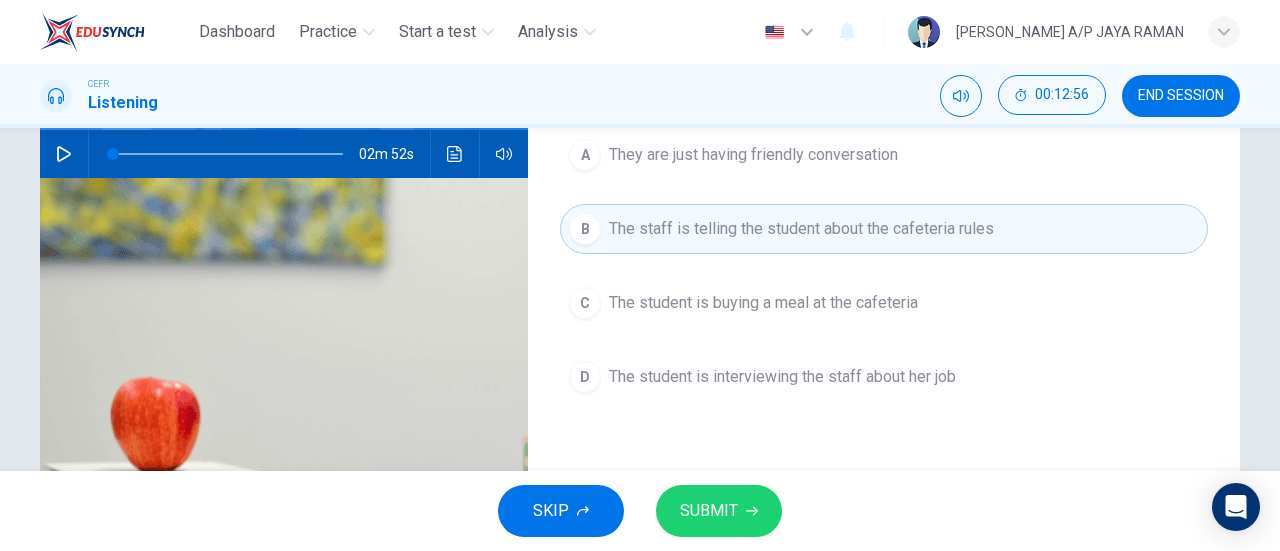 click on "SUBMIT" at bounding box center [709, 511] 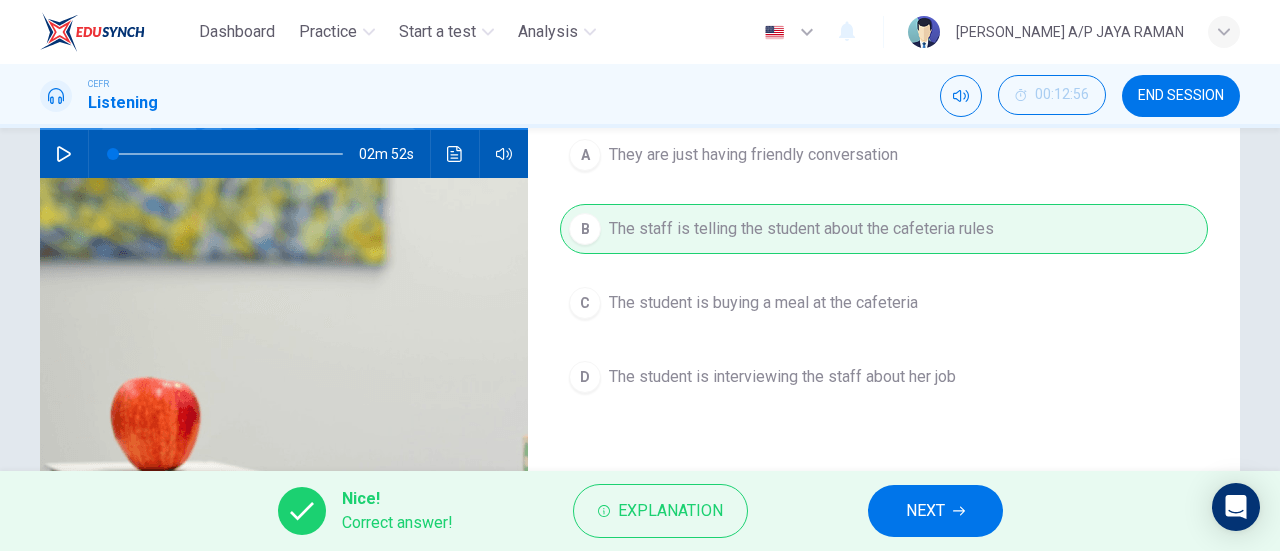 click 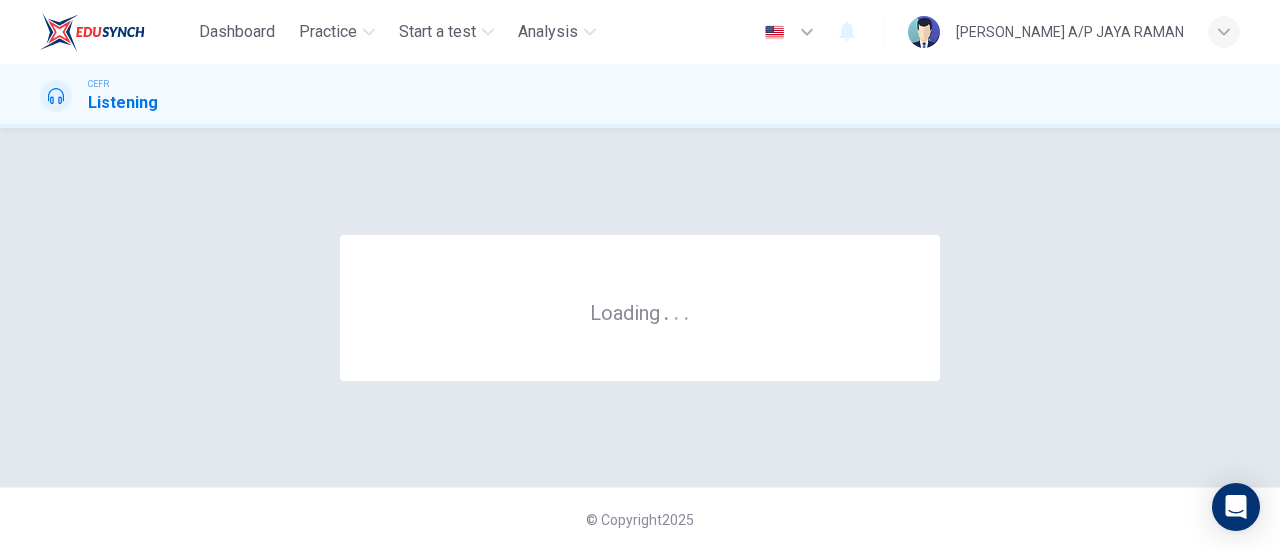 scroll, scrollTop: 0, scrollLeft: 0, axis: both 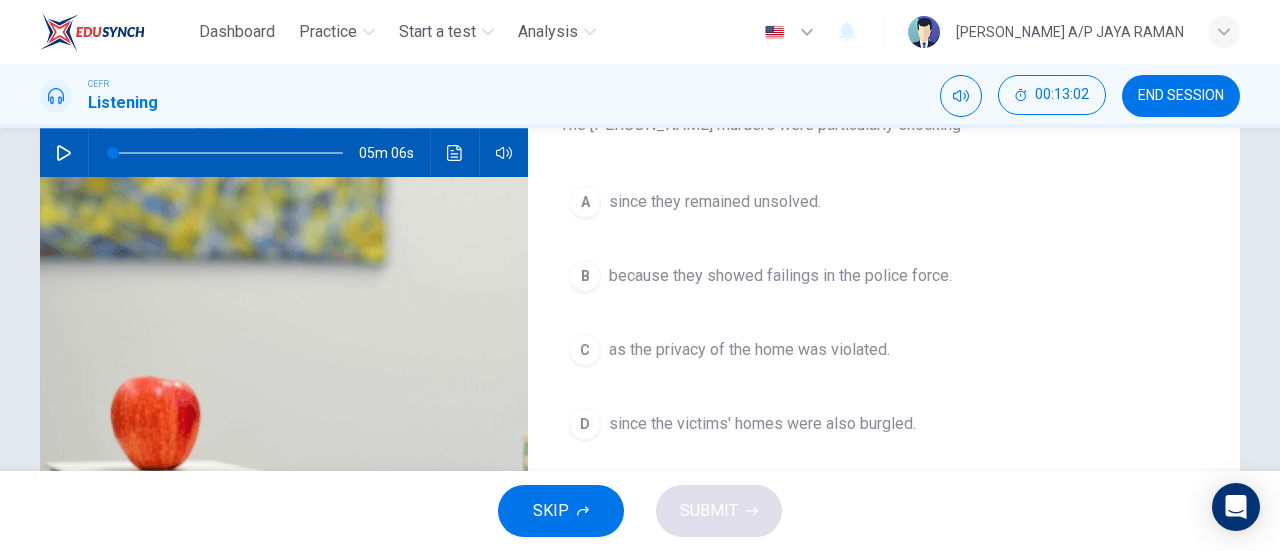 click at bounding box center [64, 153] 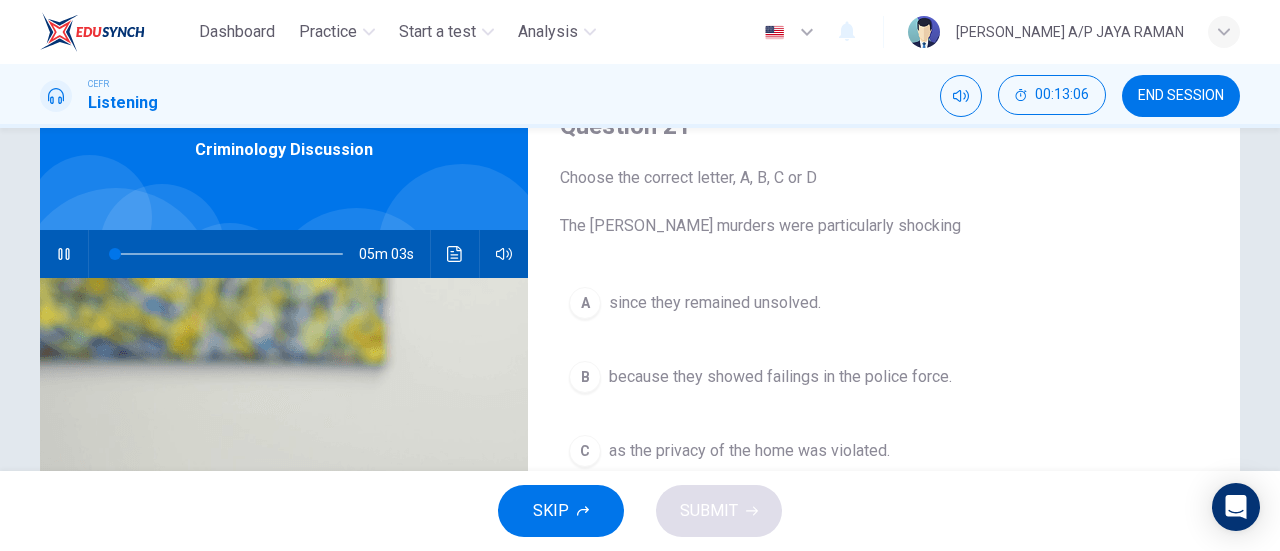 scroll, scrollTop: 99, scrollLeft: 0, axis: vertical 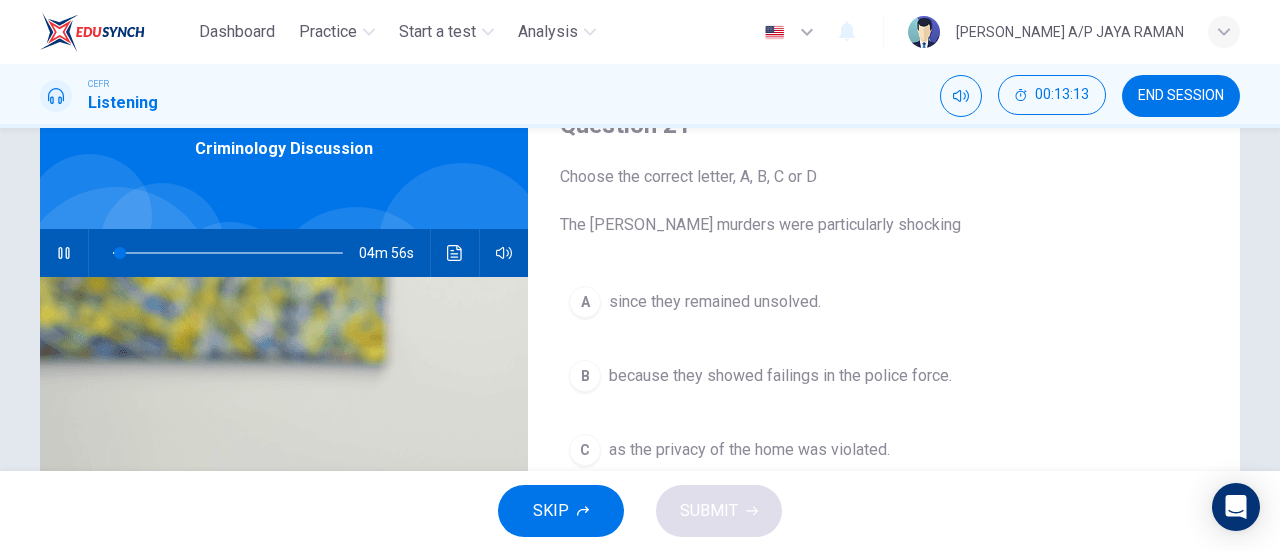 type on "4" 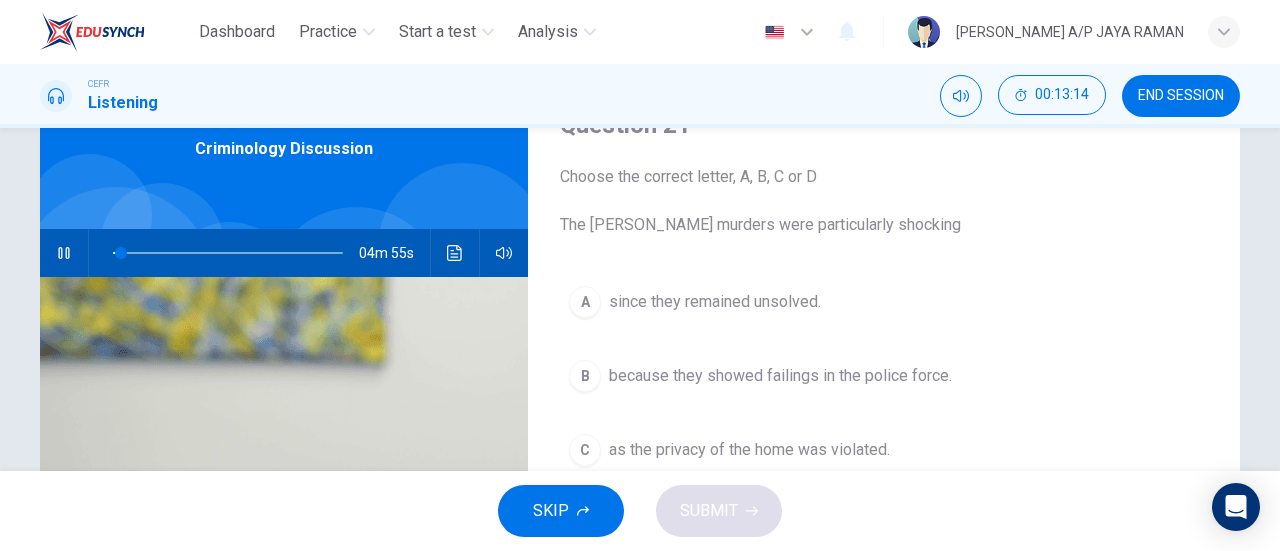 type 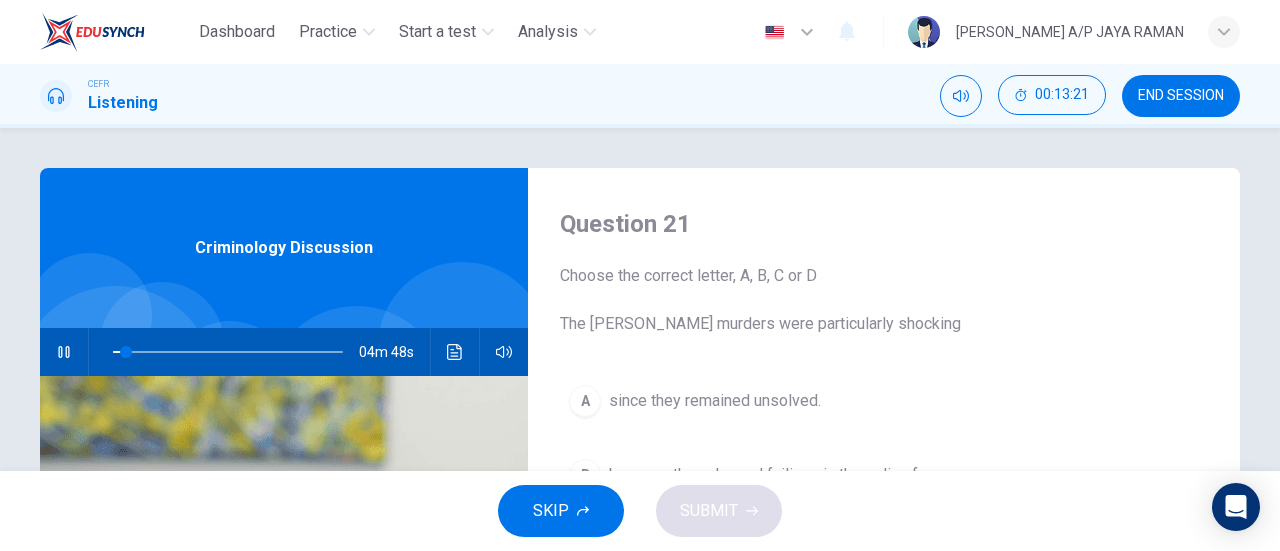 scroll, scrollTop: 0, scrollLeft: 0, axis: both 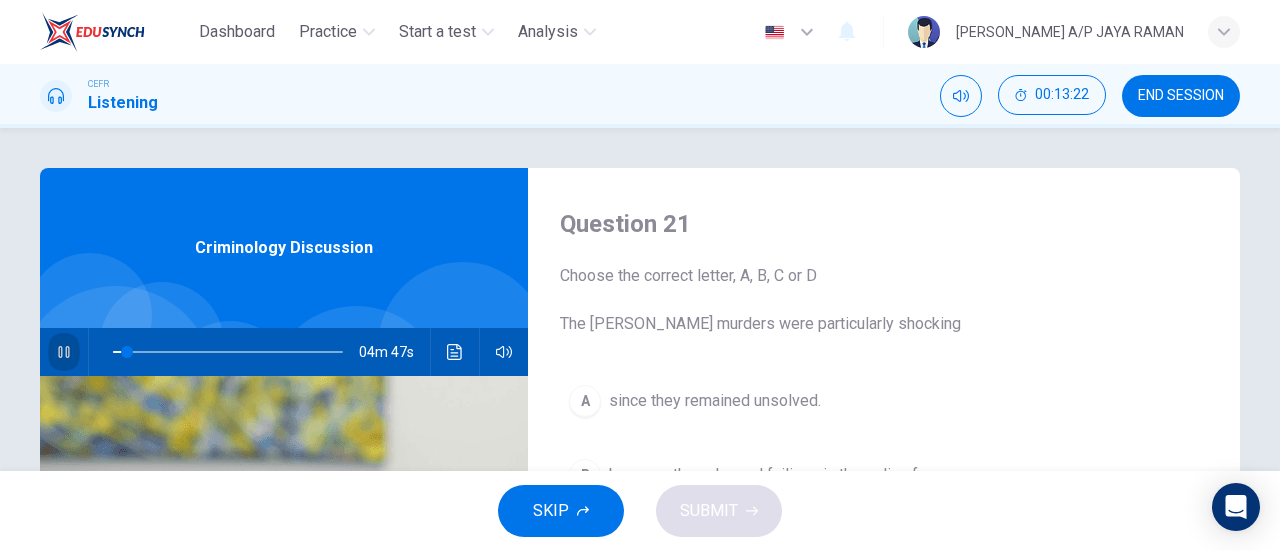 click at bounding box center (64, 352) 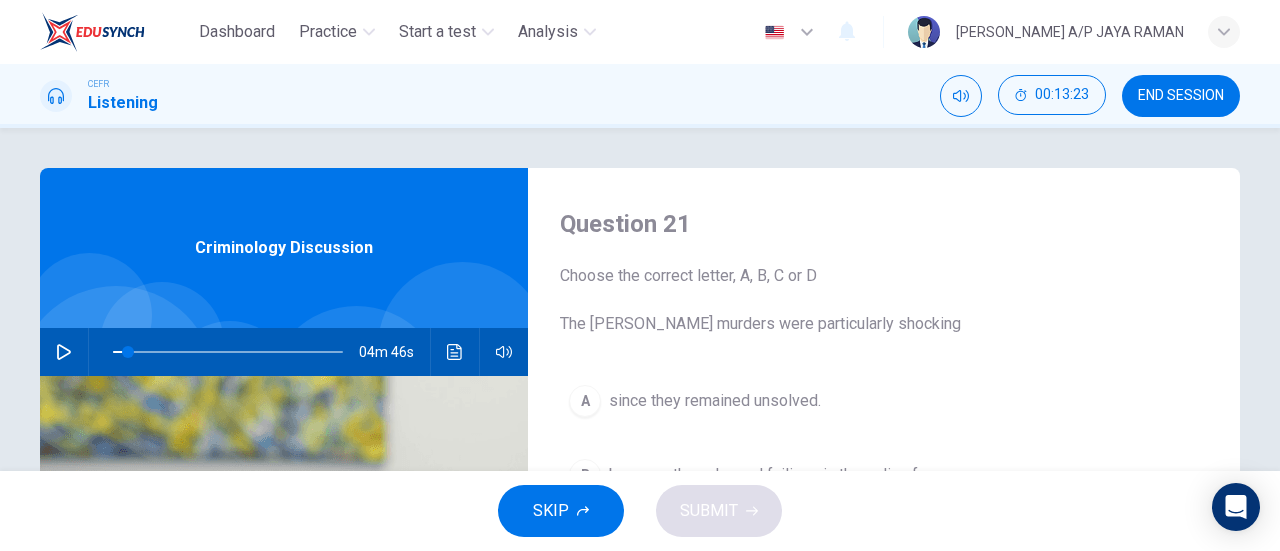 type on "7" 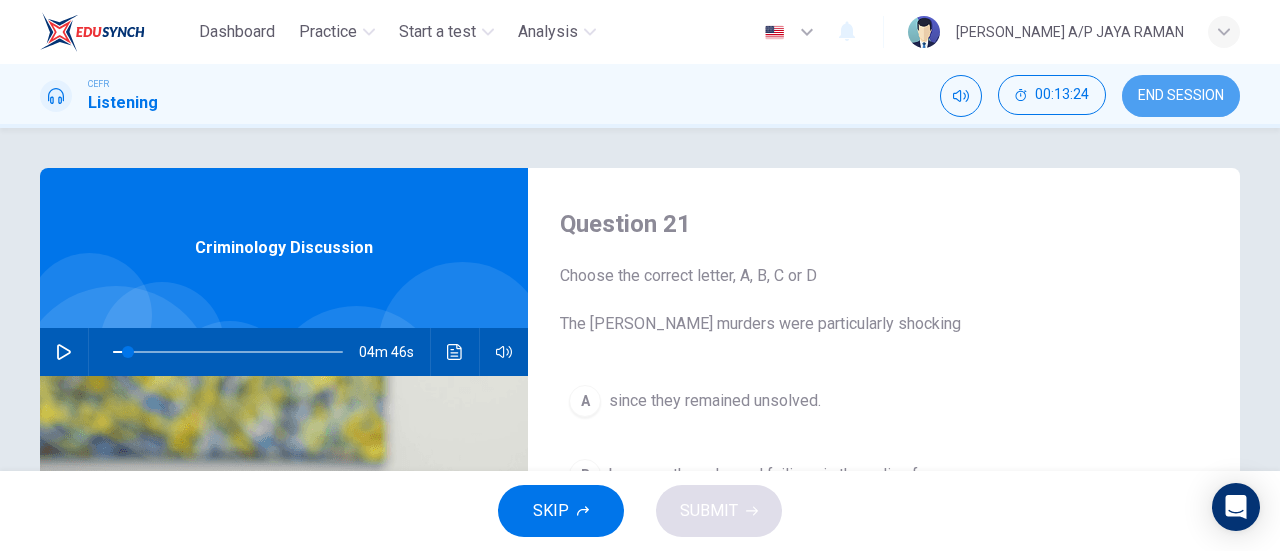 drag, startPoint x: 1180, startPoint y: 101, endPoint x: 716, endPoint y: 92, distance: 464.08728 